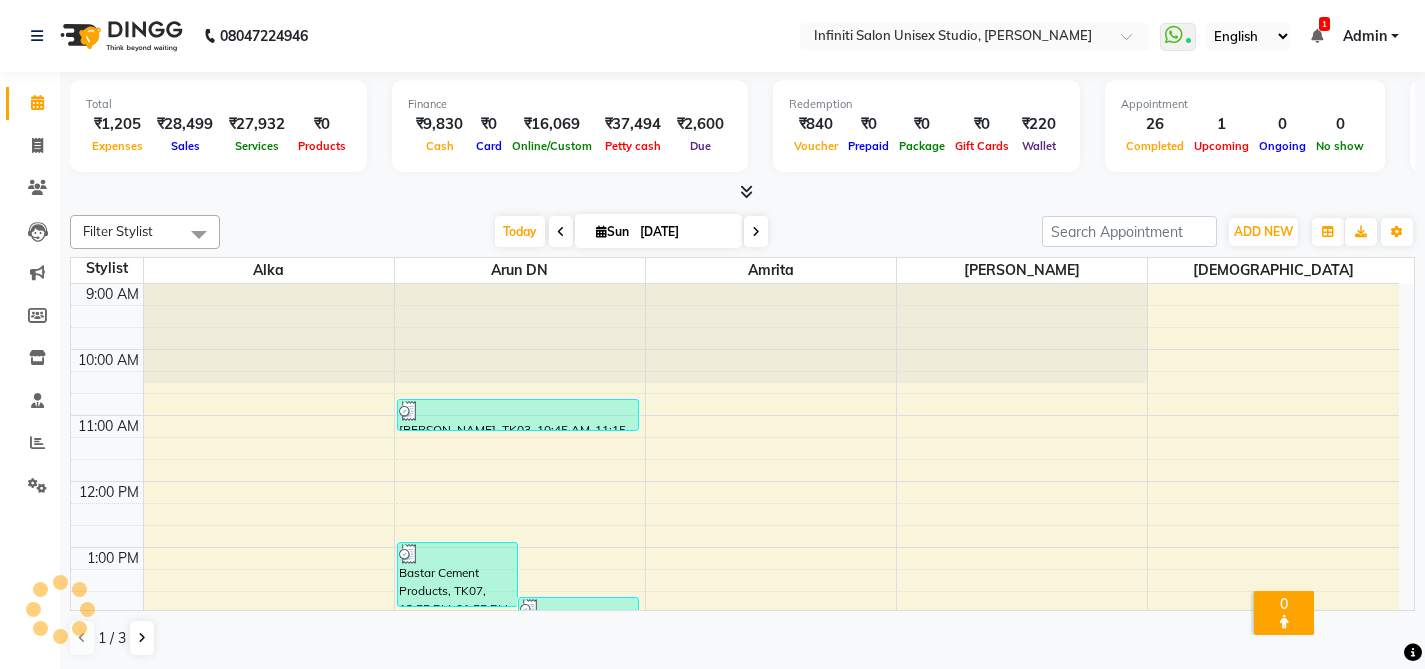 scroll, scrollTop: 1, scrollLeft: 0, axis: vertical 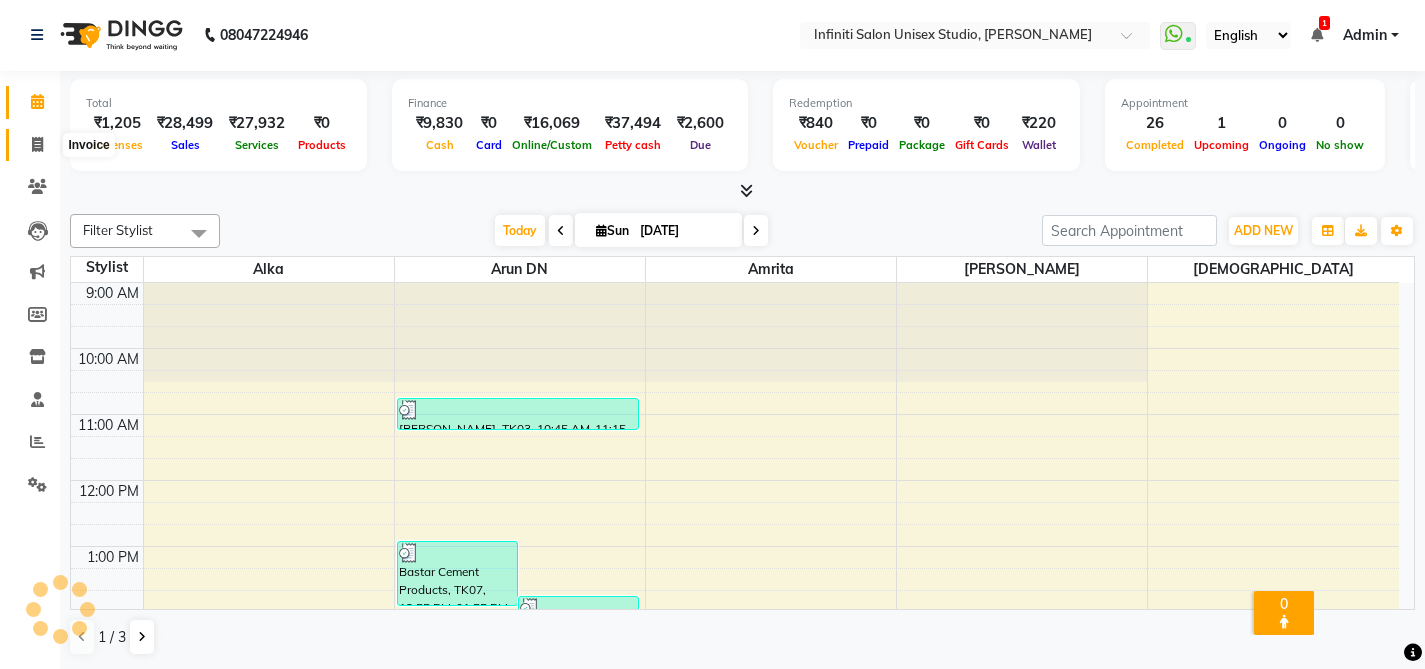 click 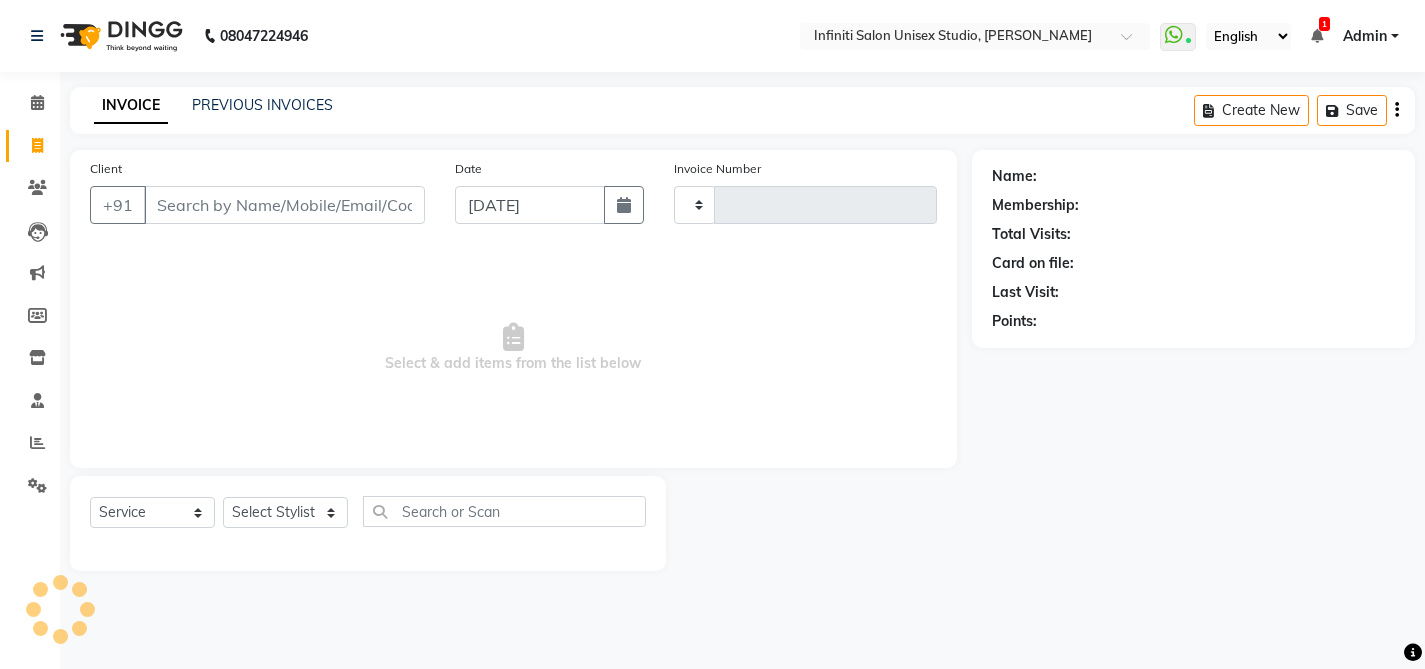 scroll, scrollTop: 0, scrollLeft: 0, axis: both 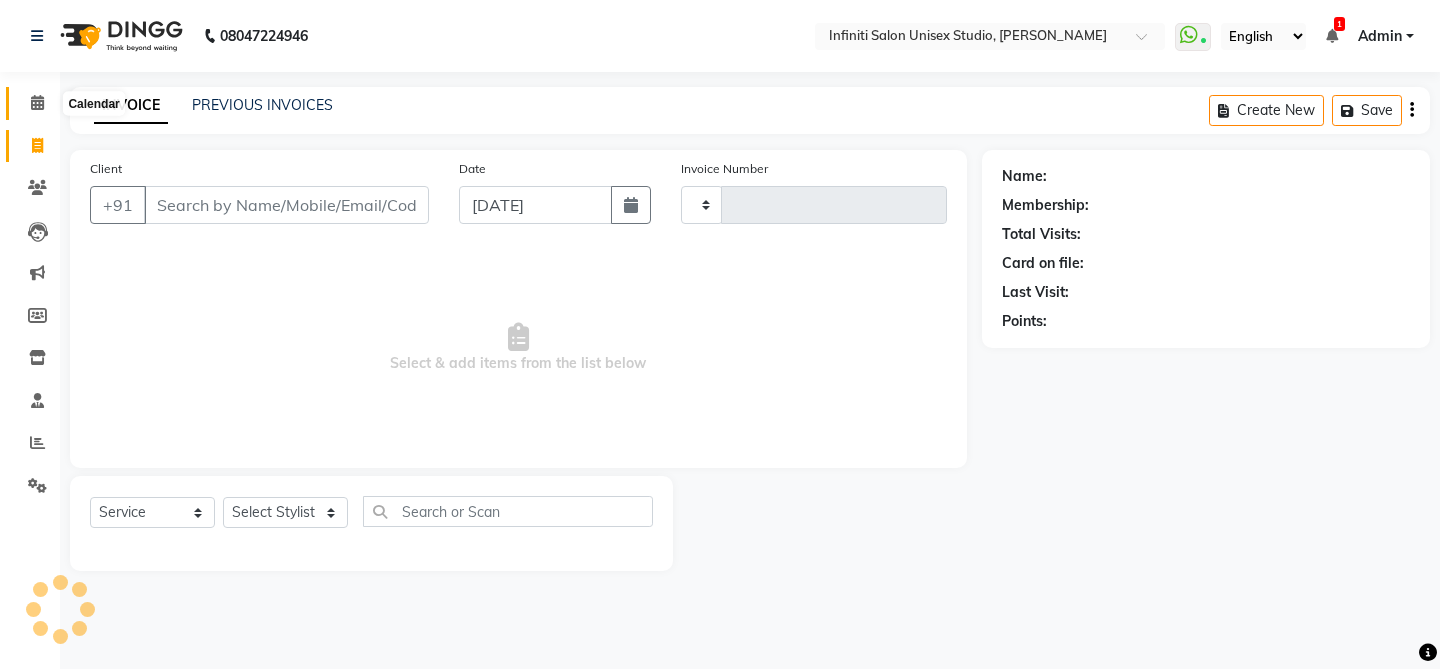 click 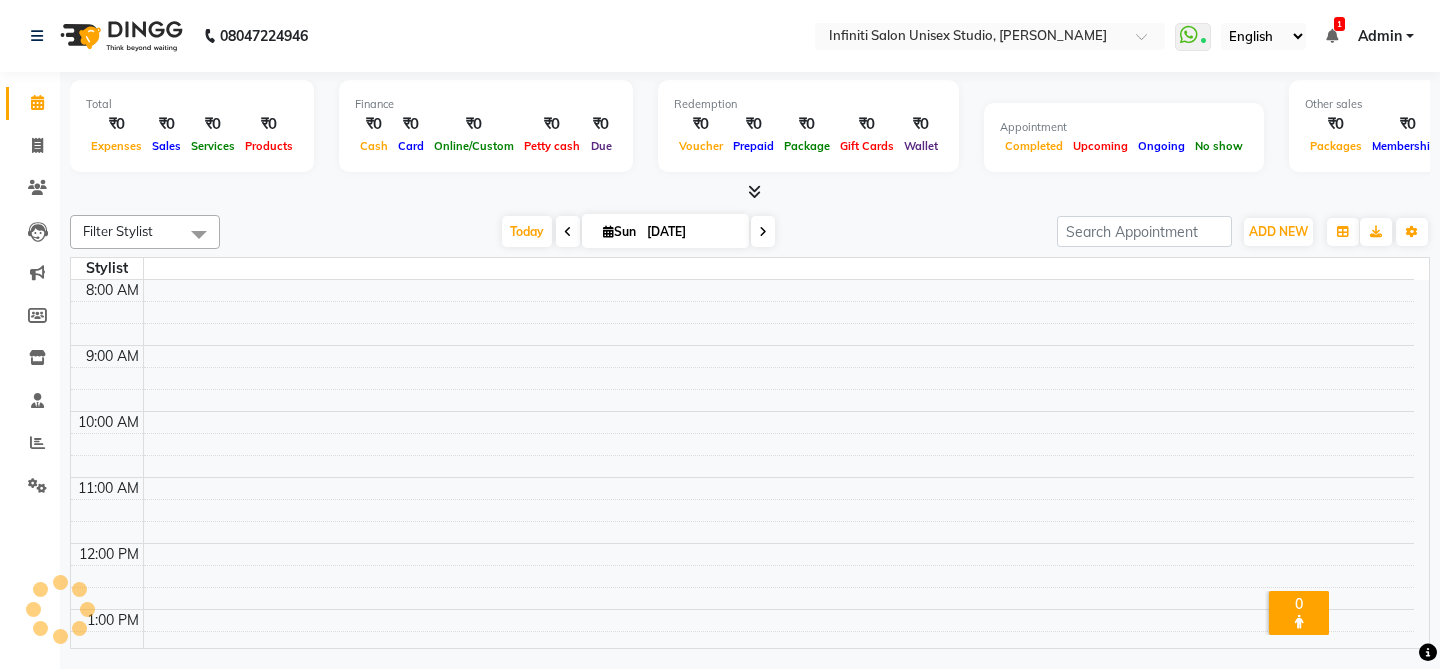 click 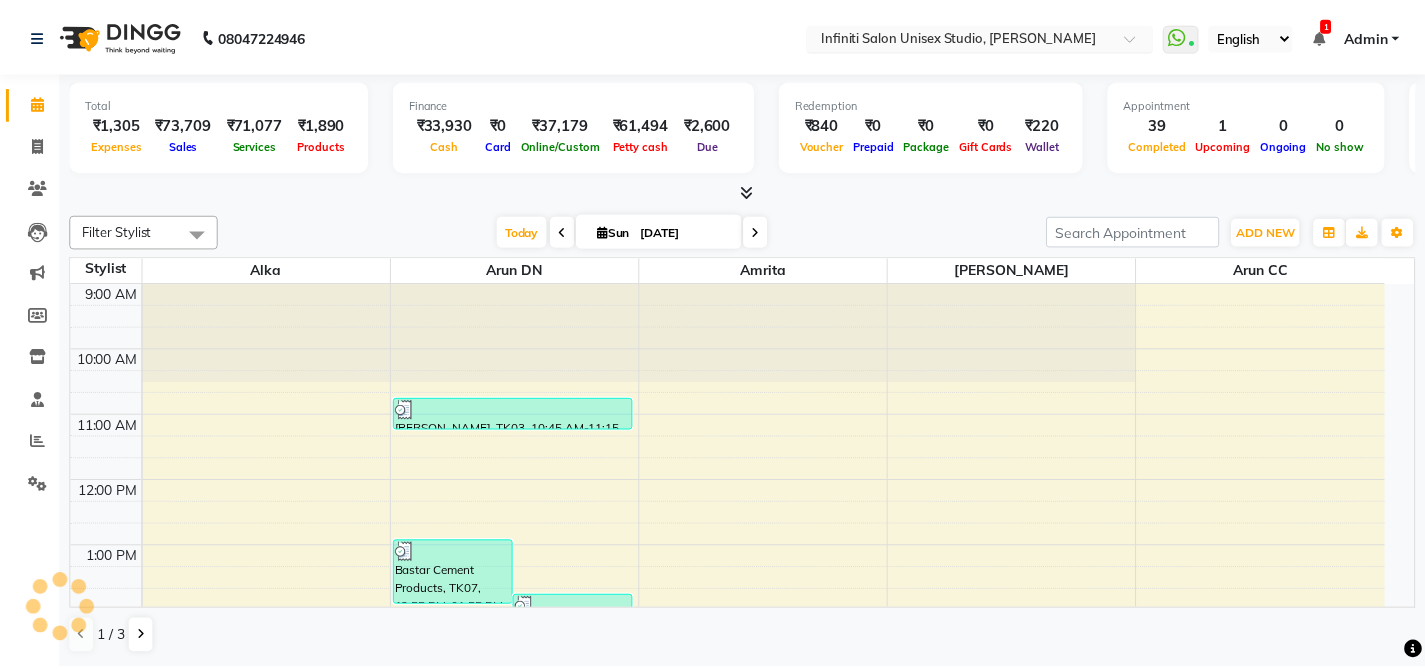 scroll, scrollTop: 0, scrollLeft: 0, axis: both 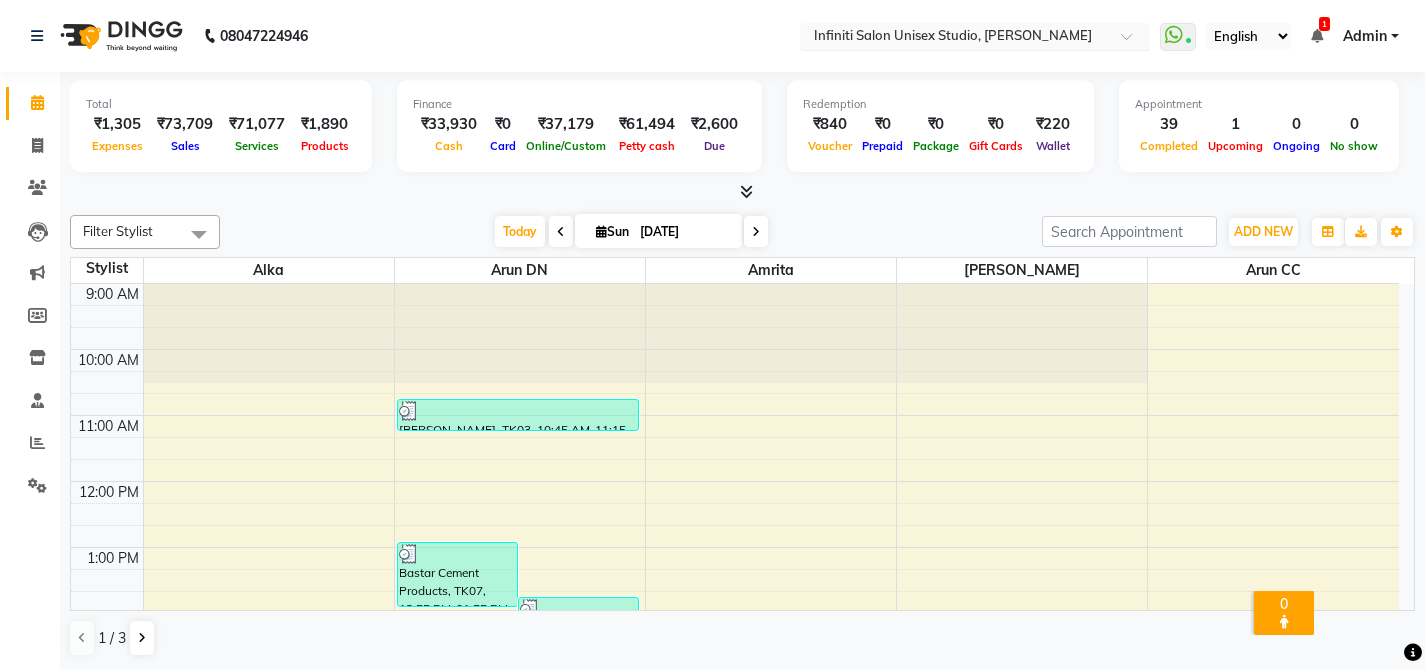 click at bounding box center (955, 38) 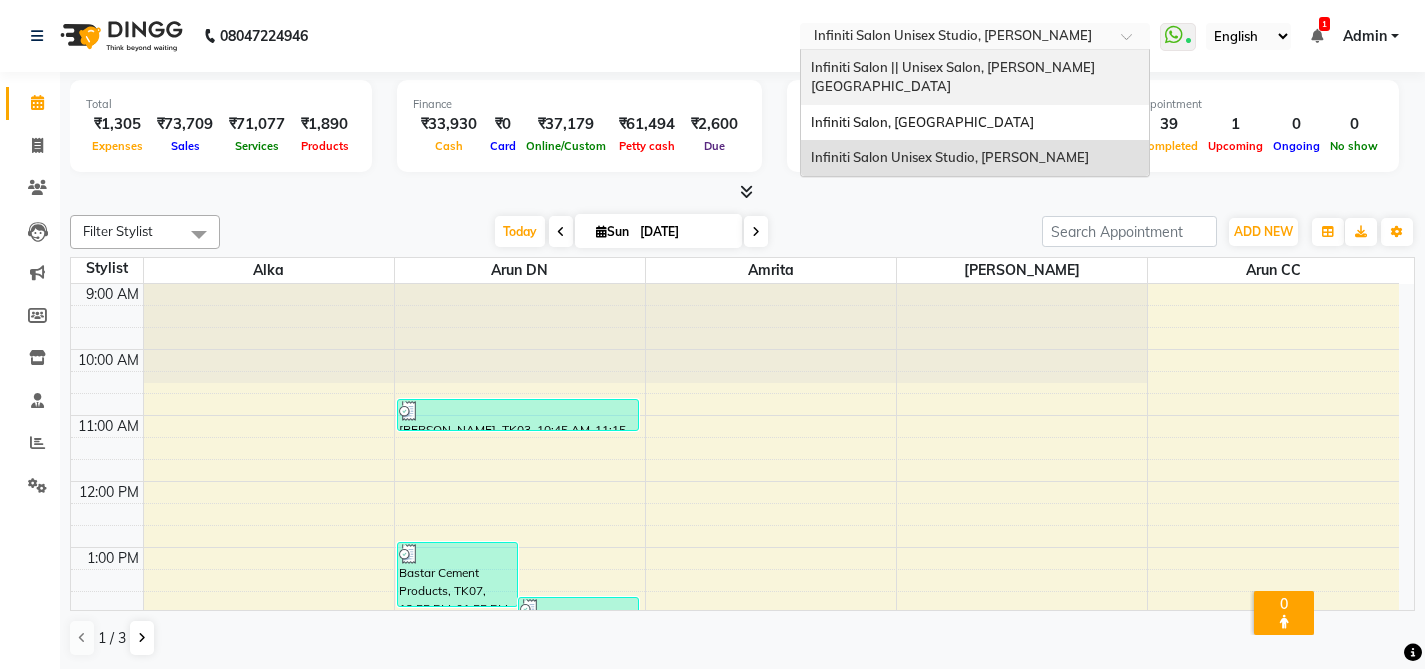 click on "Infiniti Salon || Unisex Salon, [PERSON_NAME][GEOGRAPHIC_DATA]" at bounding box center [953, 77] 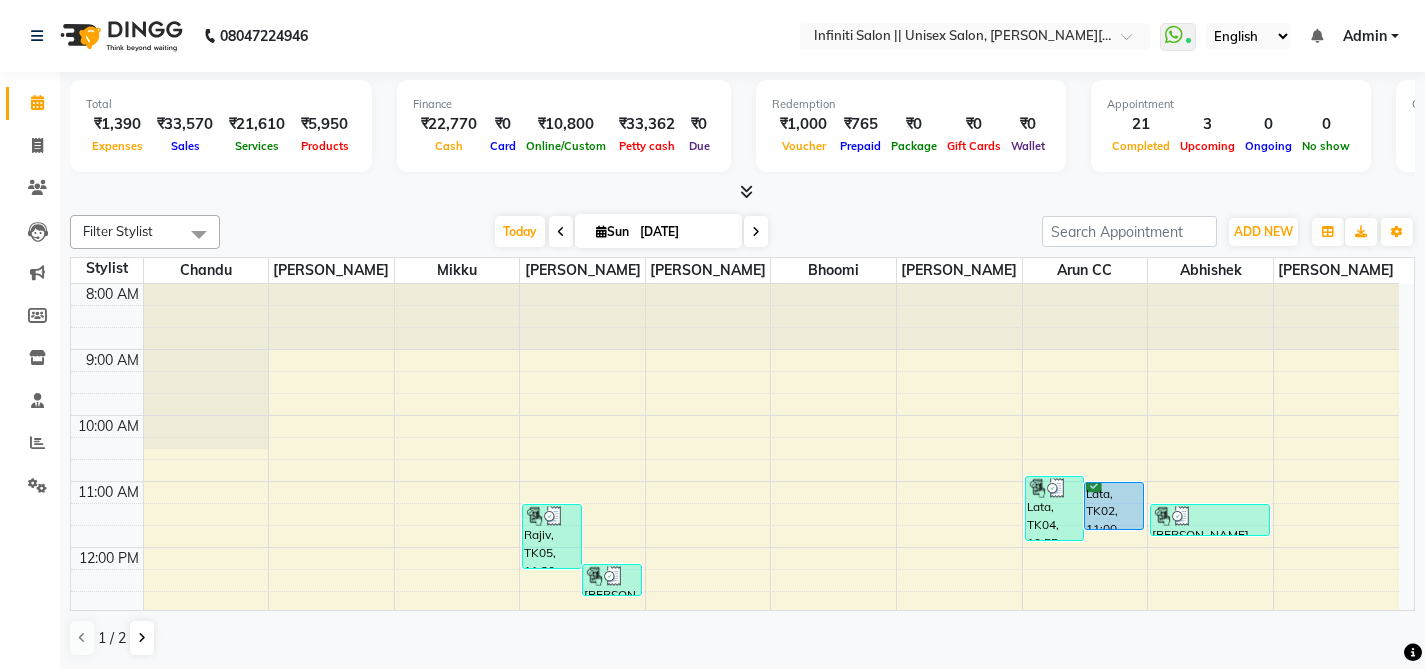 scroll, scrollTop: 0, scrollLeft: 0, axis: both 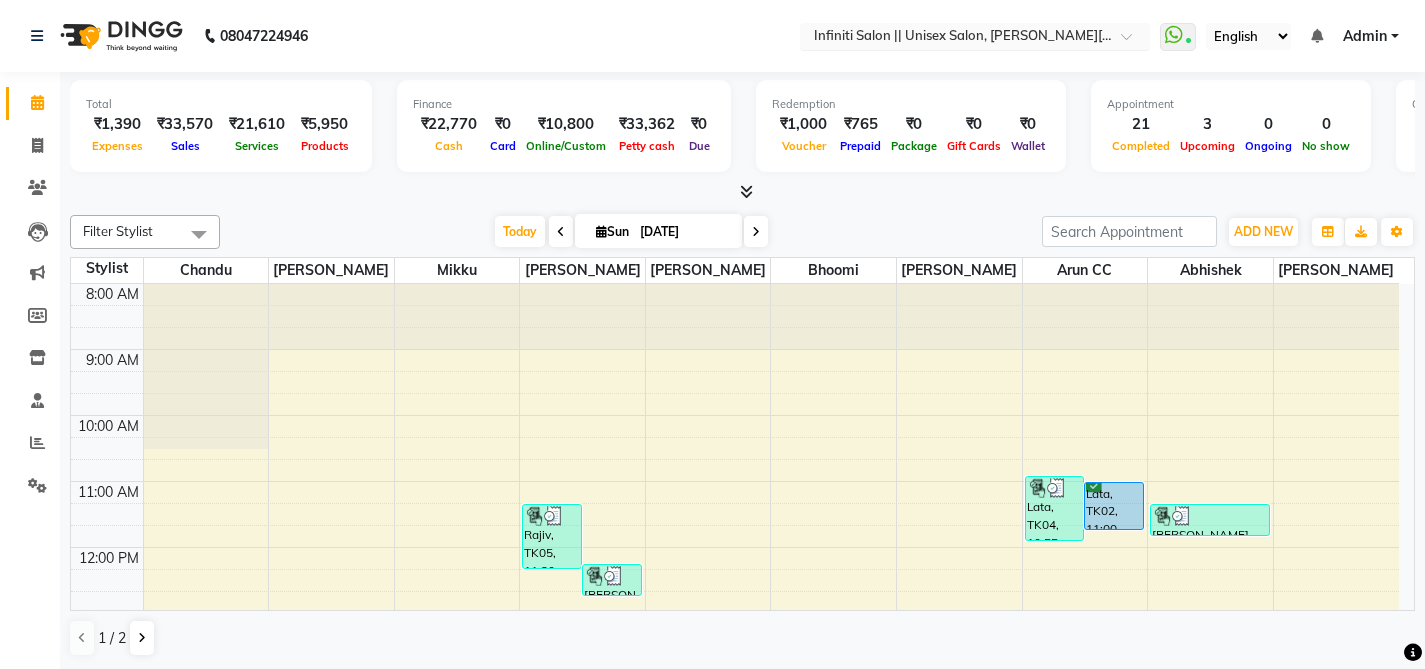 click at bounding box center (955, 38) 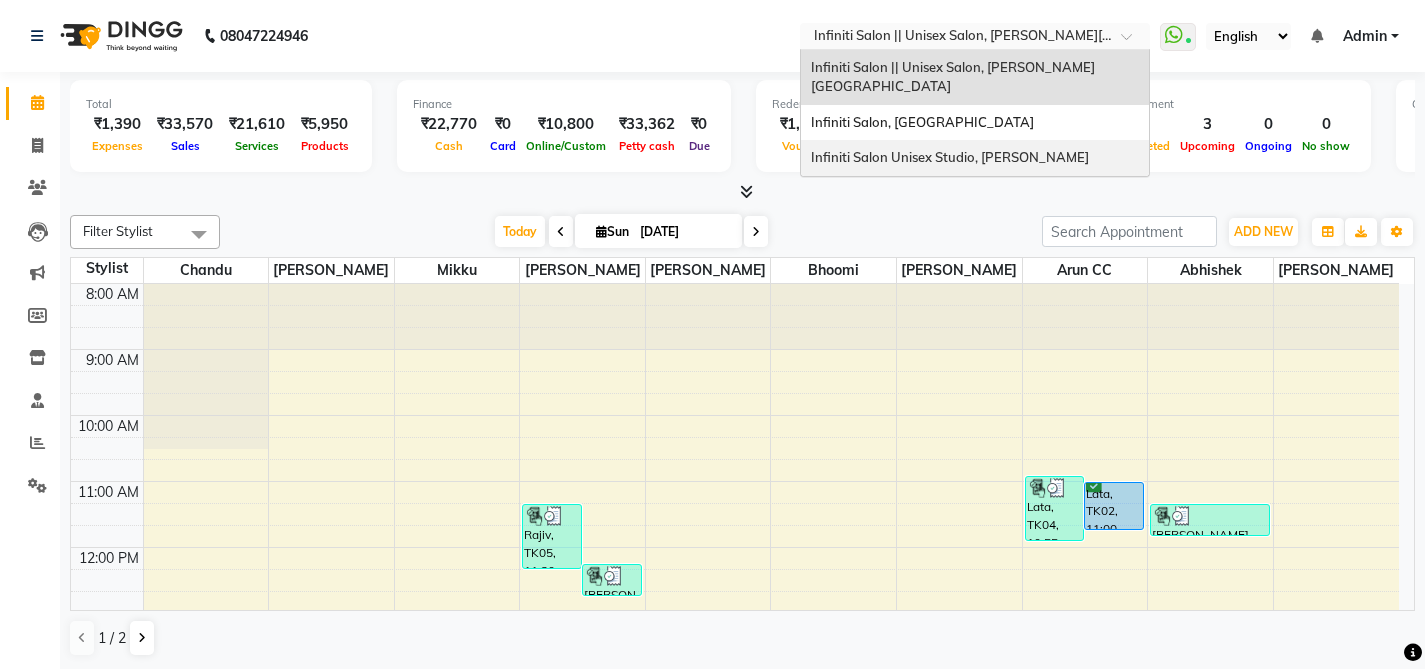 click on "Infiniti Salon Unisex Studio, [PERSON_NAME]" at bounding box center (950, 157) 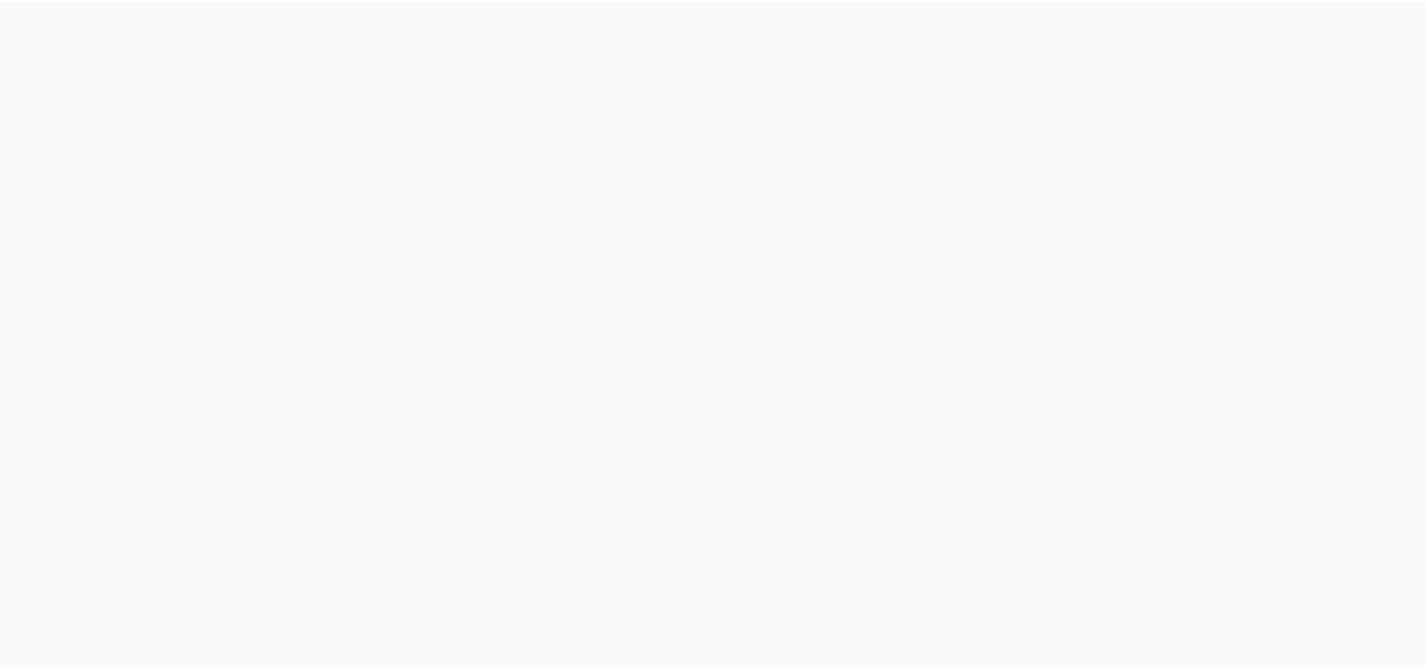 scroll, scrollTop: 0, scrollLeft: 0, axis: both 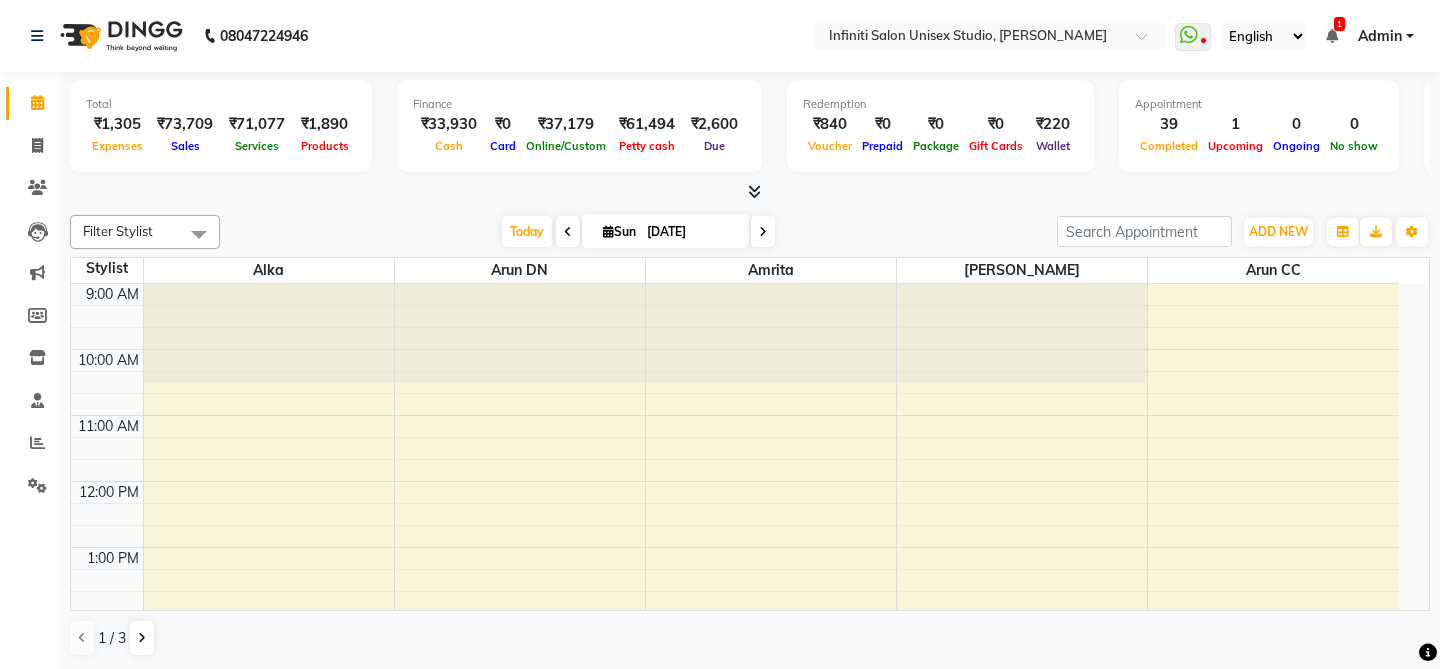select on "en" 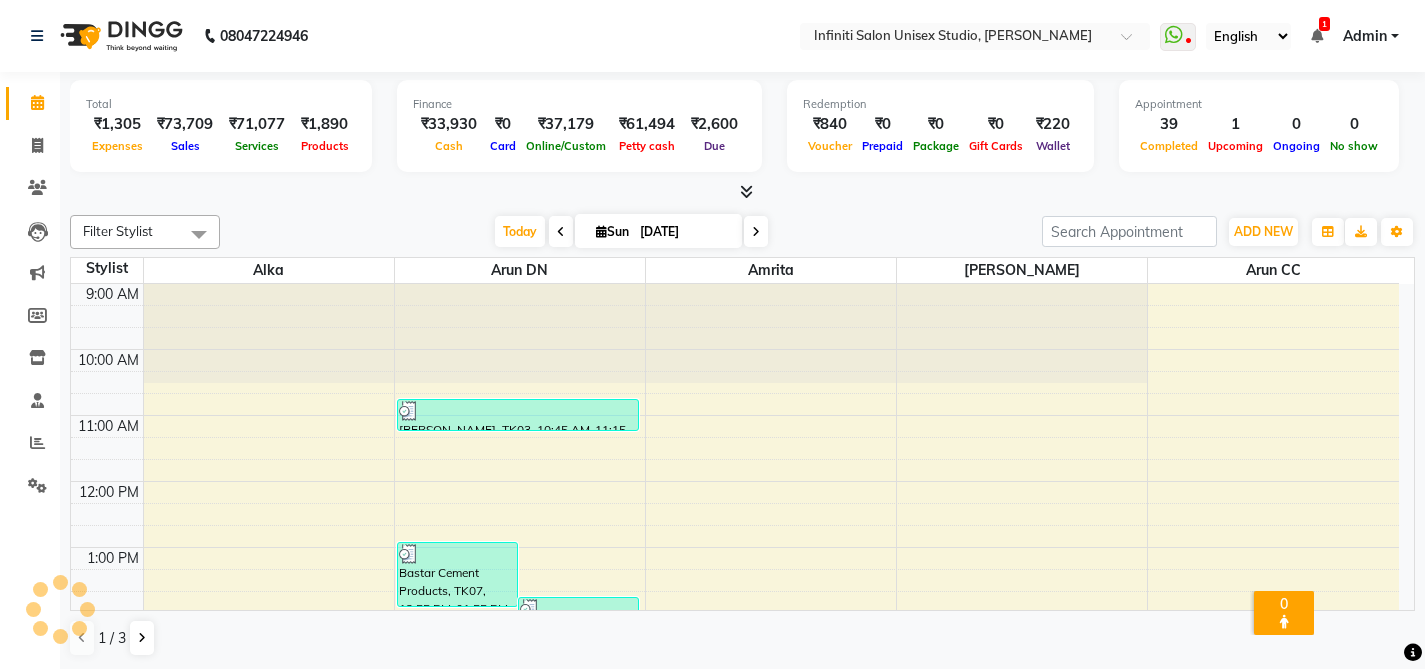 scroll, scrollTop: 0, scrollLeft: 0, axis: both 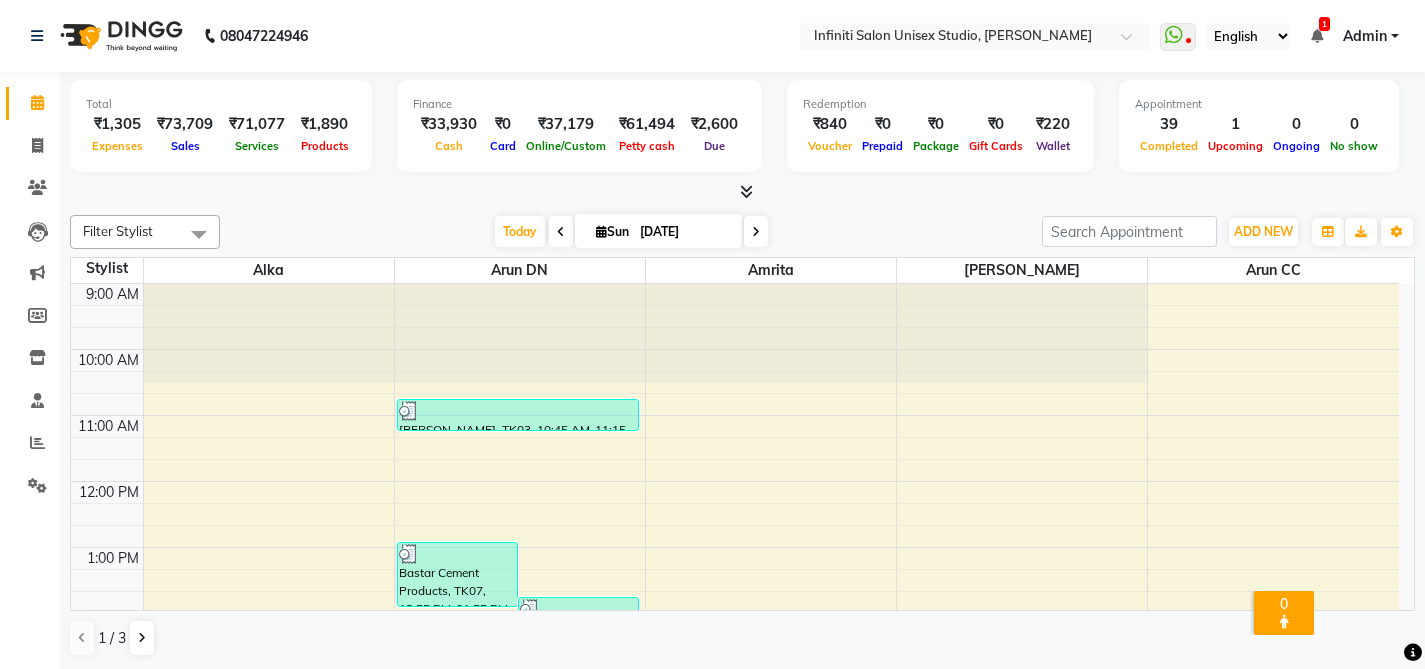 click on "08047224946 Select Location × Infiniti Salon Unisex Studio, Devendra Nagar  WhatsApp Status  ✕ Status:  Disconnected Most Recent Message: 13-07-2025     07:37 PM Recent Service Activity: 13-07-2025     07:41 PM  08047224946 Whatsapp Settings English ENGLISH Español العربية मराठी हिंदी ગુજરાતી தமிழ் 中文 1 Notifications nothing to show Admin Manage Profile Change Password Sign out  Version:3.15.4" 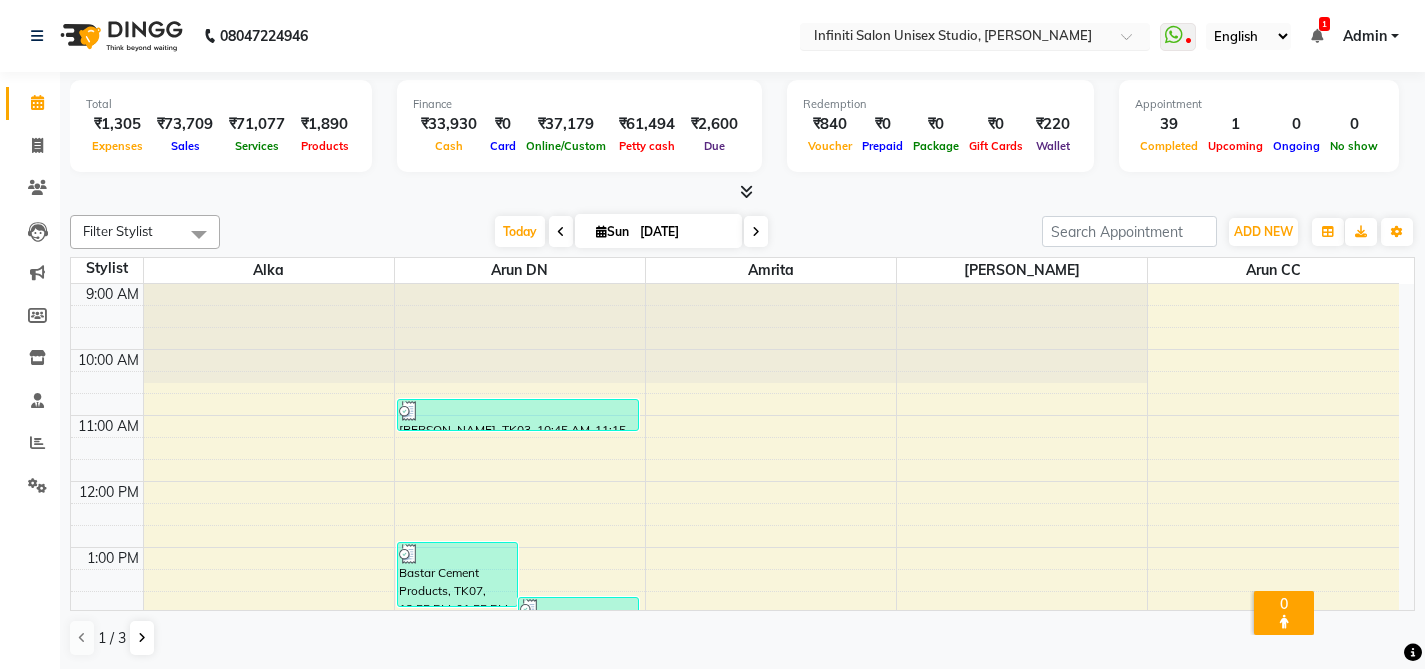 click at bounding box center (955, 38) 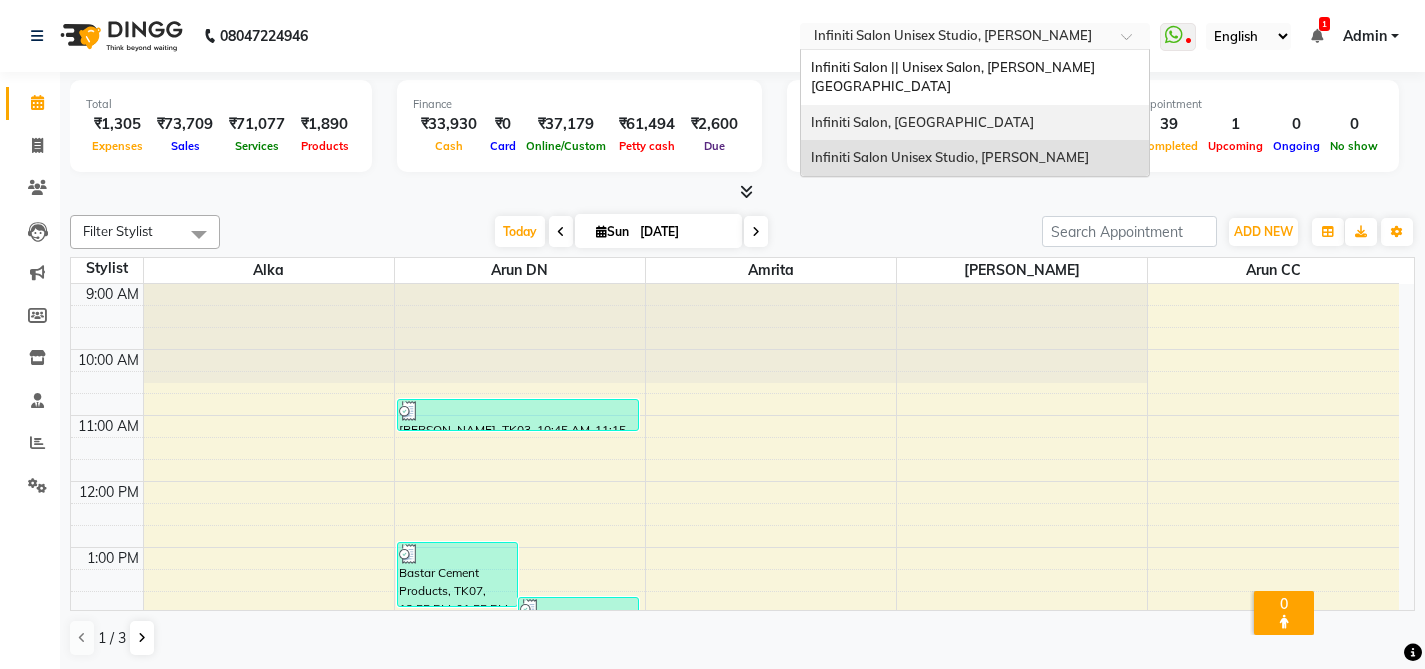 click on "Infiniti Salon, [GEOGRAPHIC_DATA]" at bounding box center [922, 122] 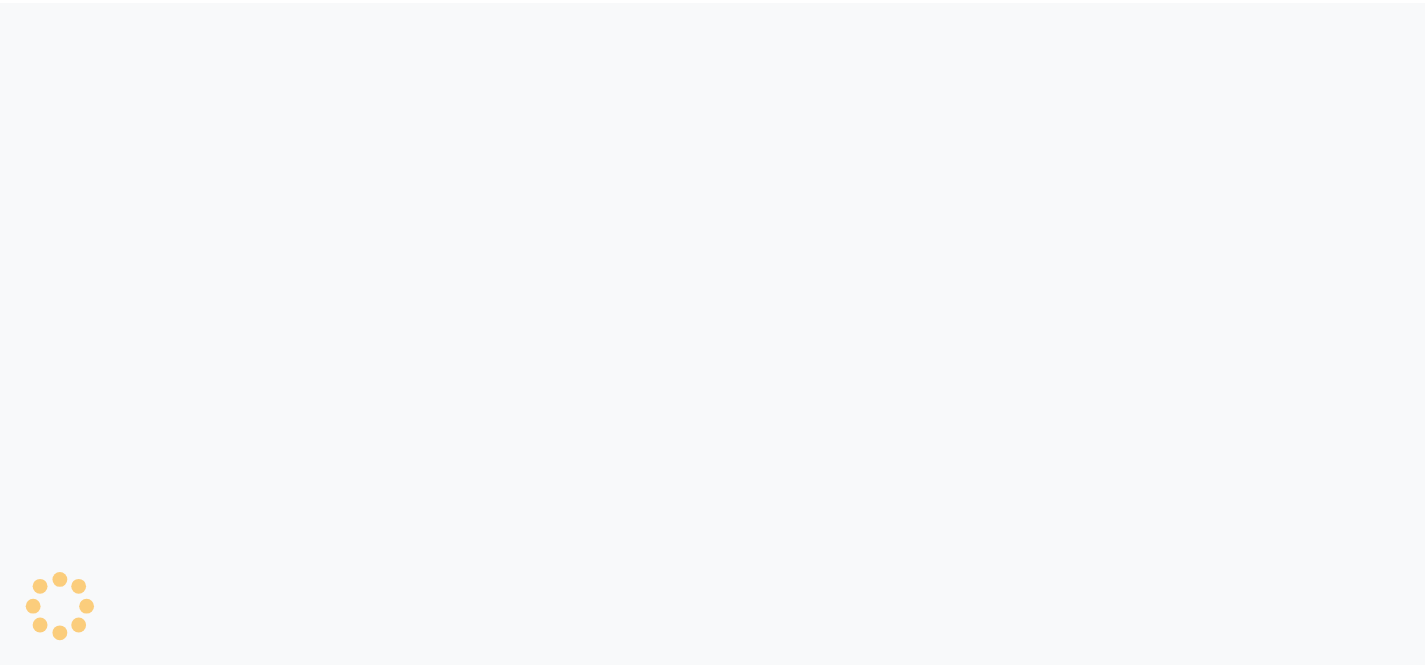 scroll, scrollTop: 0, scrollLeft: 0, axis: both 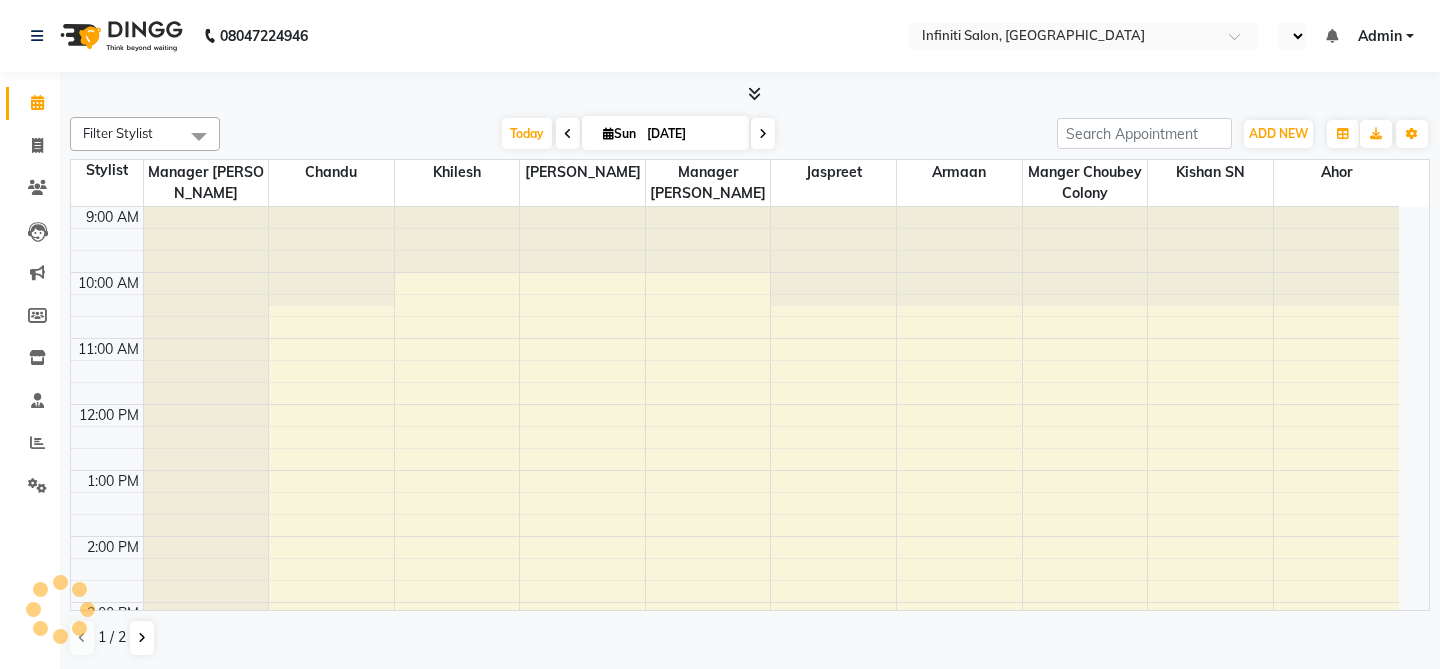 select on "en" 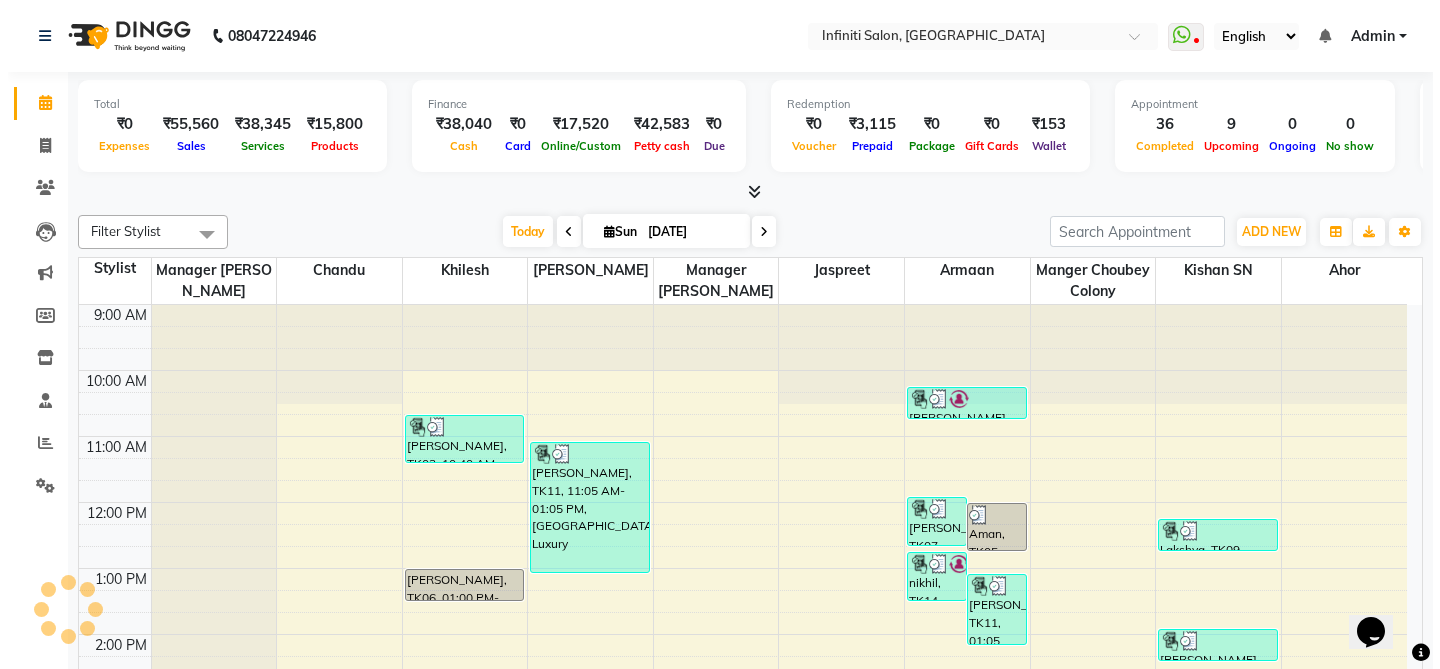 scroll, scrollTop: 0, scrollLeft: 0, axis: both 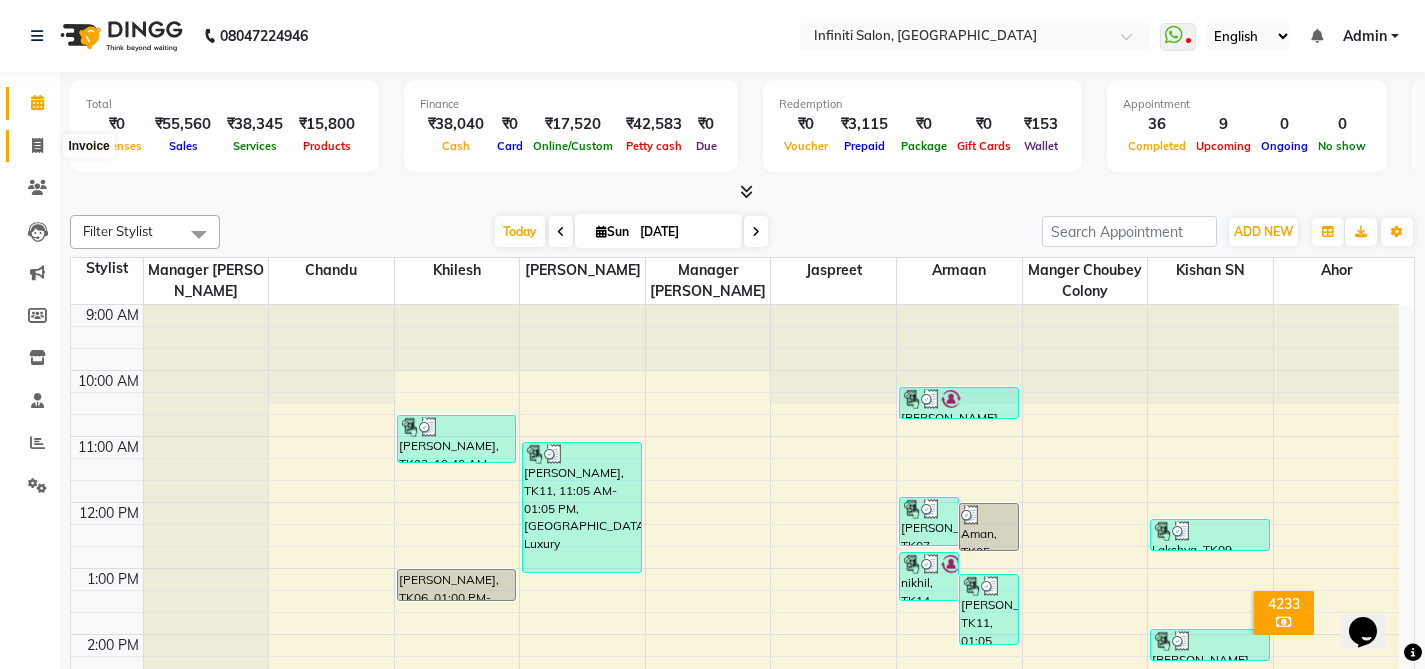 click 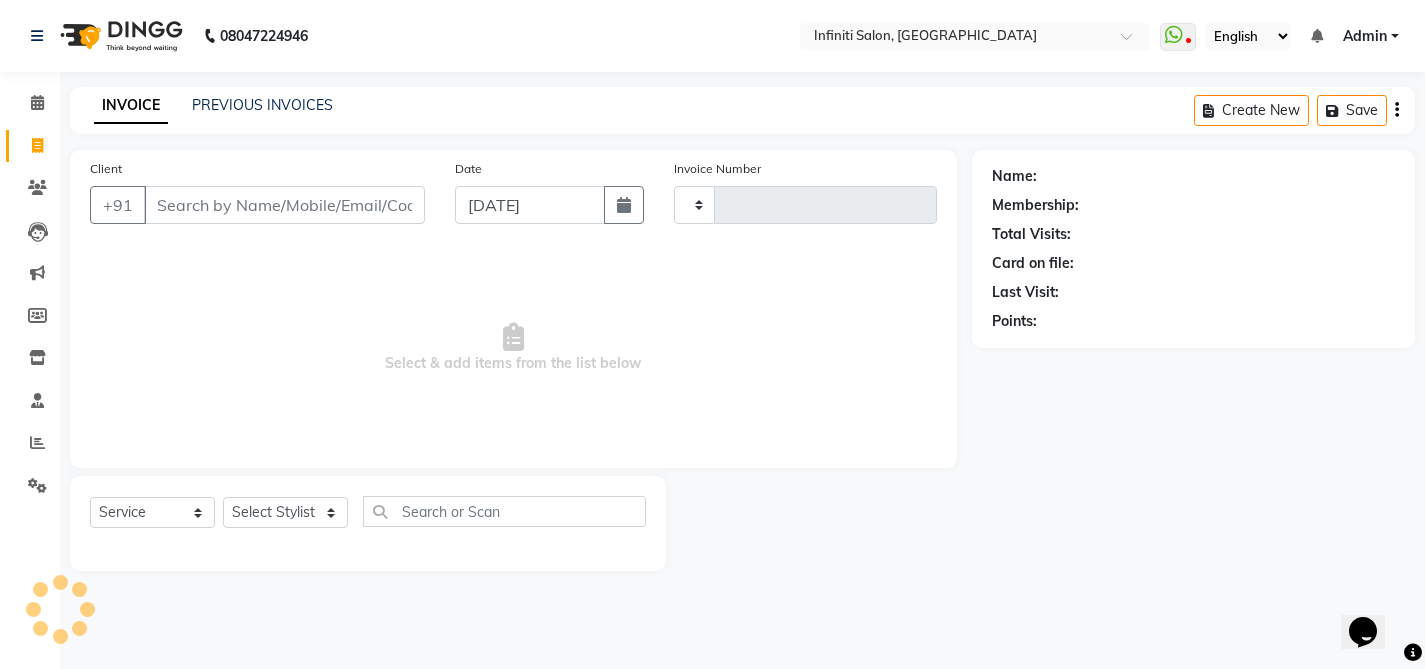type on "1791" 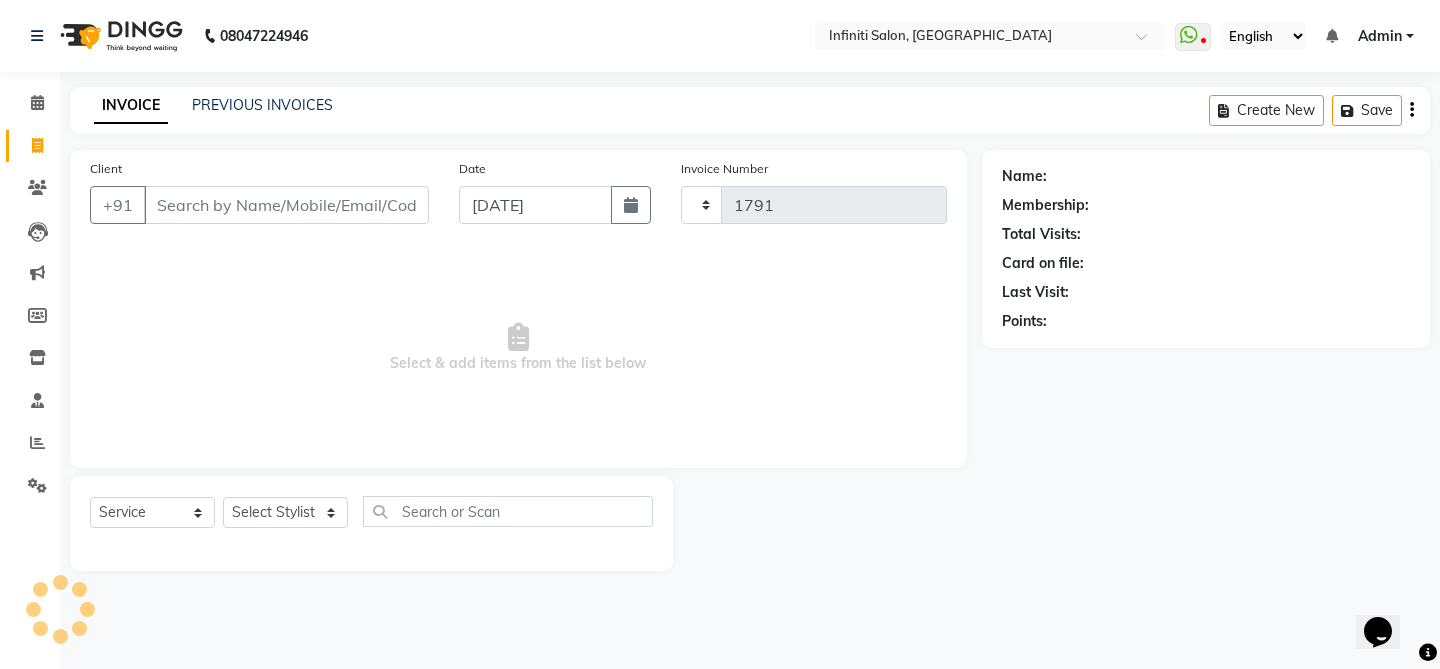 select on "5804" 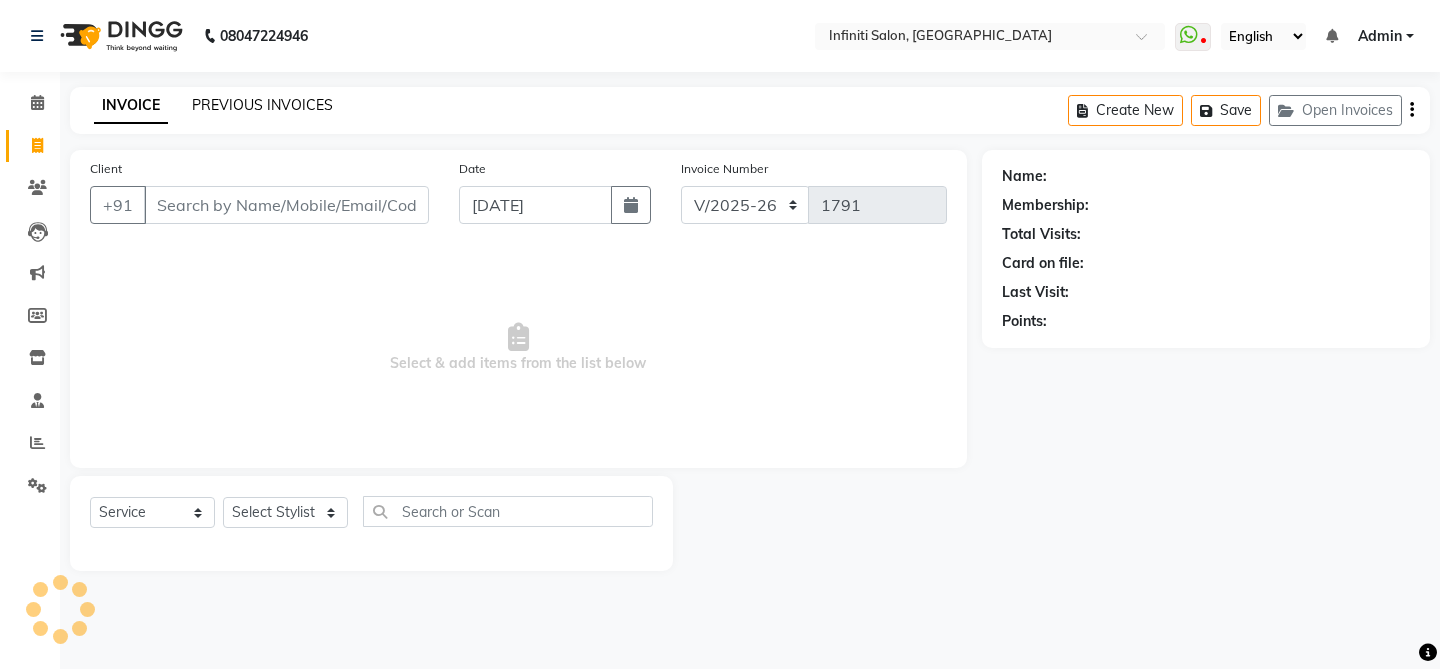 click on "PREVIOUS INVOICES" 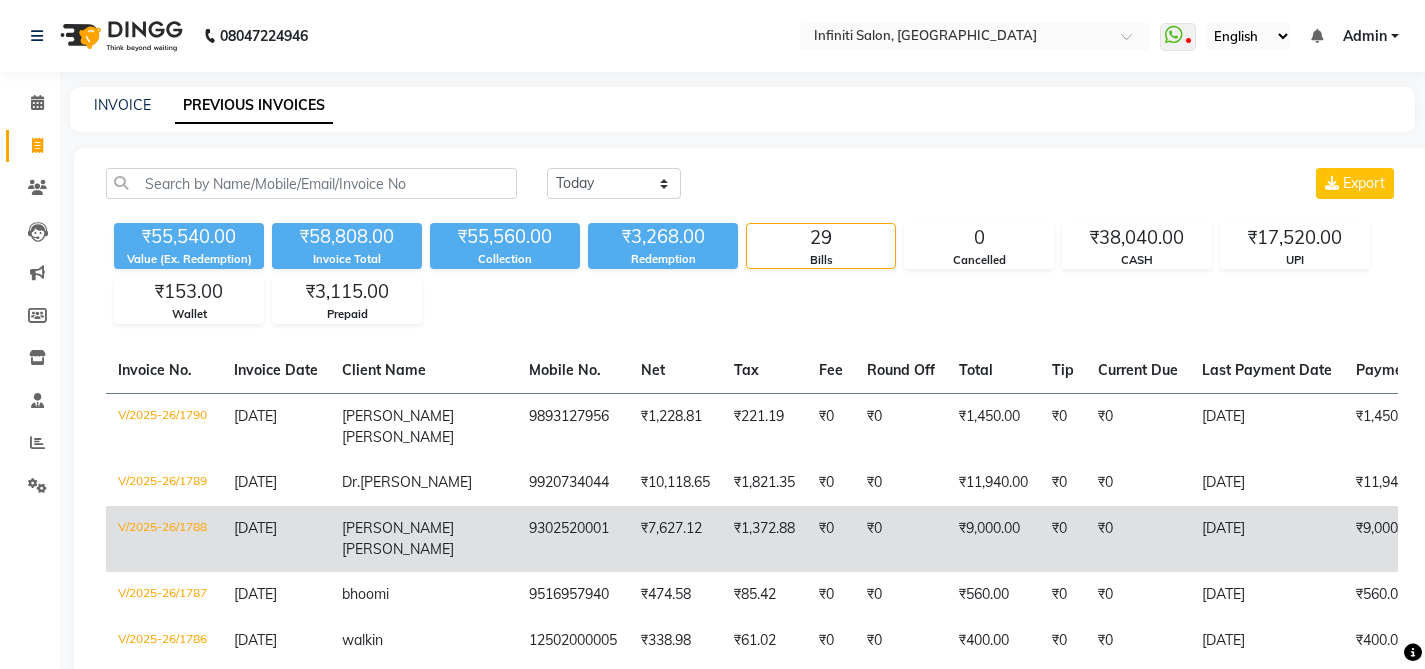click on "V/2025-26/1788" 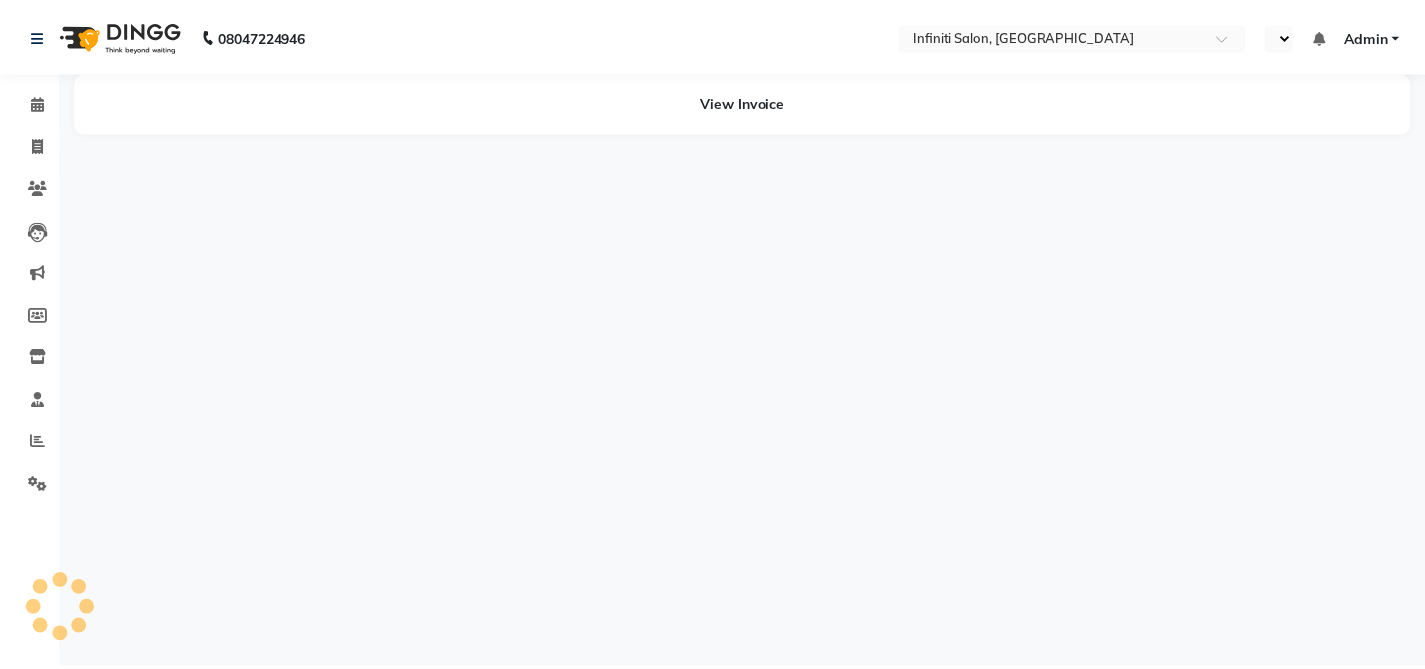 scroll, scrollTop: 0, scrollLeft: 0, axis: both 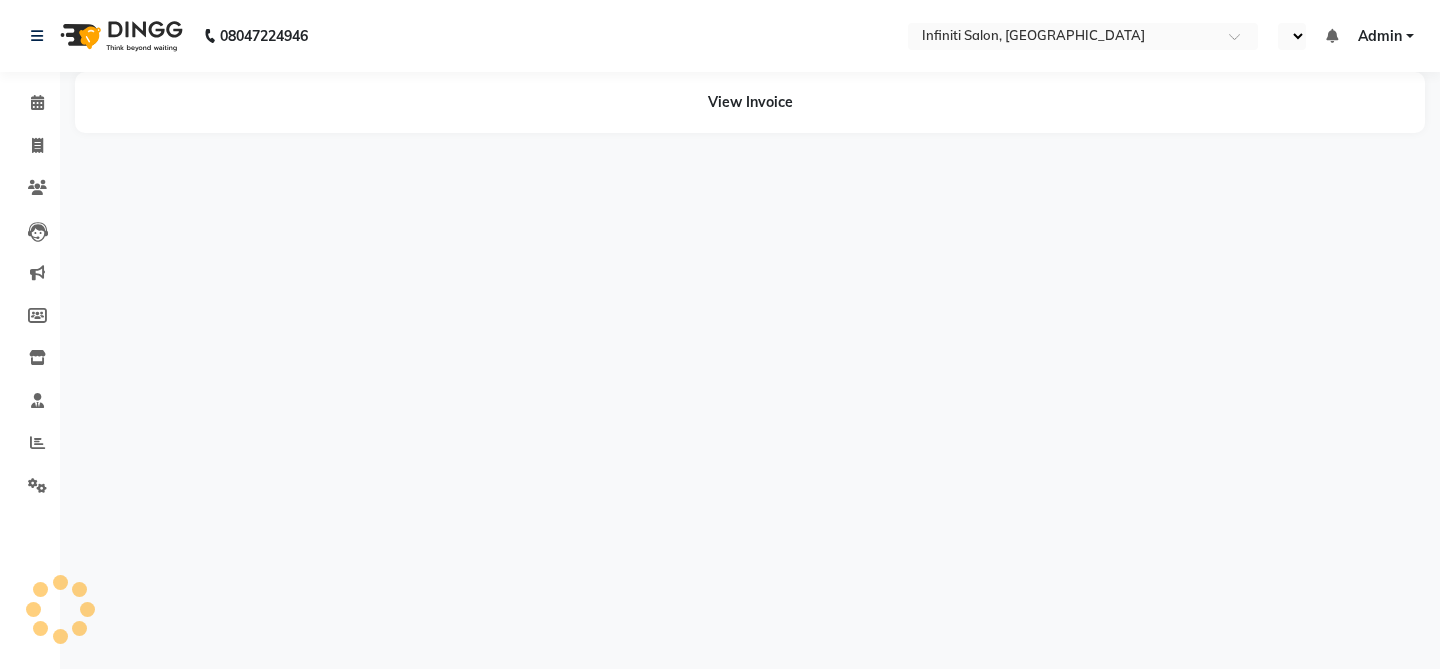 select on "en" 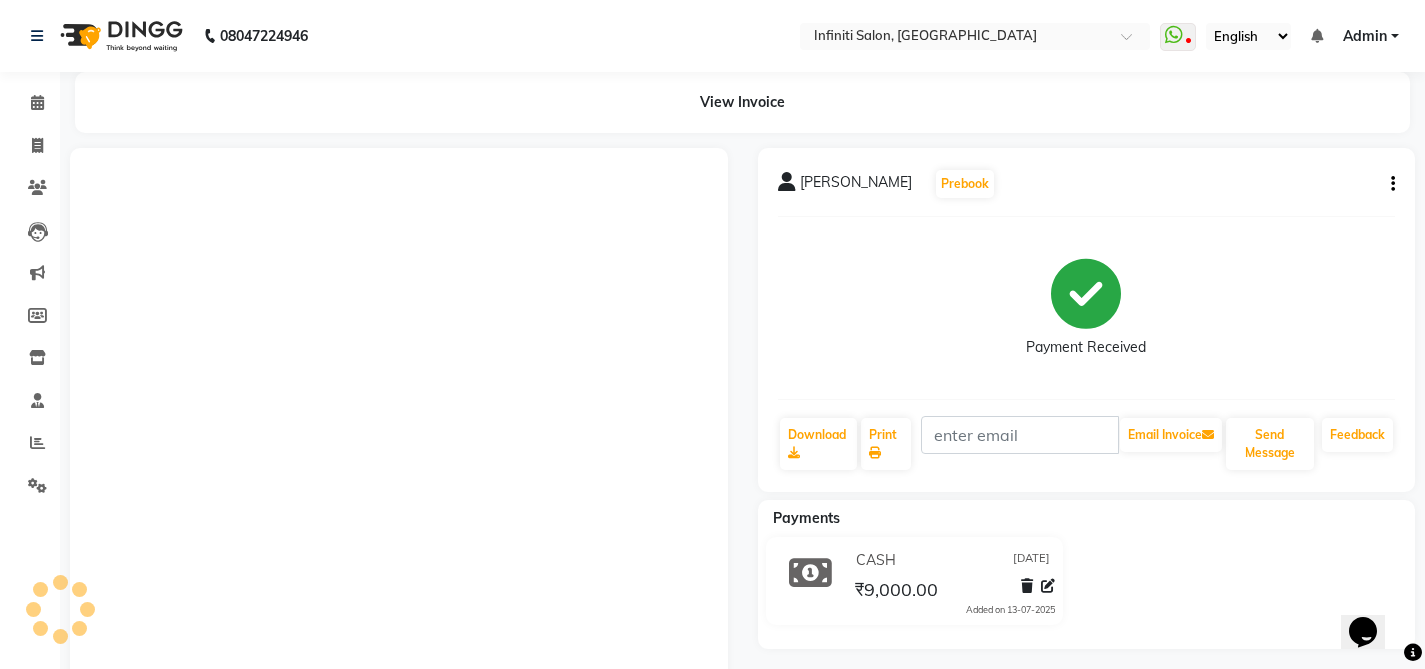 scroll, scrollTop: 0, scrollLeft: 0, axis: both 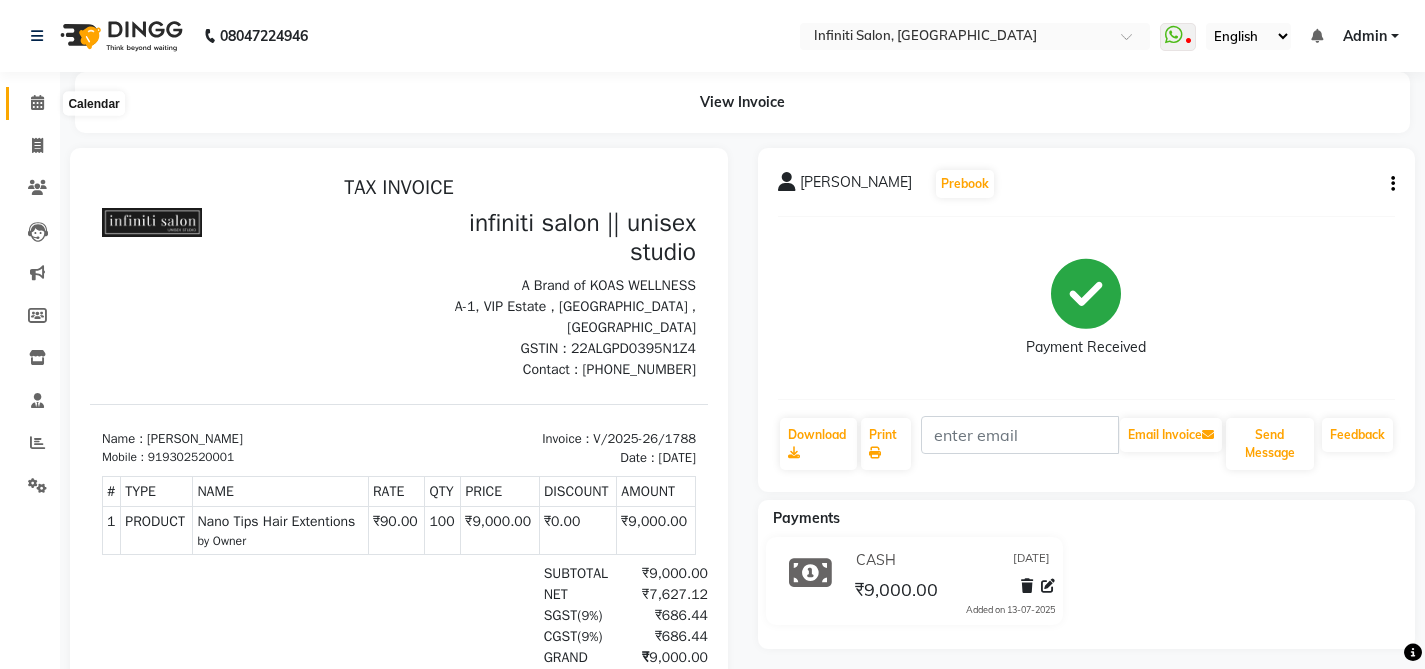click 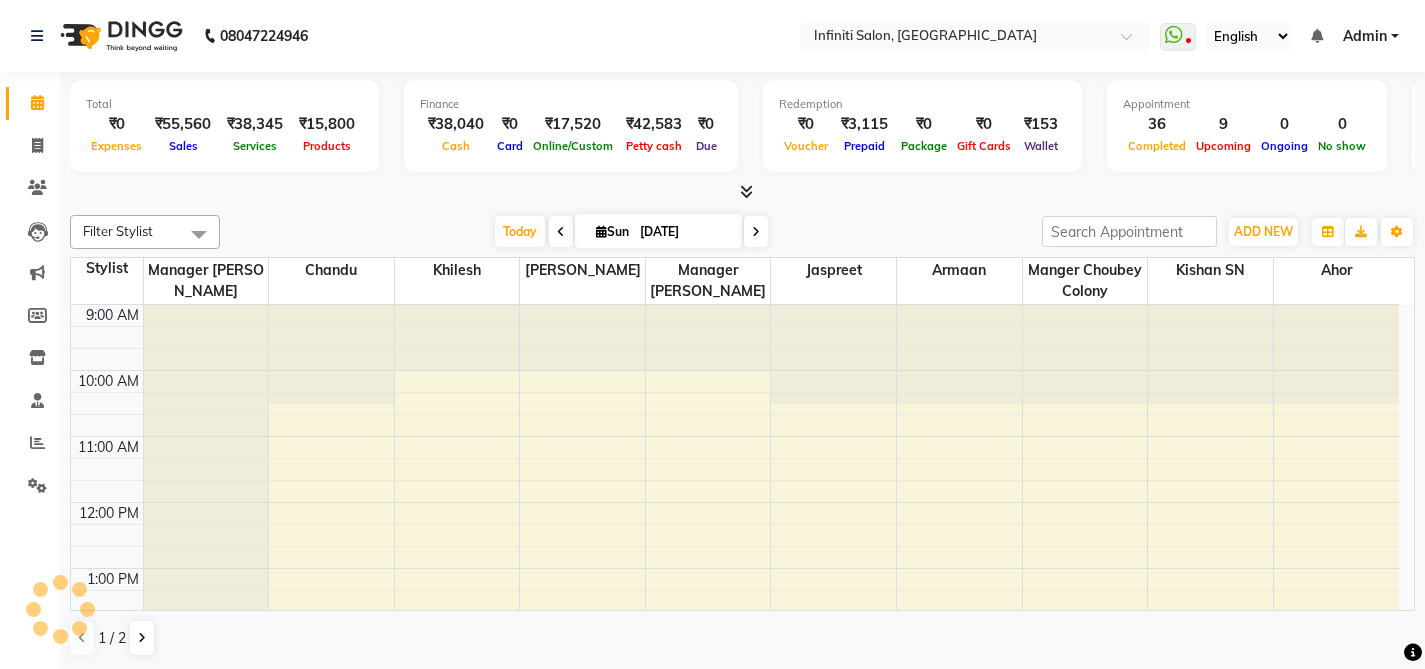 scroll, scrollTop: 0, scrollLeft: 0, axis: both 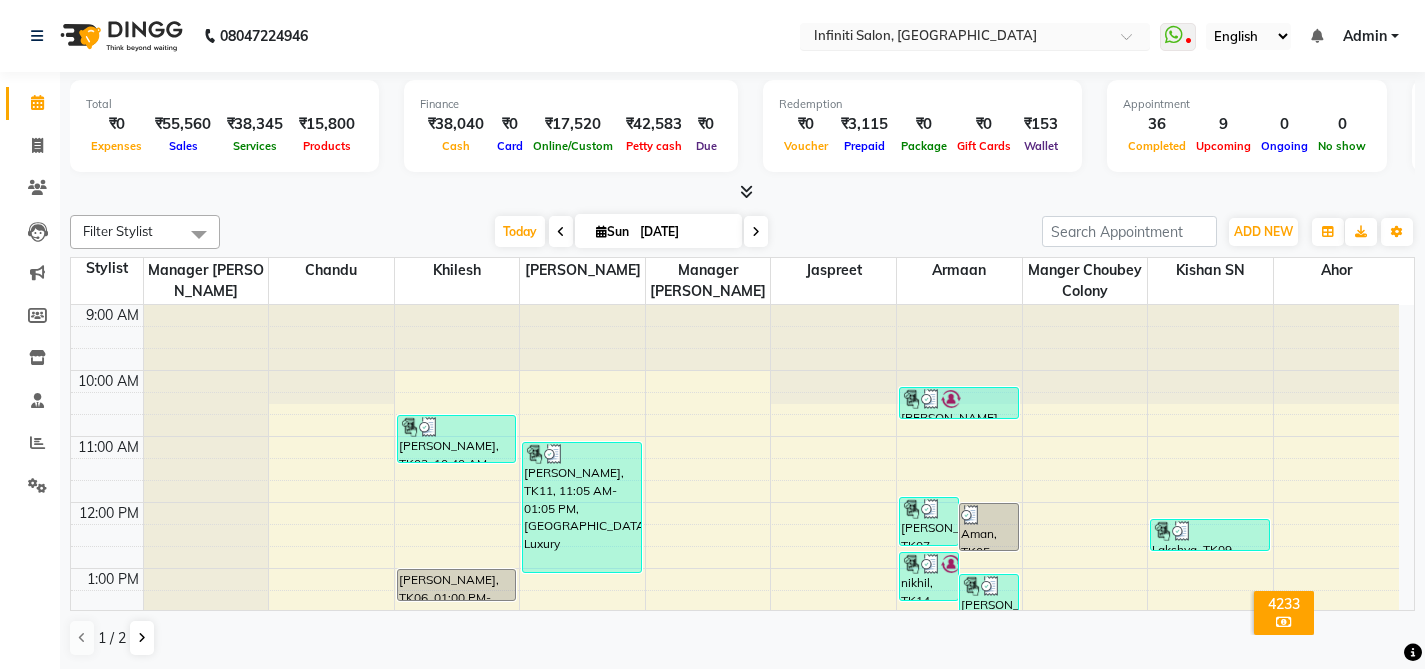 click at bounding box center [955, 38] 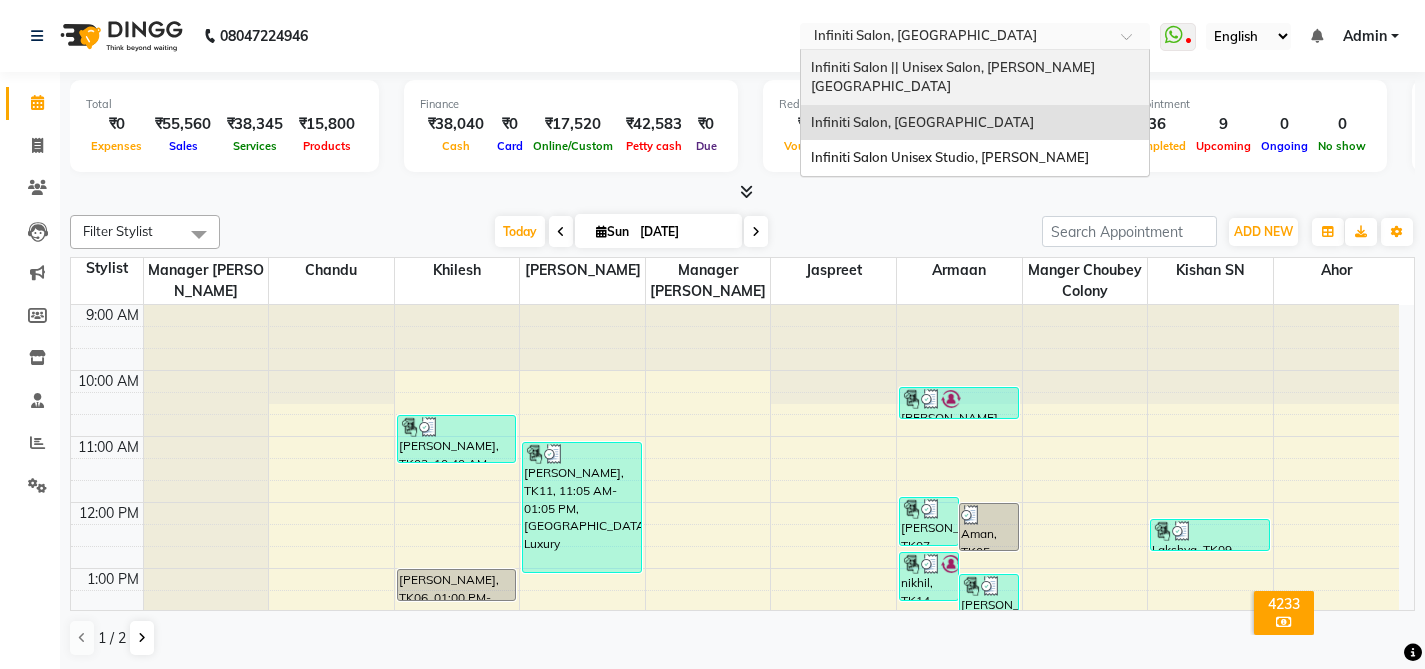 click on "Infiniti Salon || Unisex Salon, [PERSON_NAME][GEOGRAPHIC_DATA]" at bounding box center (953, 77) 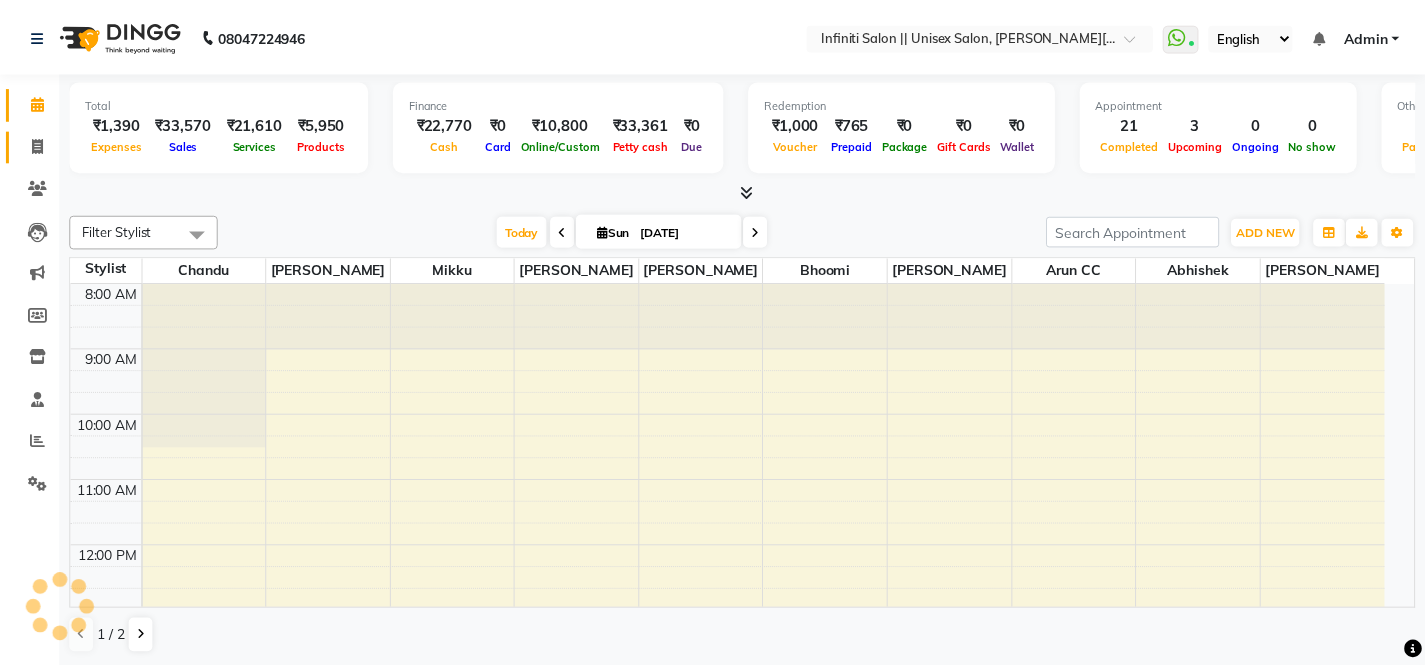 scroll, scrollTop: 0, scrollLeft: 0, axis: both 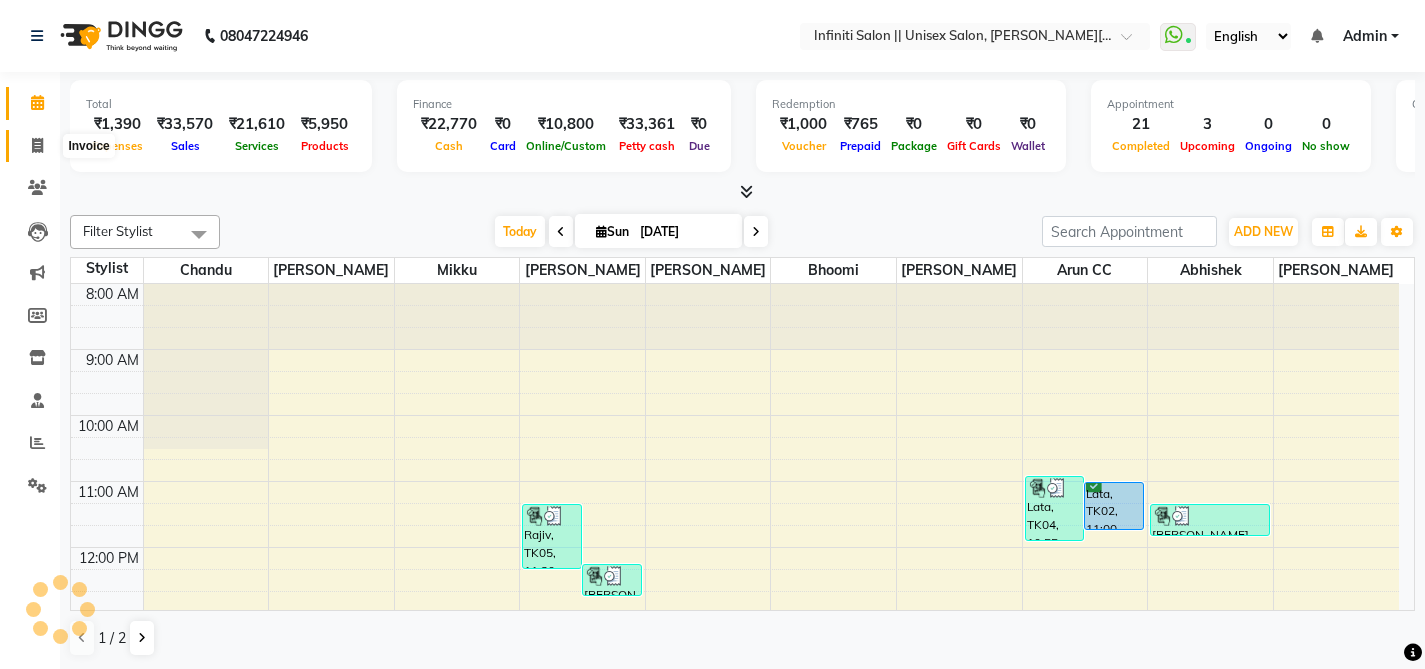 click 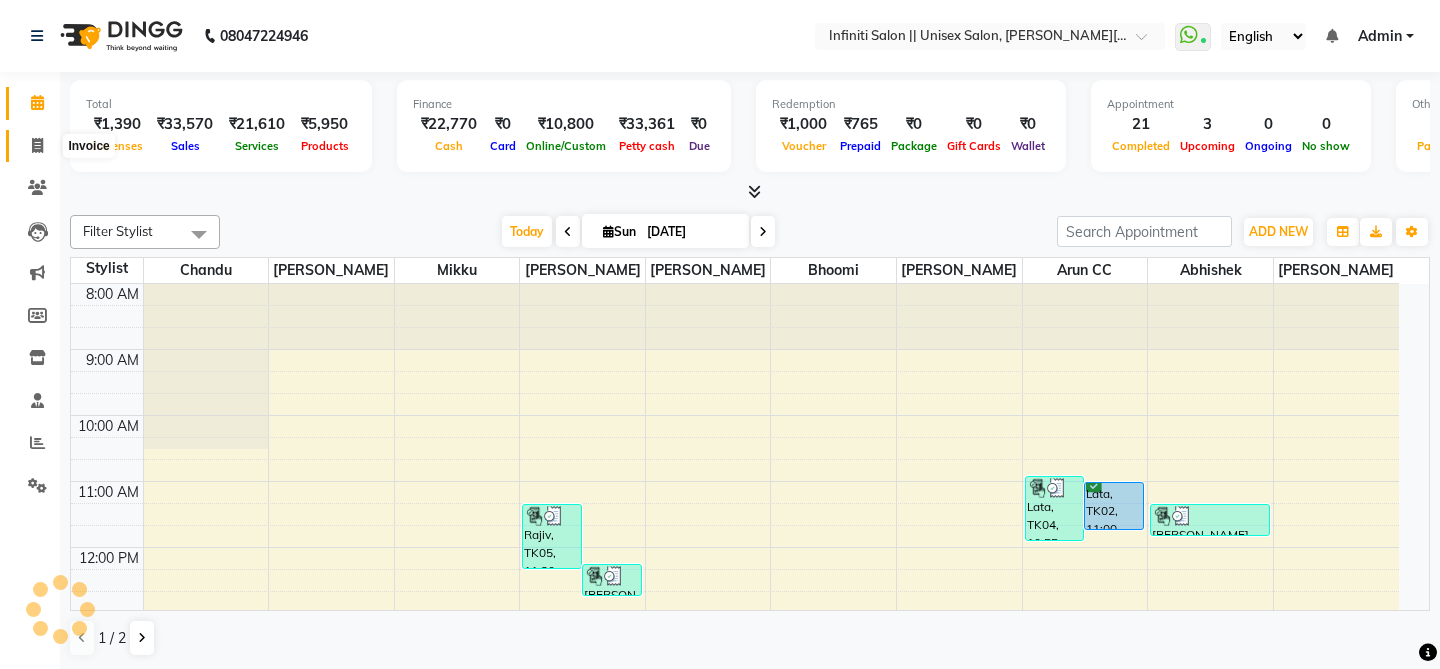 select on "8233" 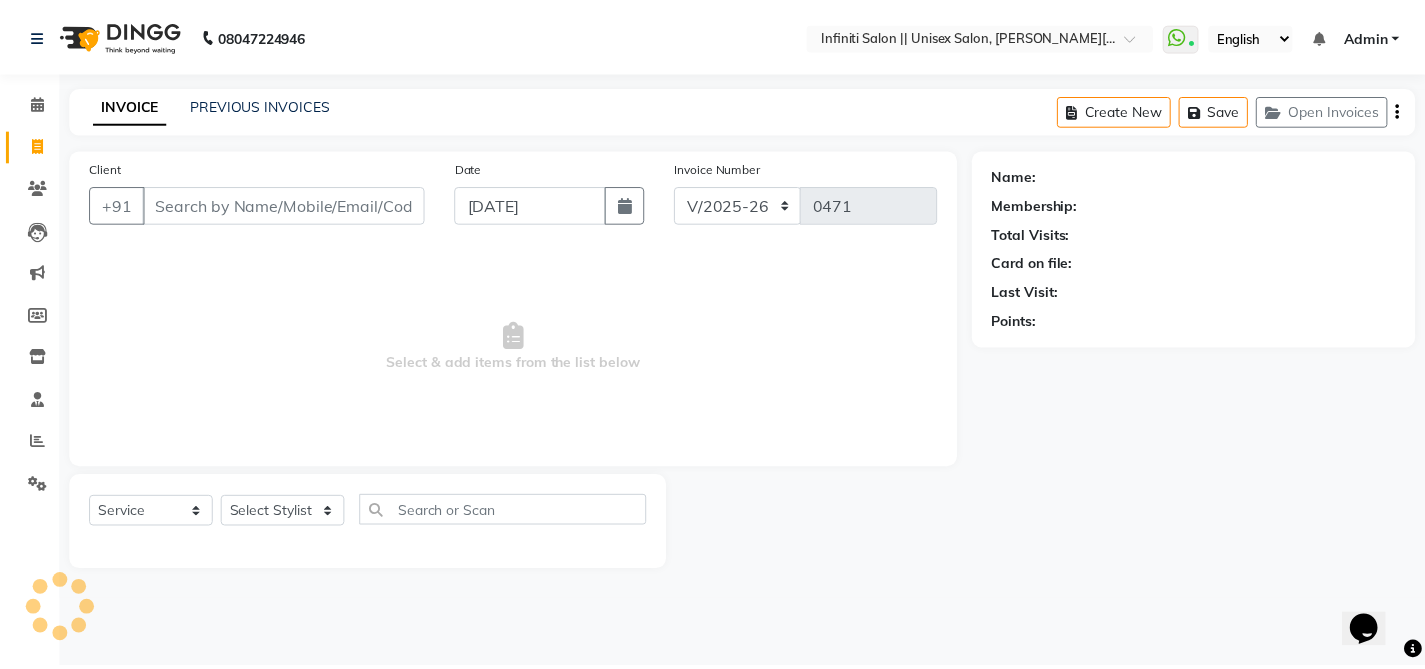 scroll, scrollTop: 0, scrollLeft: 0, axis: both 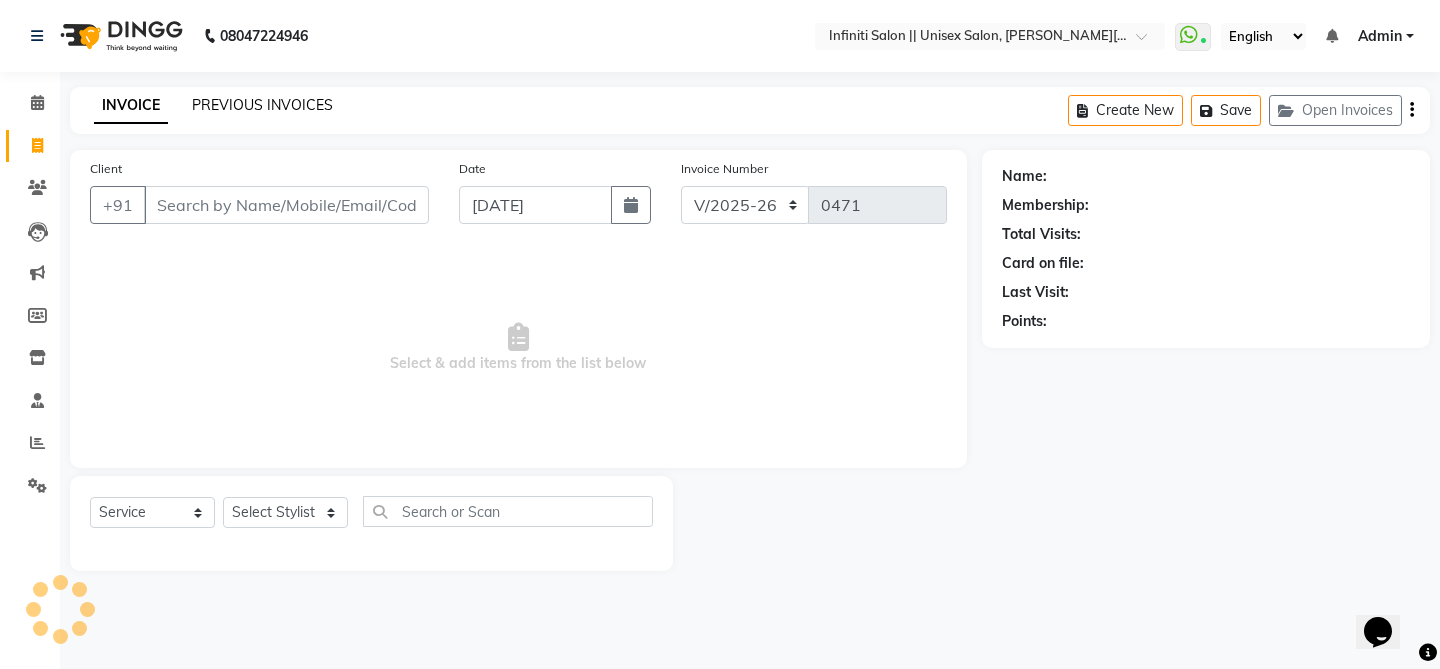 click on "PREVIOUS INVOICES" 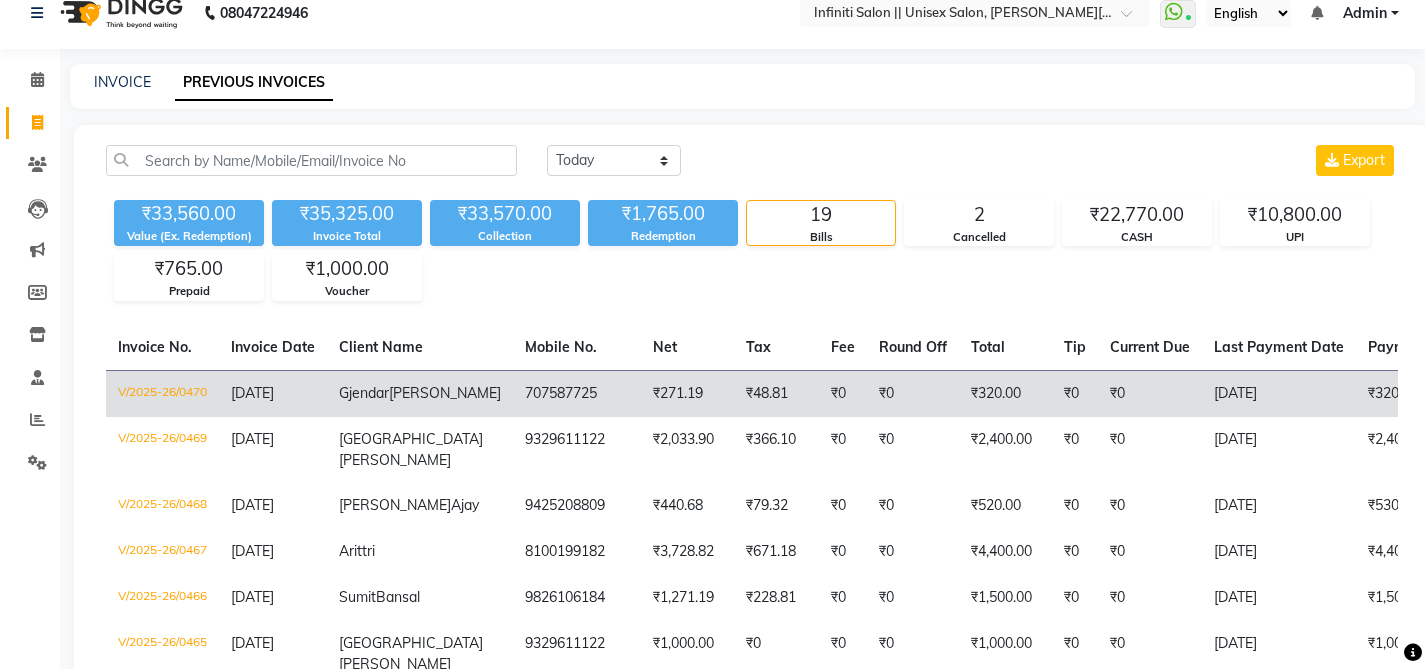 scroll, scrollTop: 0, scrollLeft: 0, axis: both 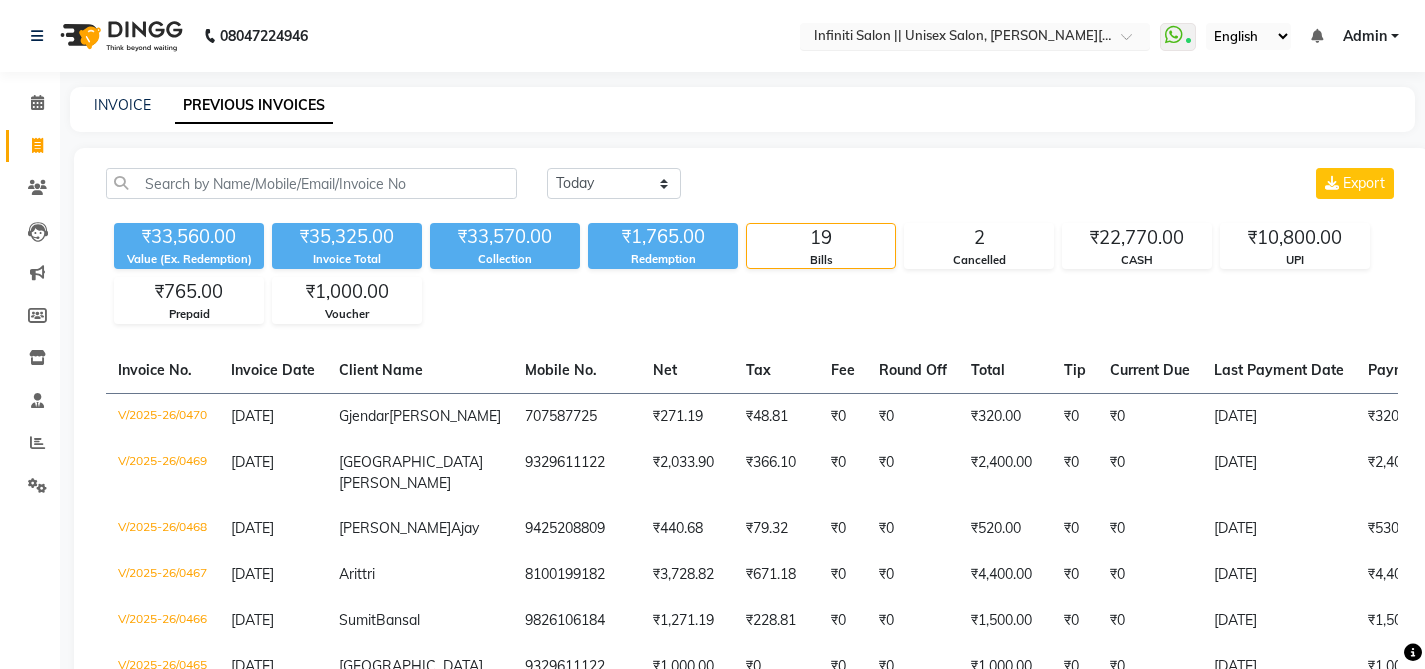 click at bounding box center (955, 38) 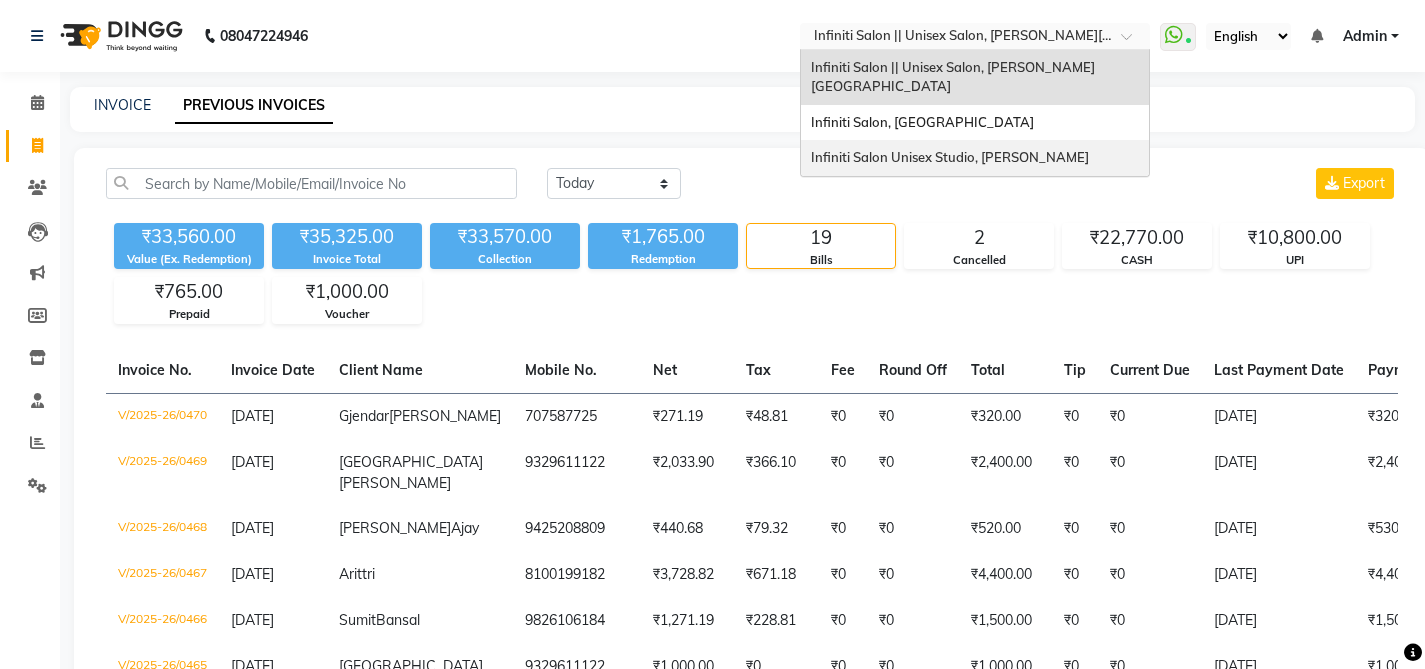 click on "Infiniti Salon Unisex Studio, [PERSON_NAME]" at bounding box center (950, 157) 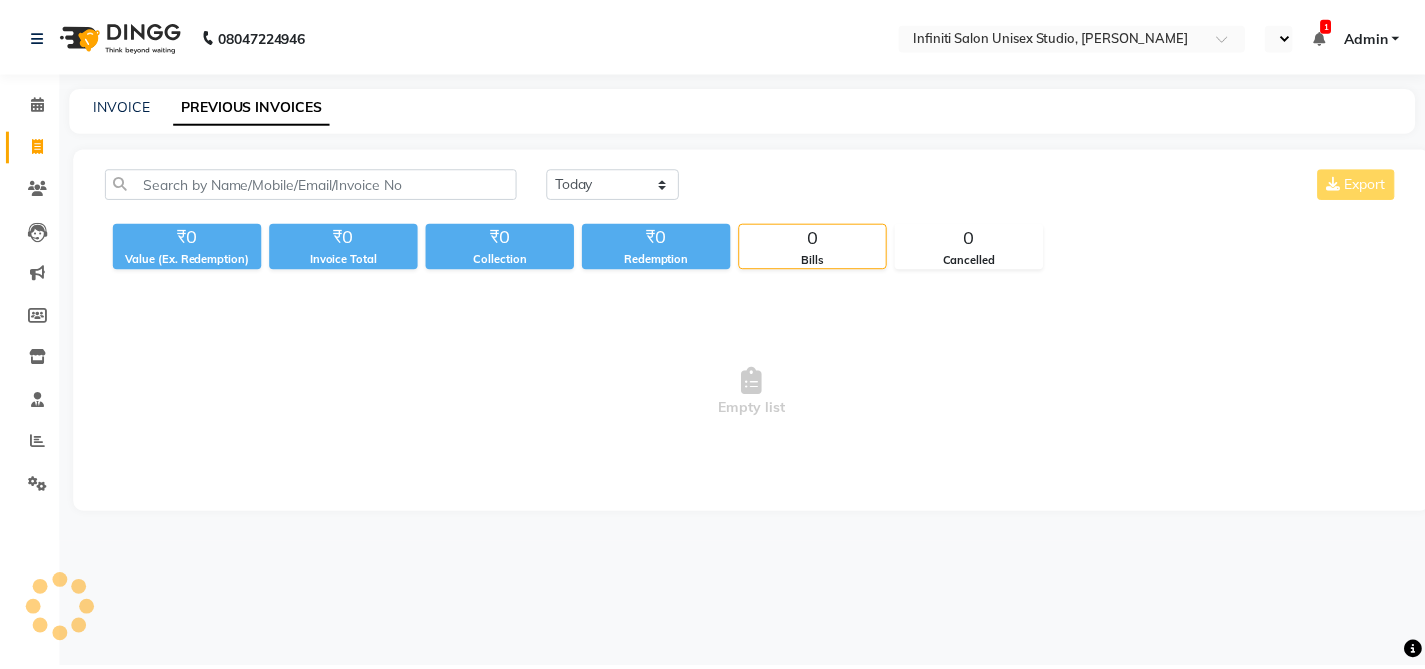 scroll, scrollTop: 0, scrollLeft: 0, axis: both 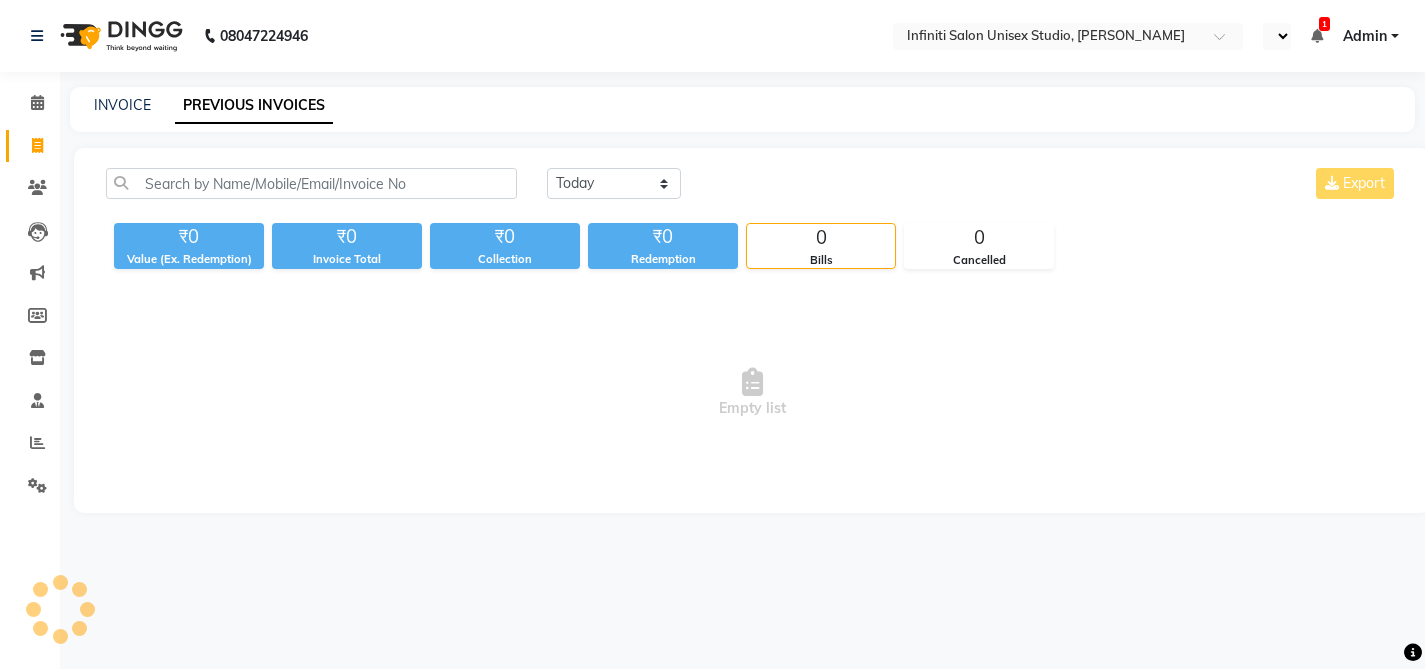 select on "en" 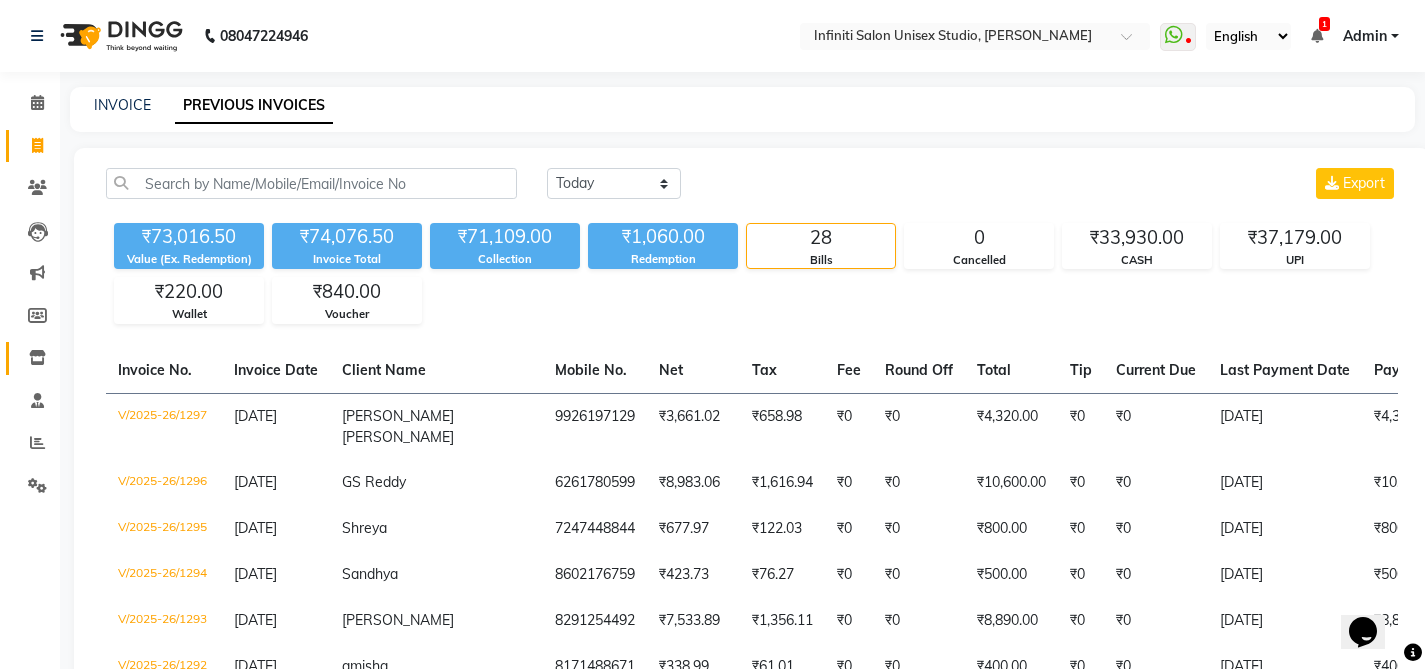 scroll, scrollTop: 0, scrollLeft: 0, axis: both 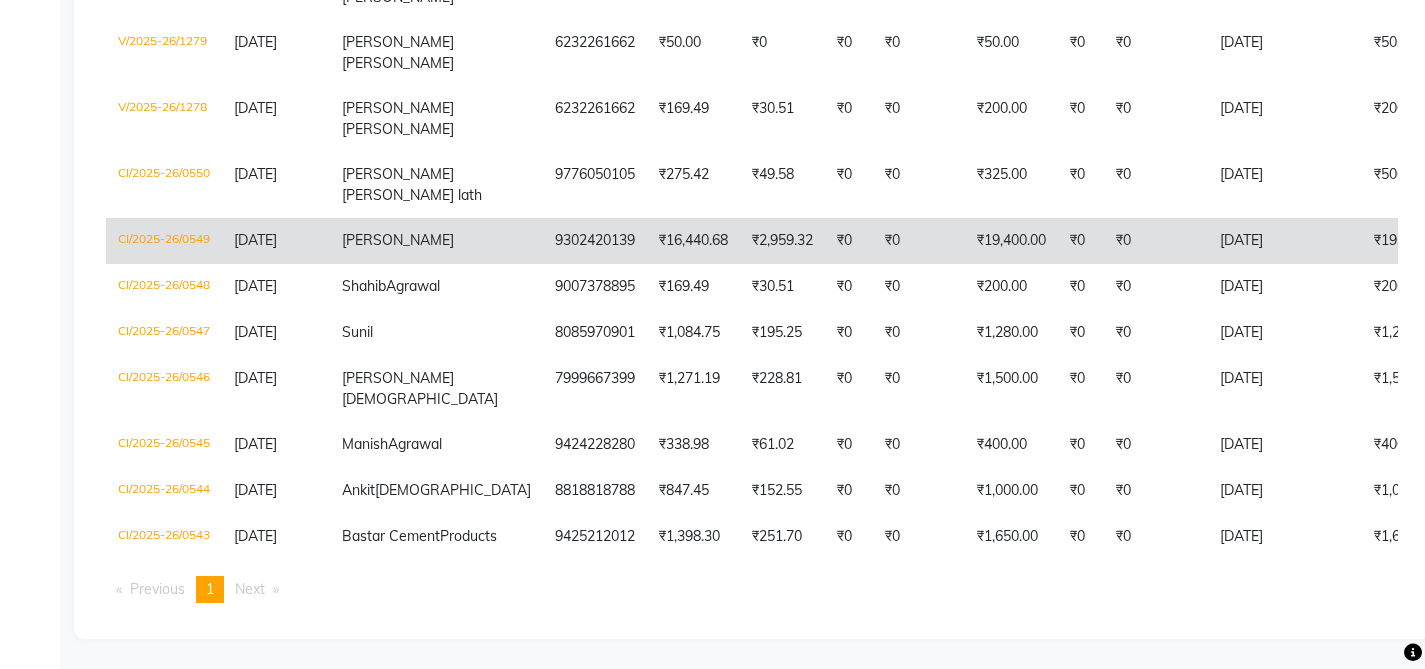 click on "CI/2025-26/0549" 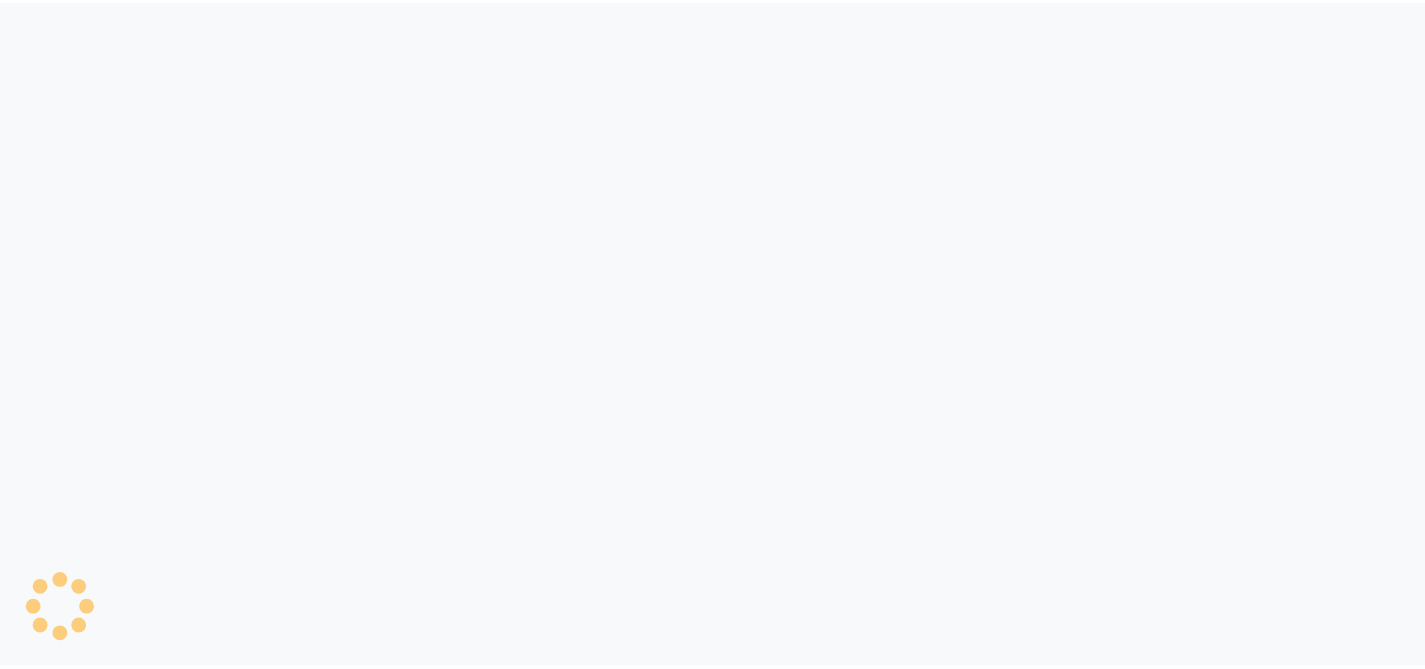 scroll, scrollTop: 0, scrollLeft: 0, axis: both 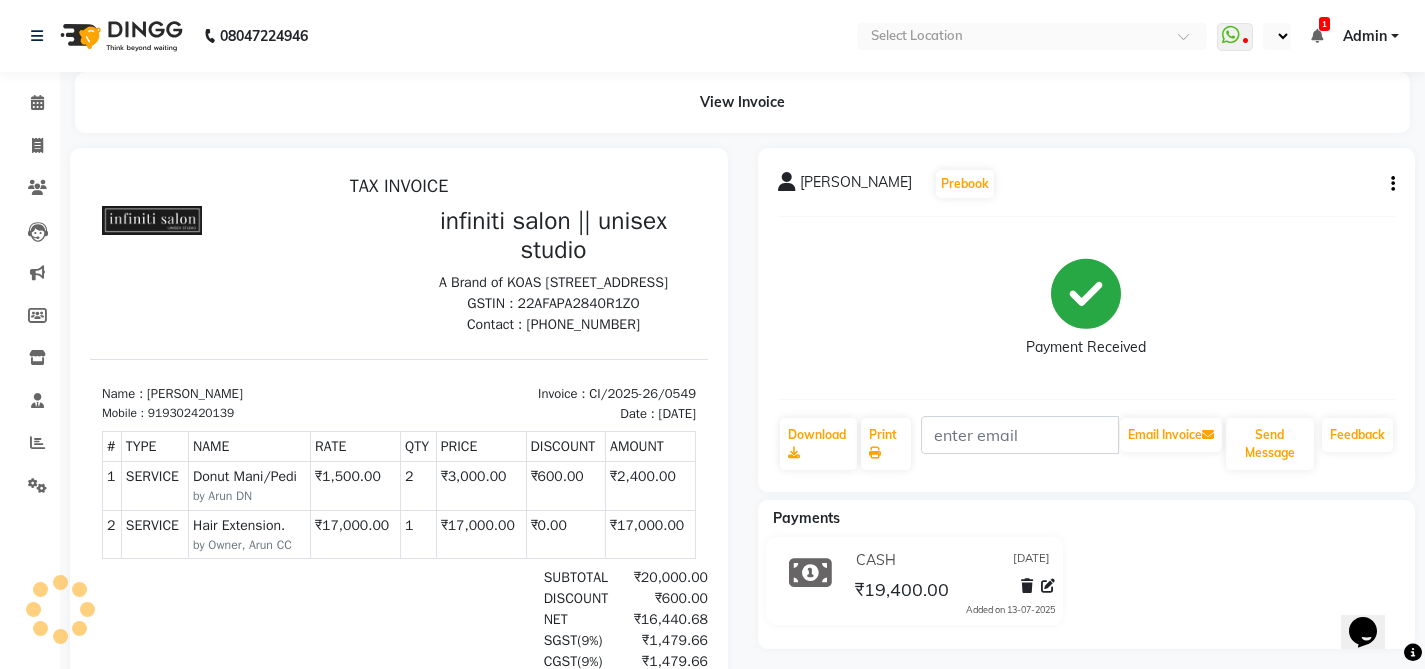 select on "en" 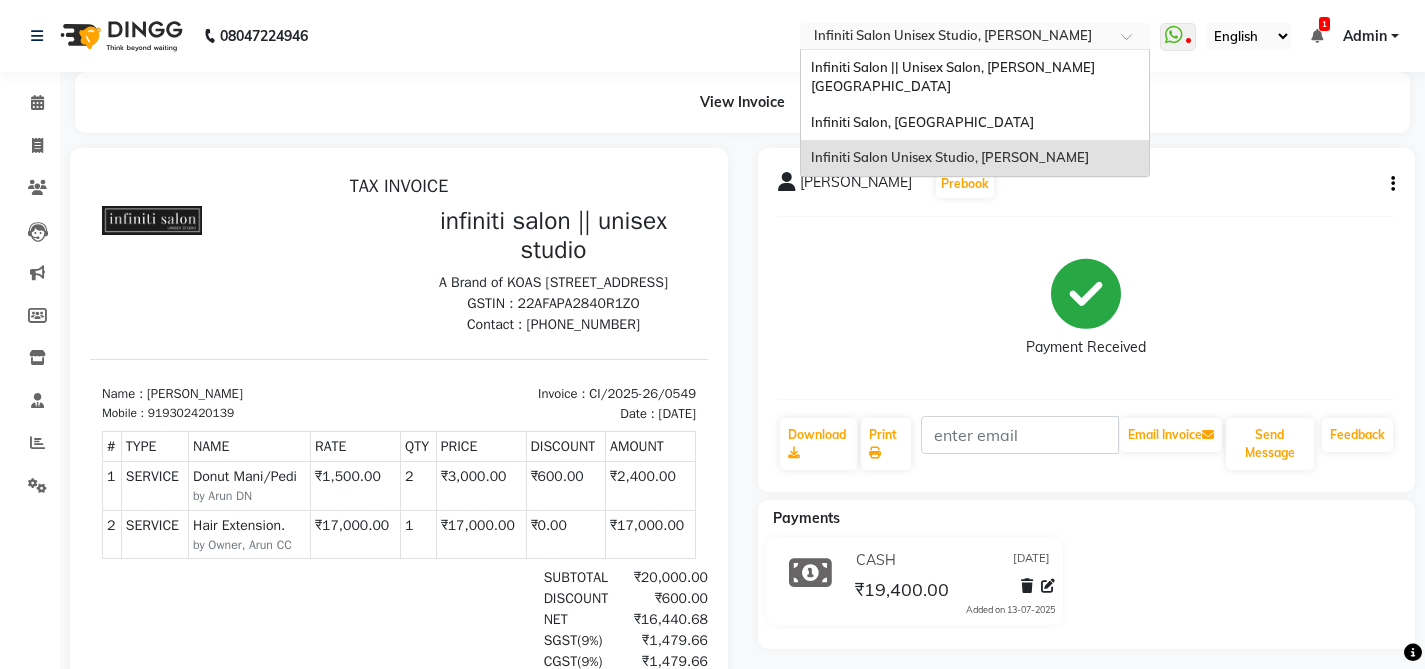 click at bounding box center (955, 38) 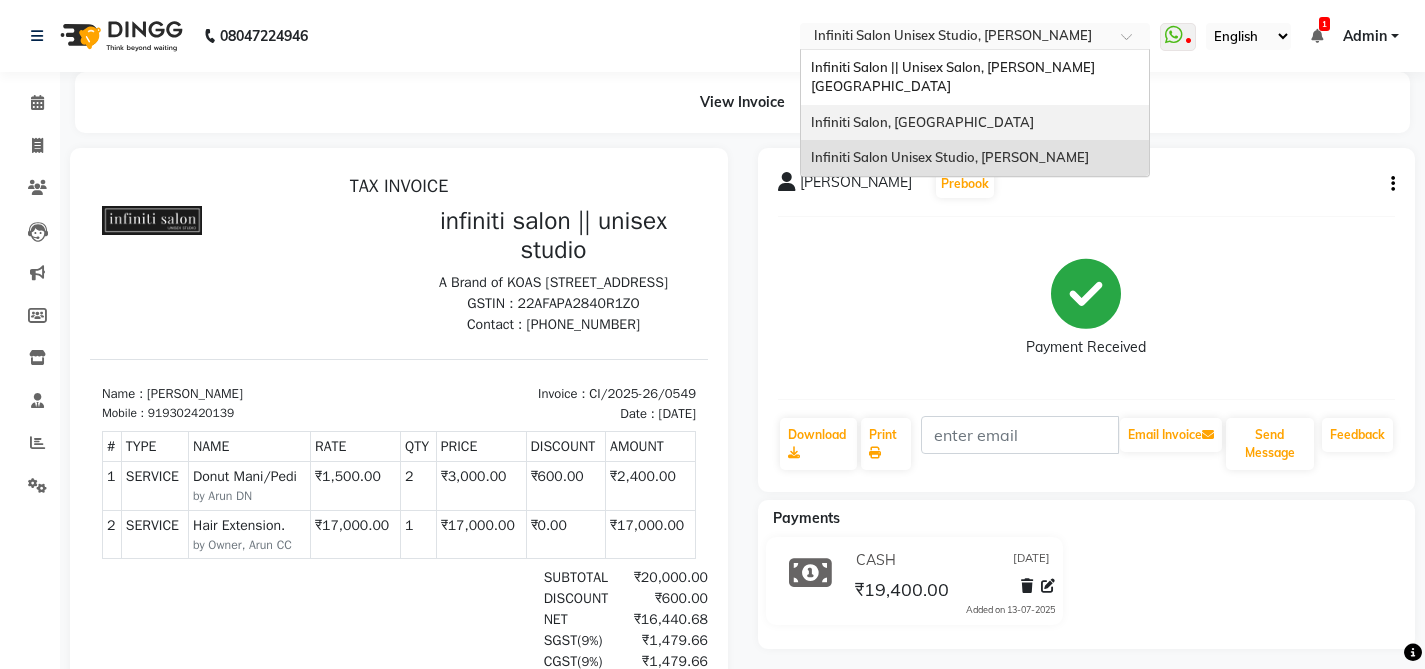 click on "Infiniti Salon, [GEOGRAPHIC_DATA]" at bounding box center (922, 122) 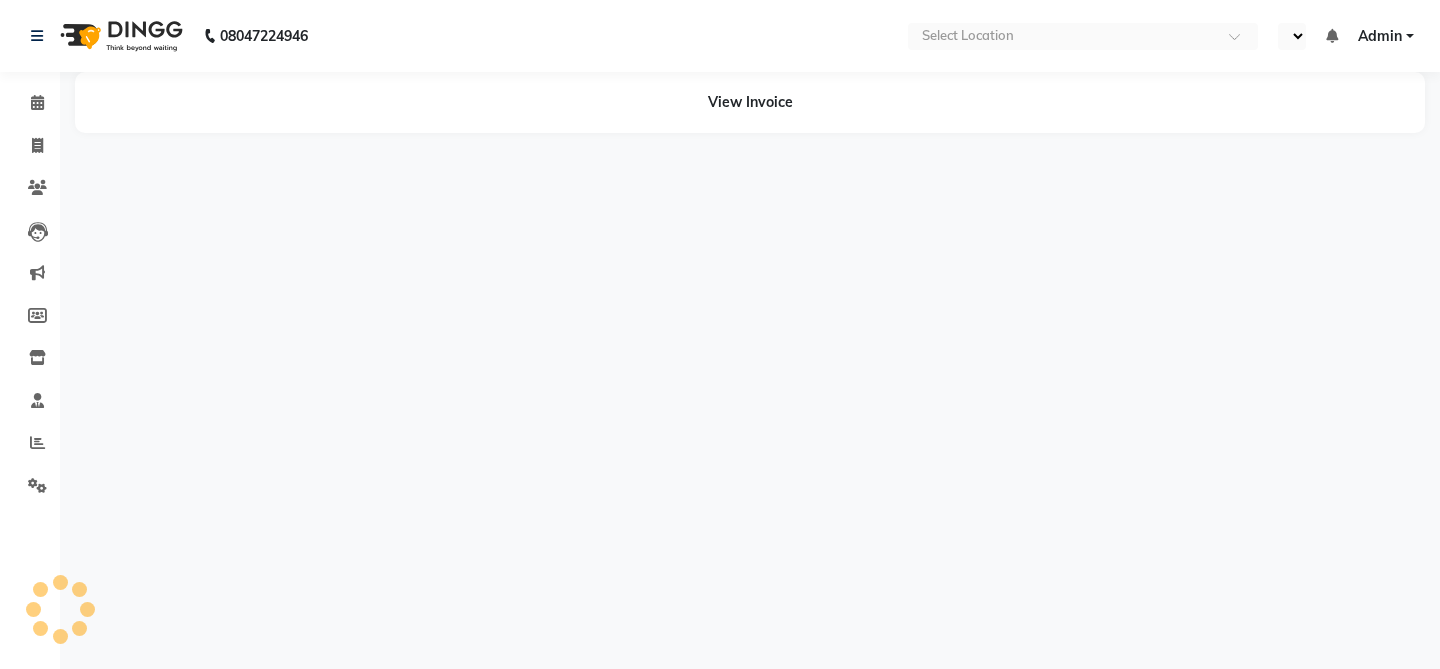 scroll, scrollTop: 0, scrollLeft: 0, axis: both 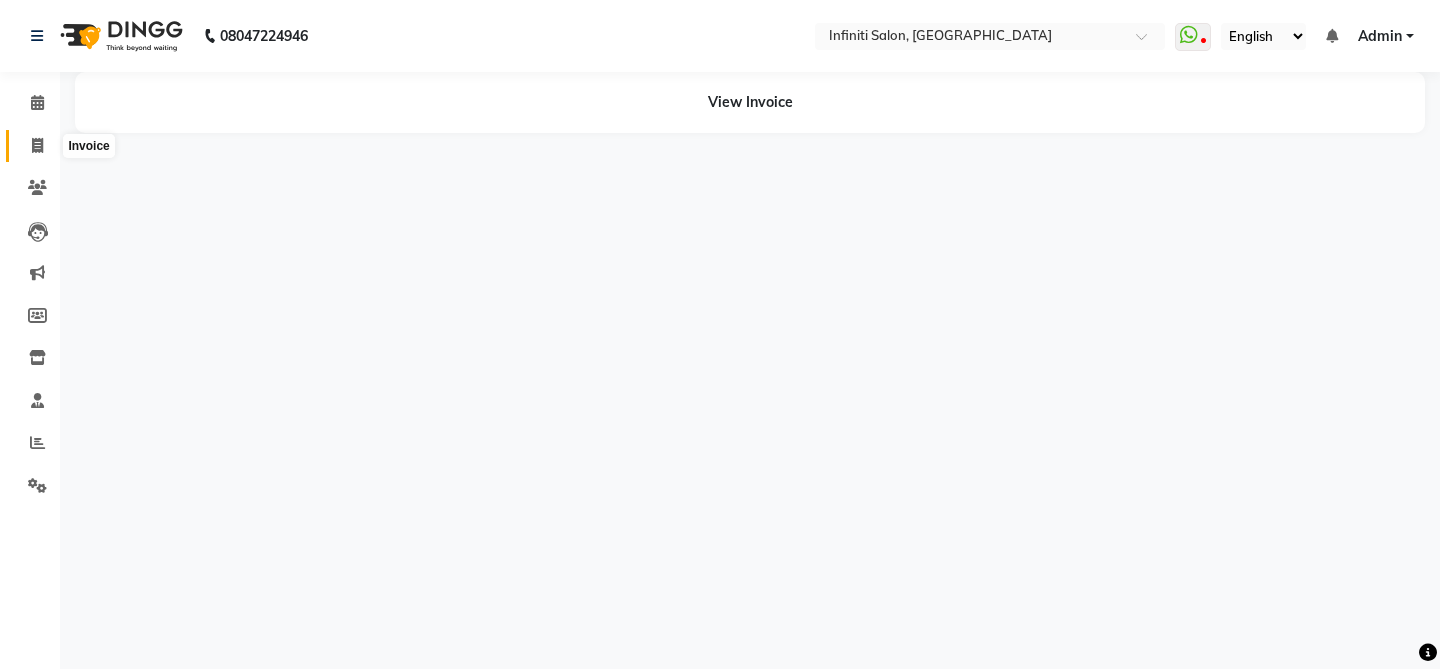 click 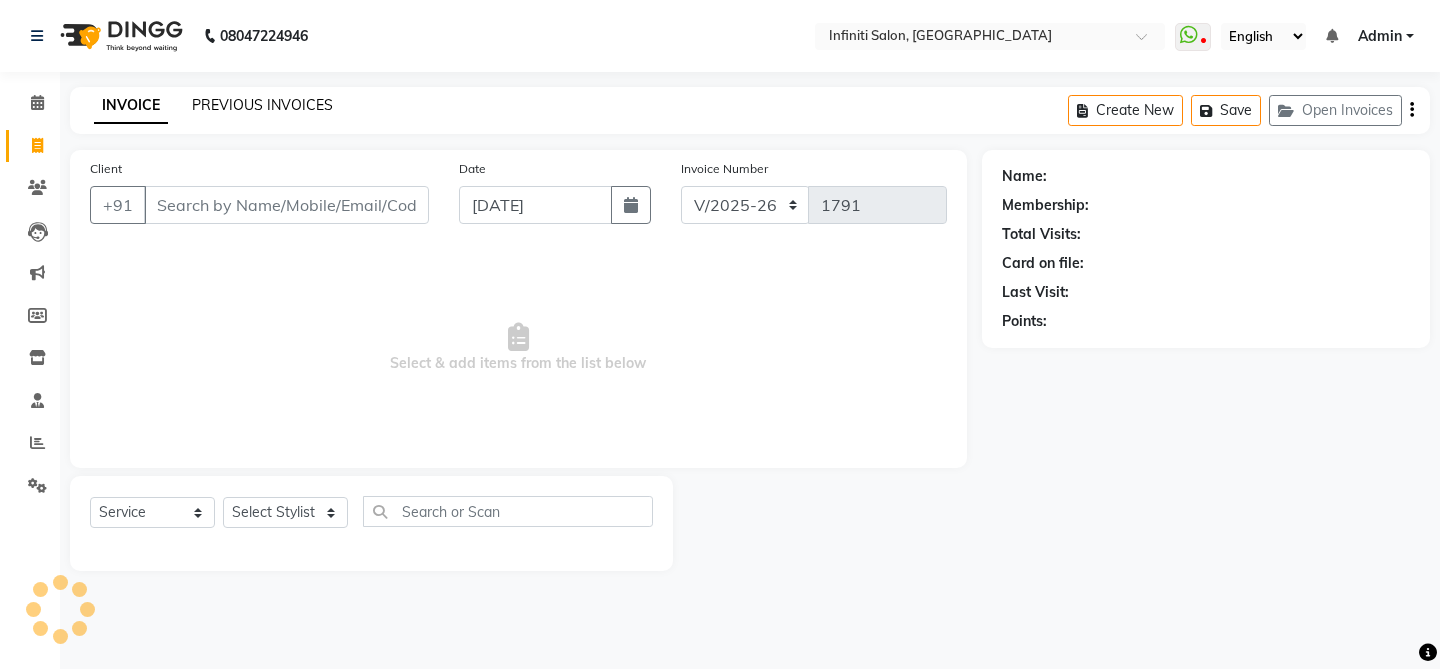 click on "PREVIOUS INVOICES" 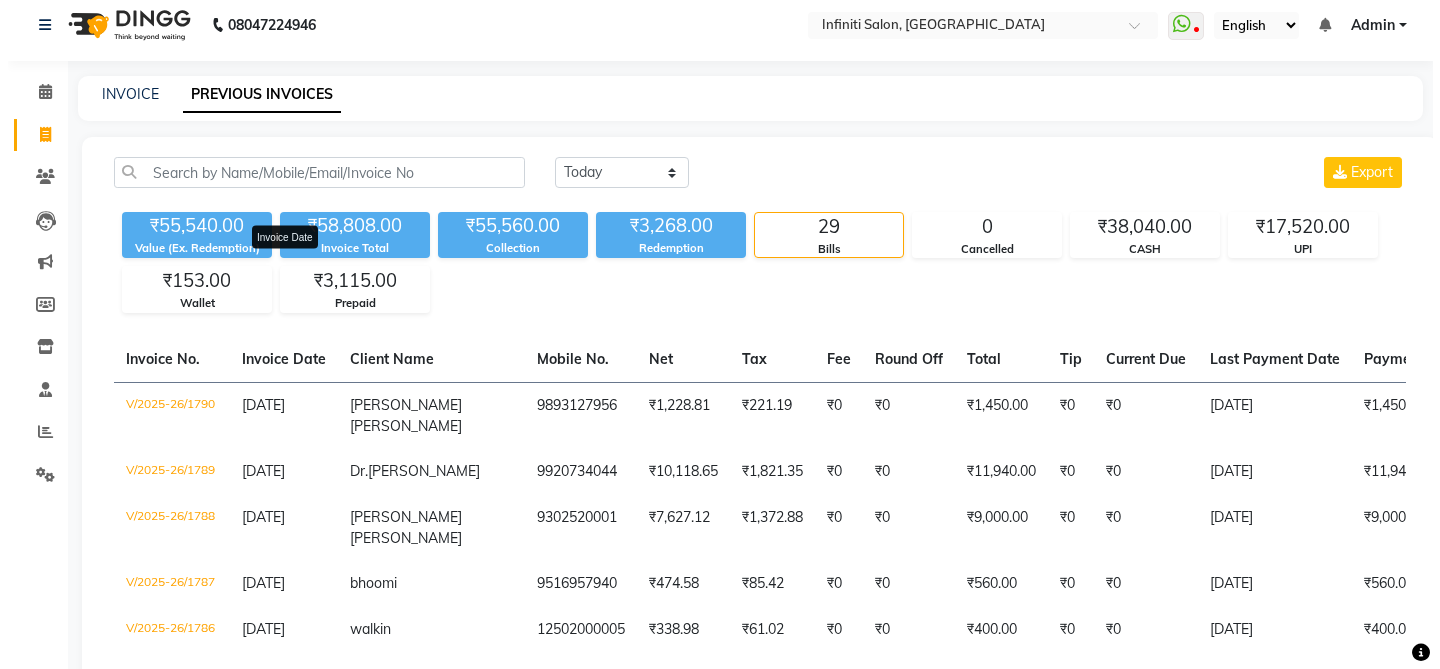 scroll, scrollTop: 24, scrollLeft: 0, axis: vertical 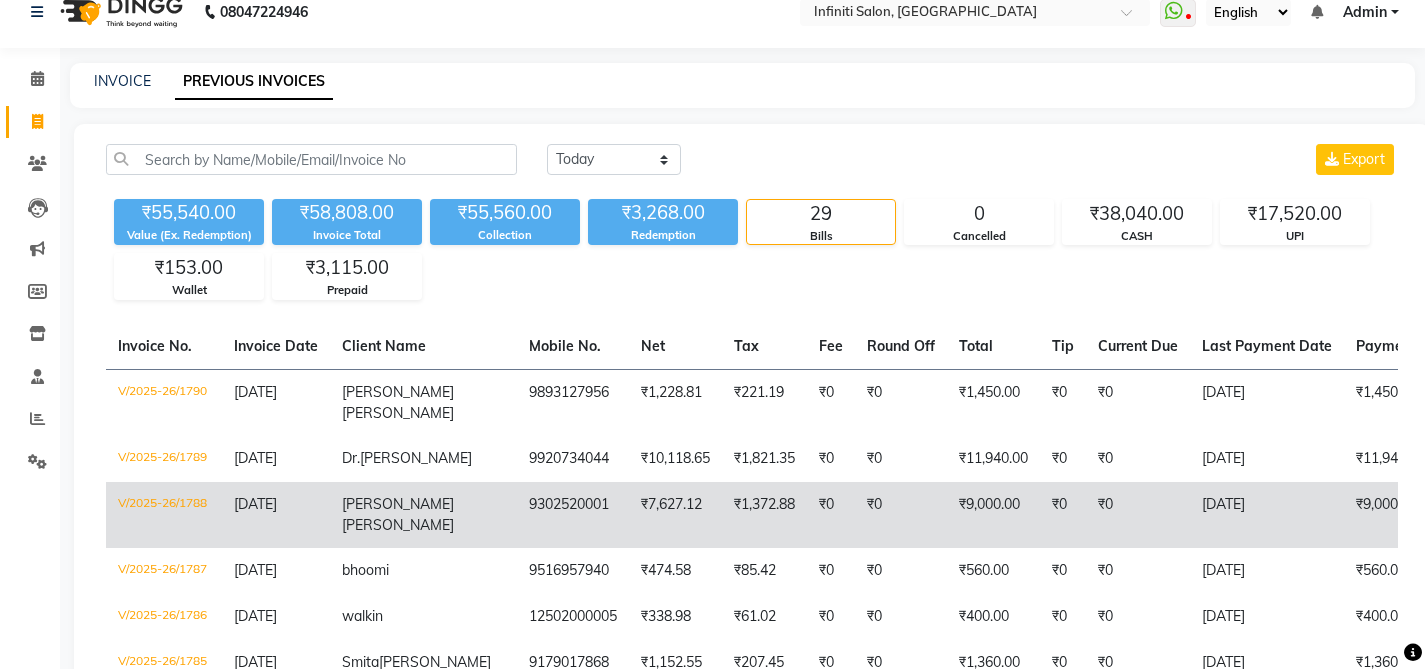 click on "V/2025-26/1788" 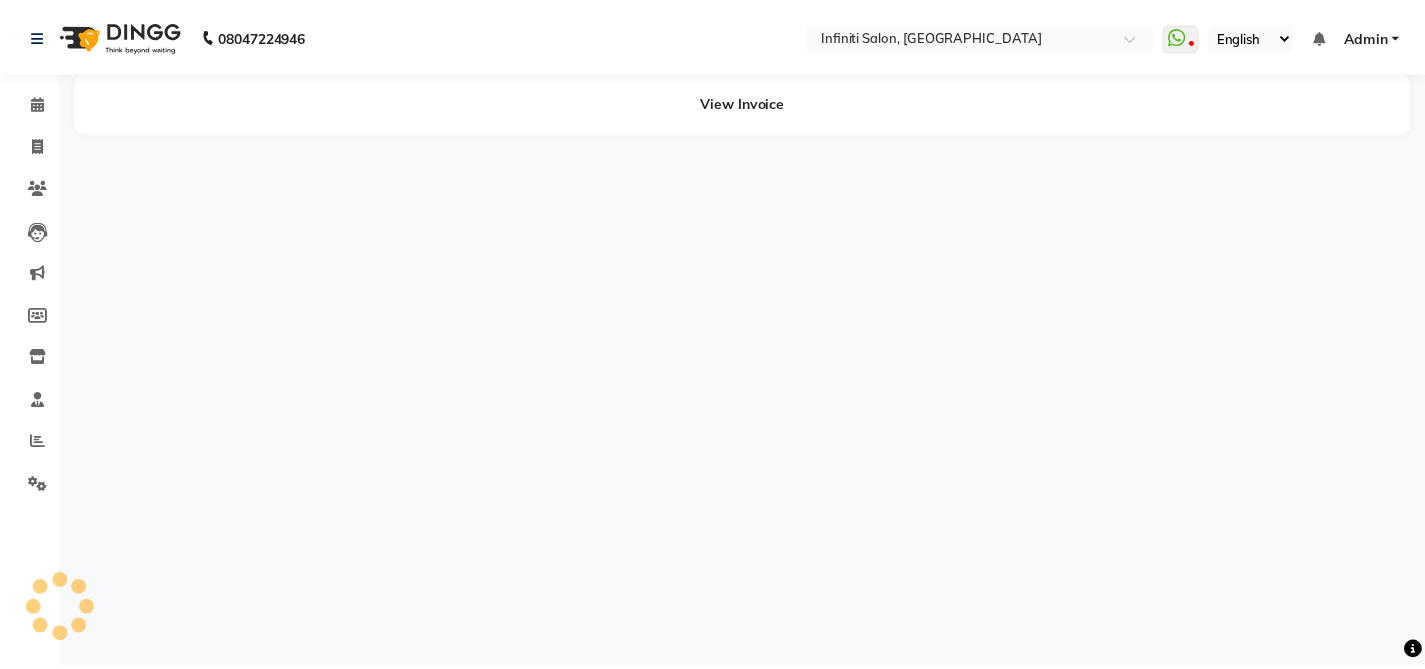 scroll, scrollTop: 0, scrollLeft: 0, axis: both 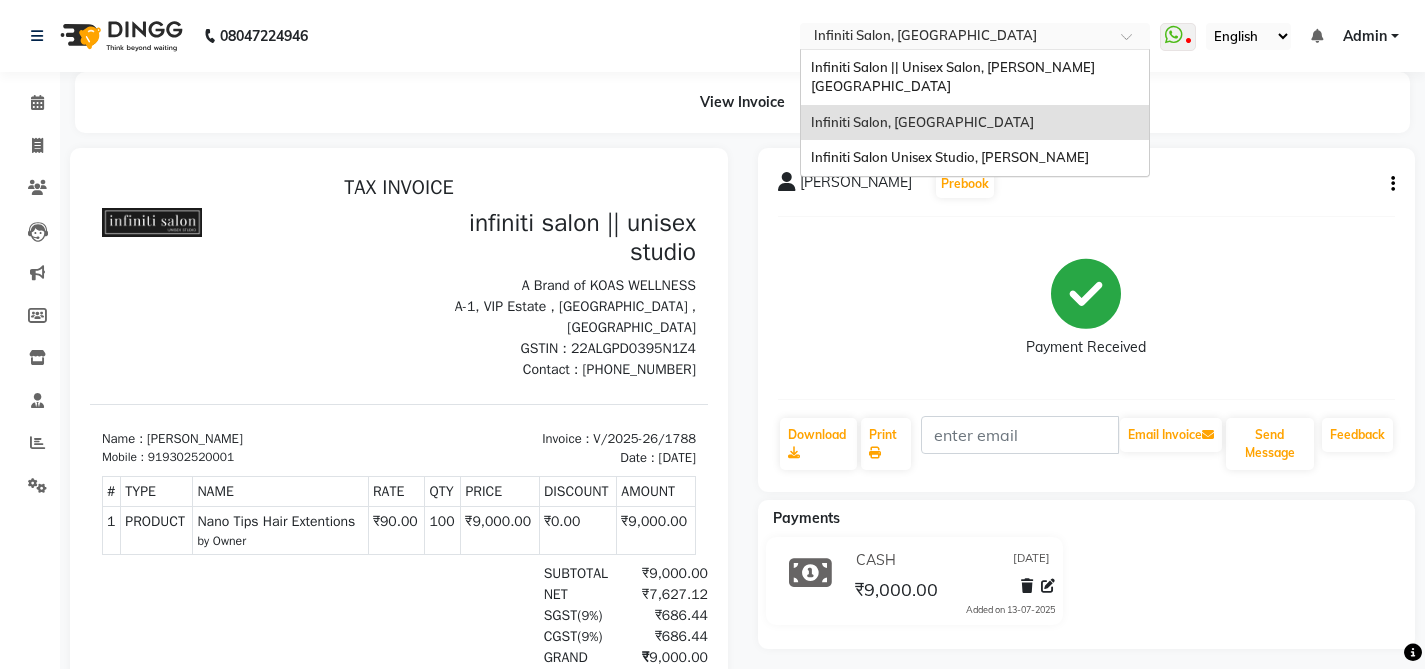 click at bounding box center [955, 38] 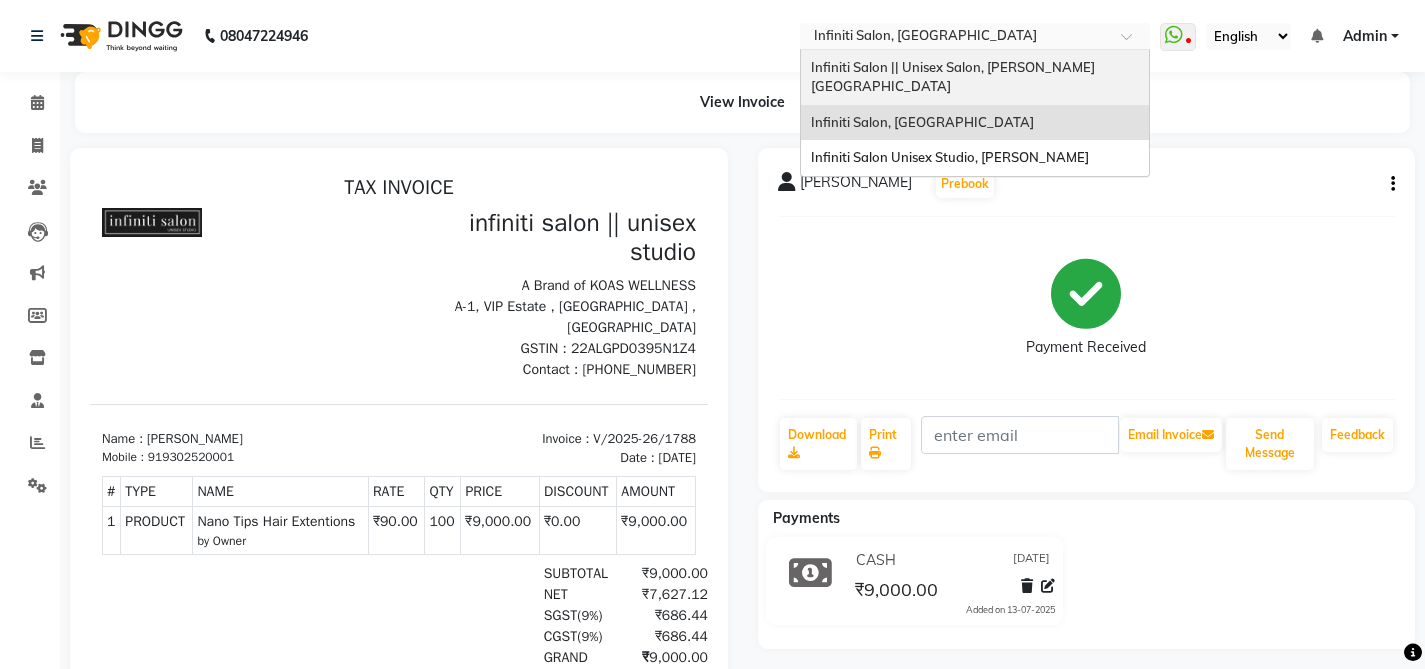click on "Infiniti Salon || Unisex Salon, [PERSON_NAME][GEOGRAPHIC_DATA]" at bounding box center (953, 77) 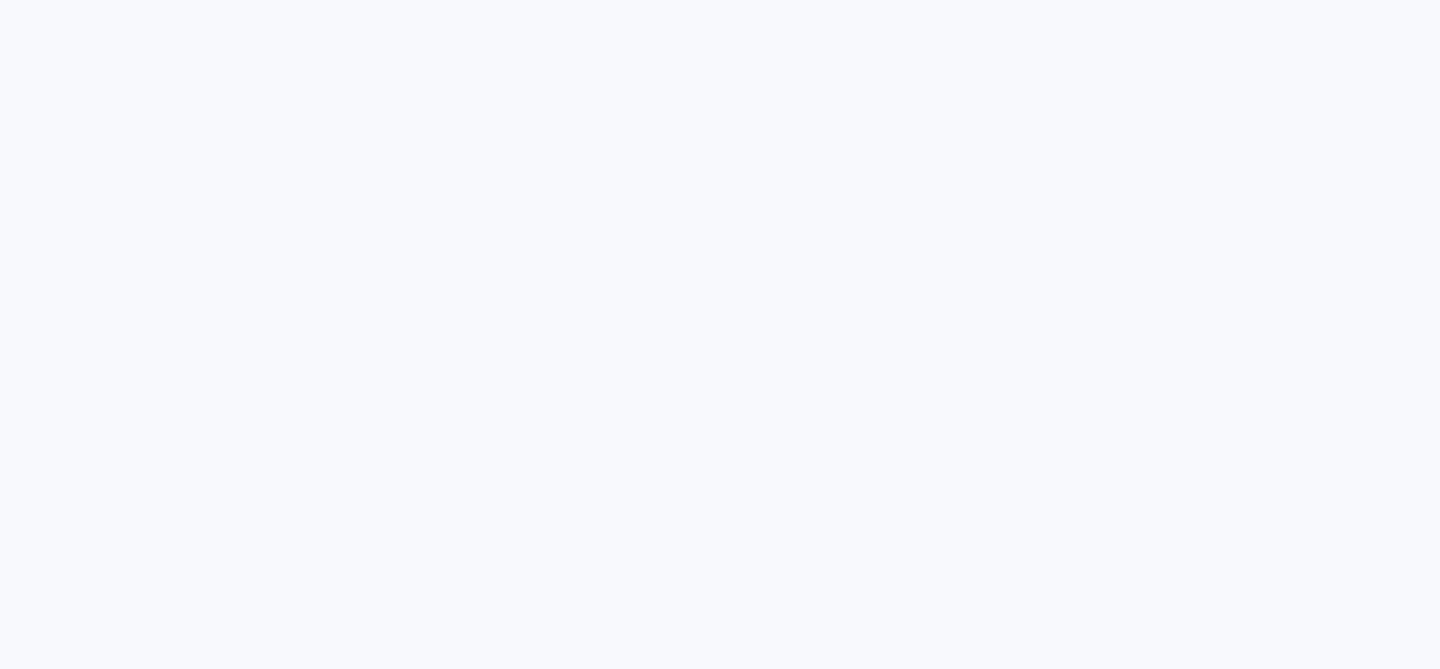 scroll, scrollTop: 0, scrollLeft: 0, axis: both 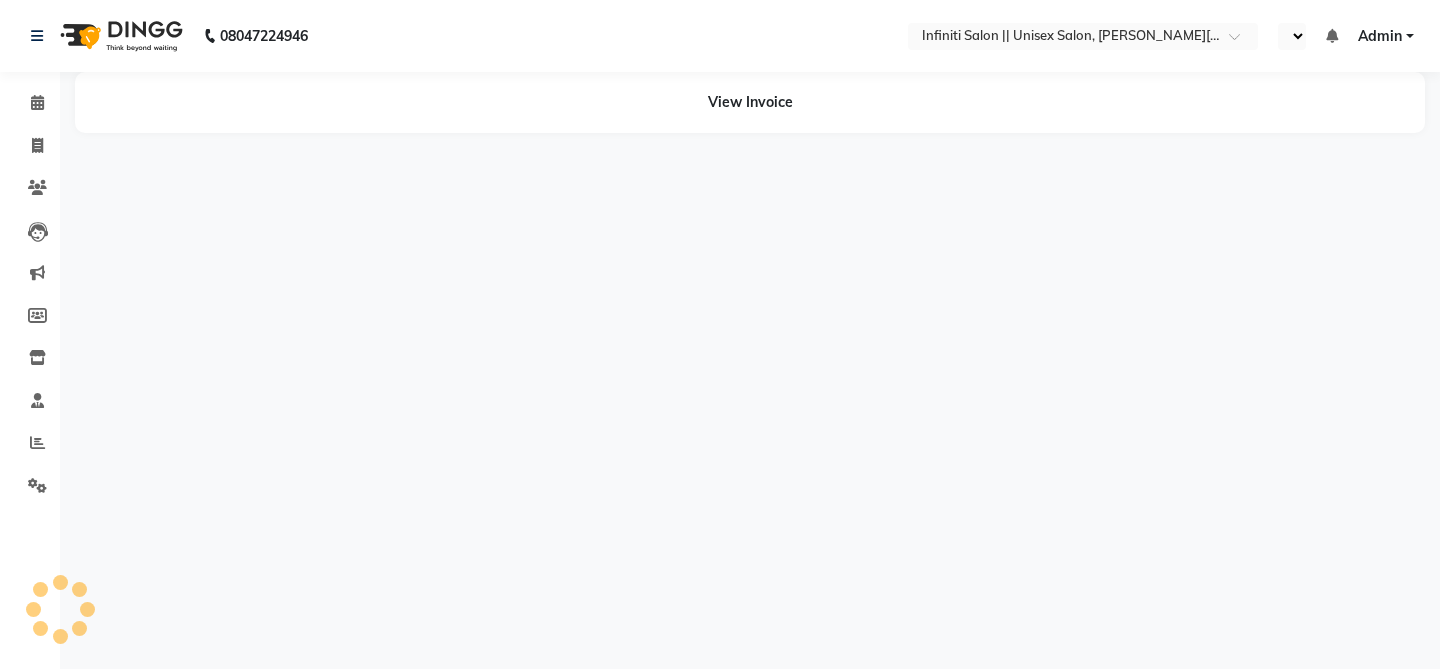 select on "en" 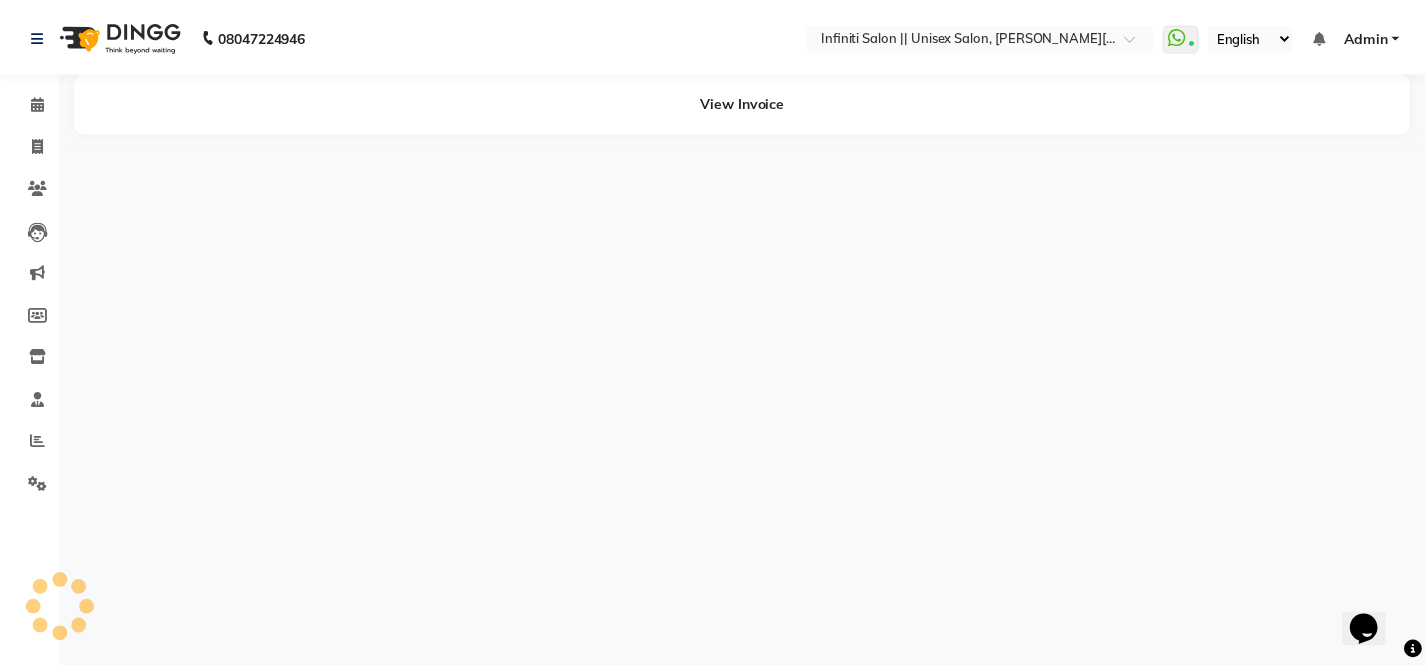 scroll, scrollTop: 0, scrollLeft: 0, axis: both 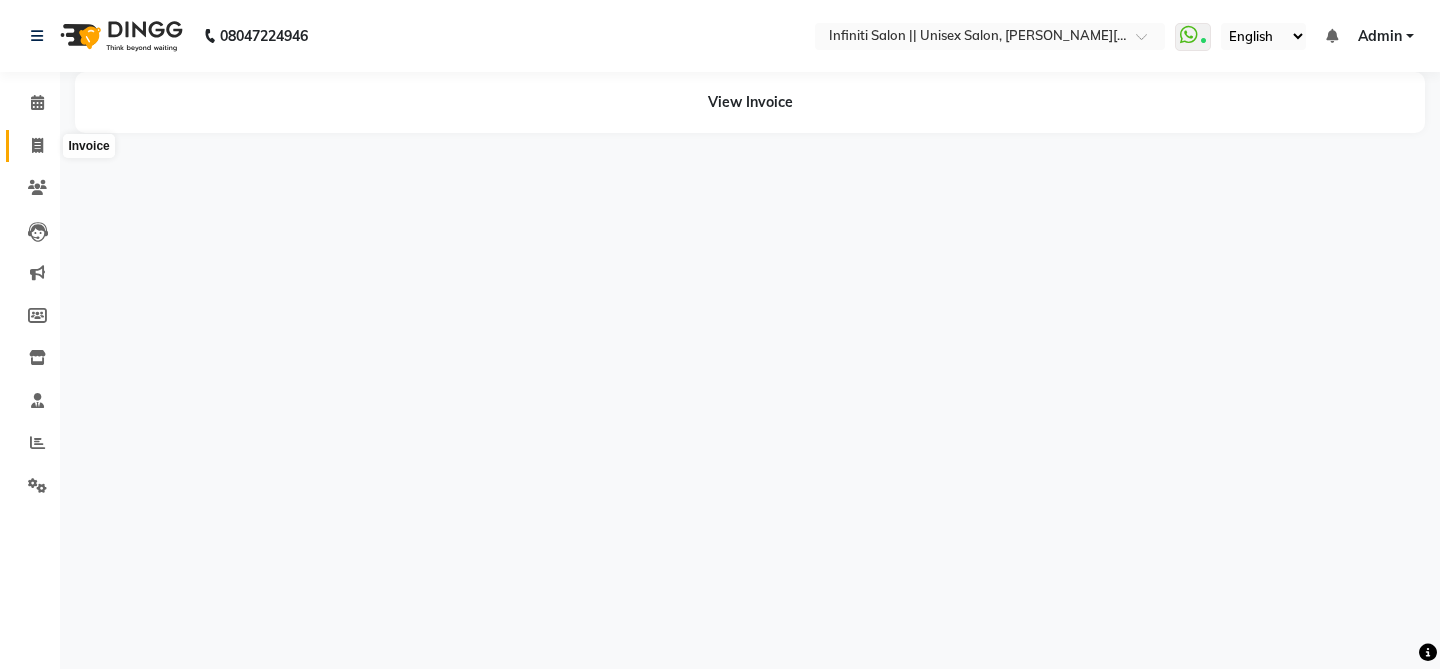 click 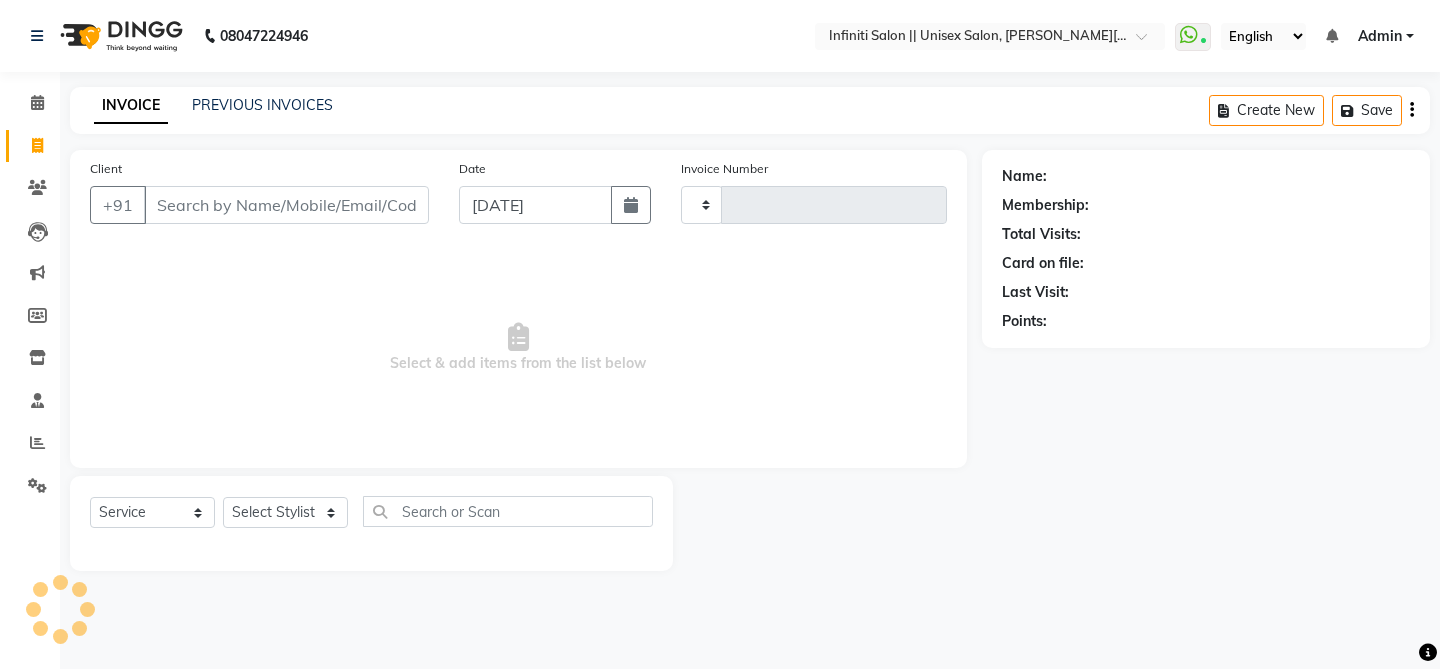 type on "0471" 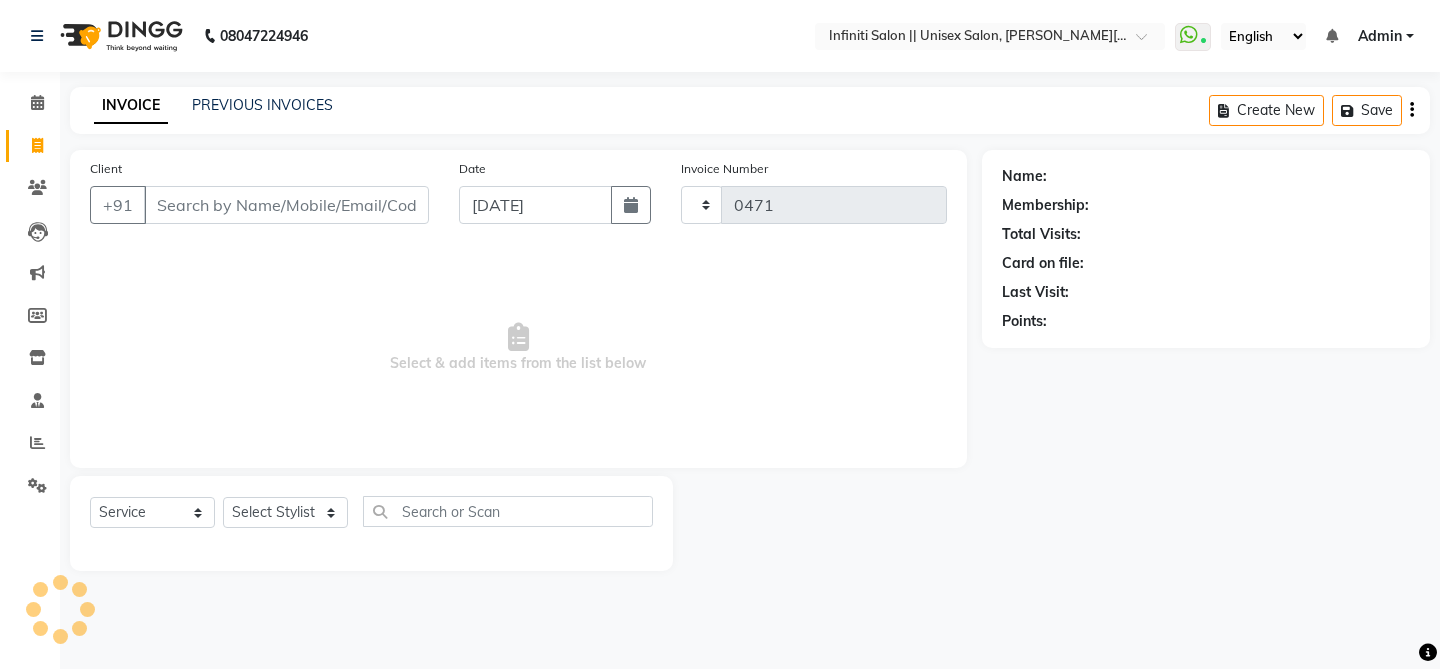 select on "8233" 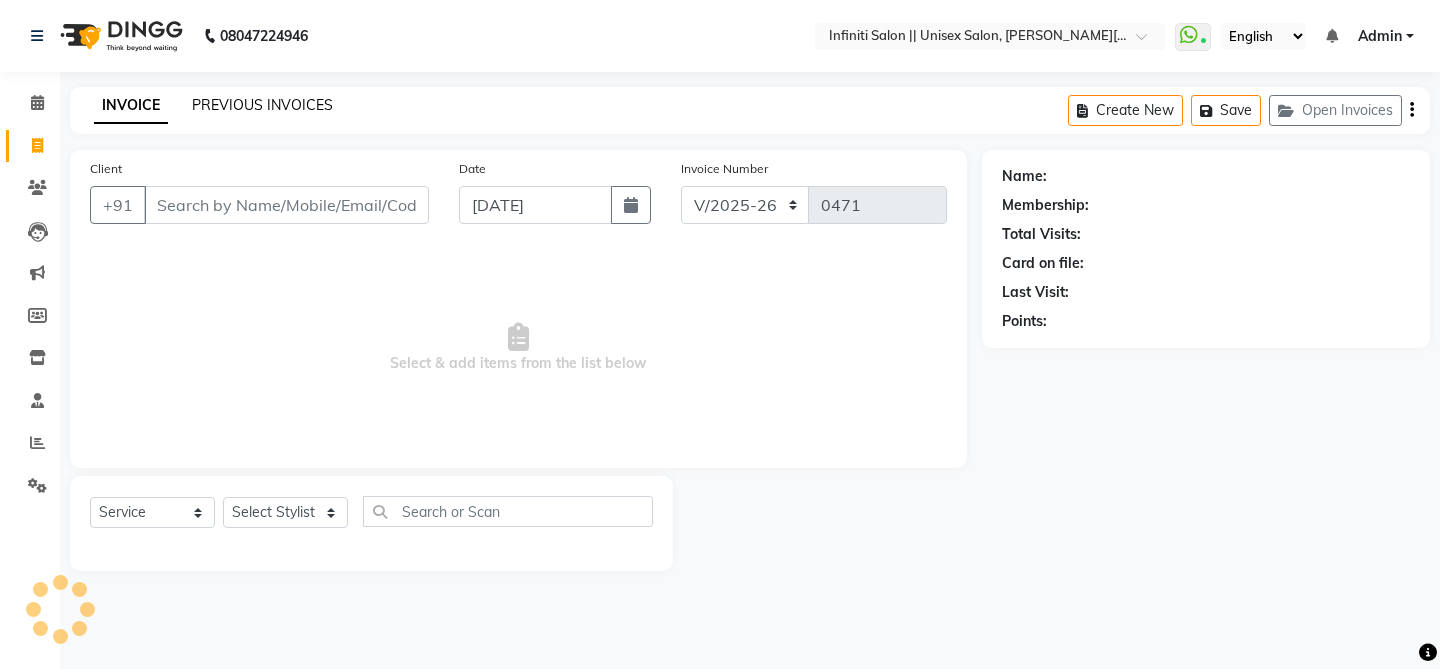 click on "PREVIOUS INVOICES" 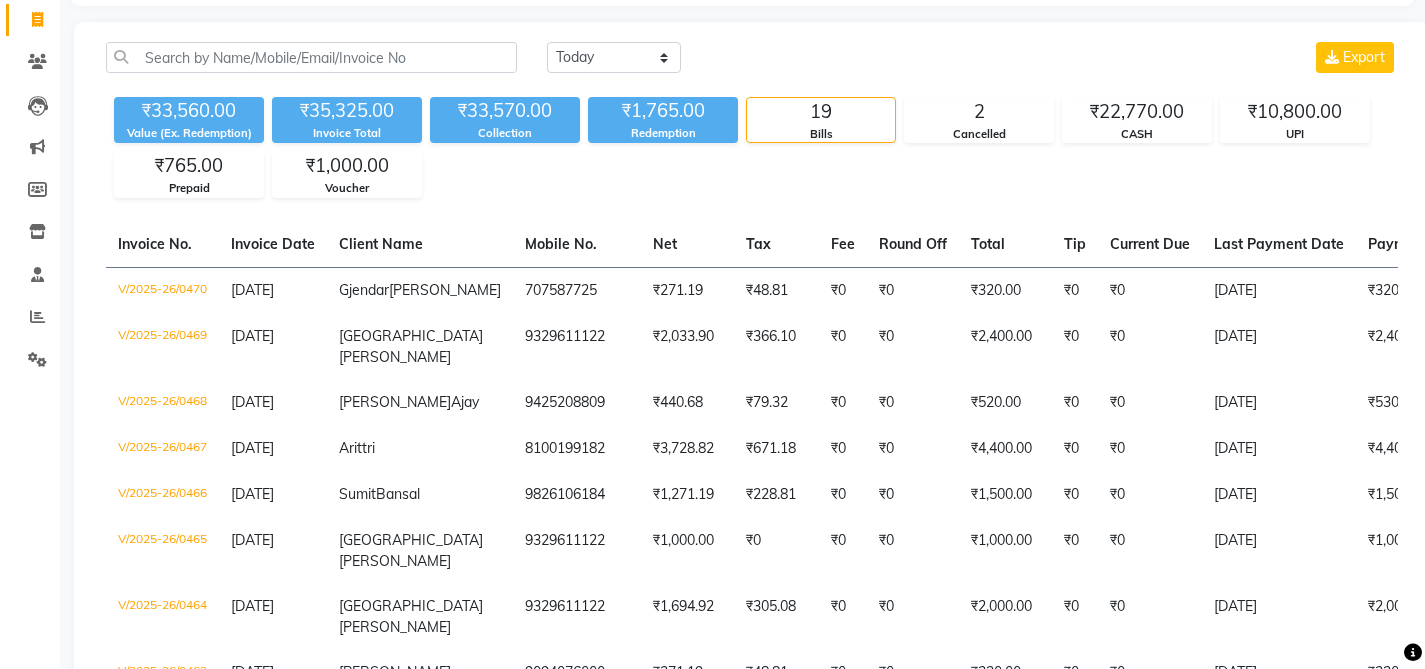 scroll, scrollTop: 0, scrollLeft: 0, axis: both 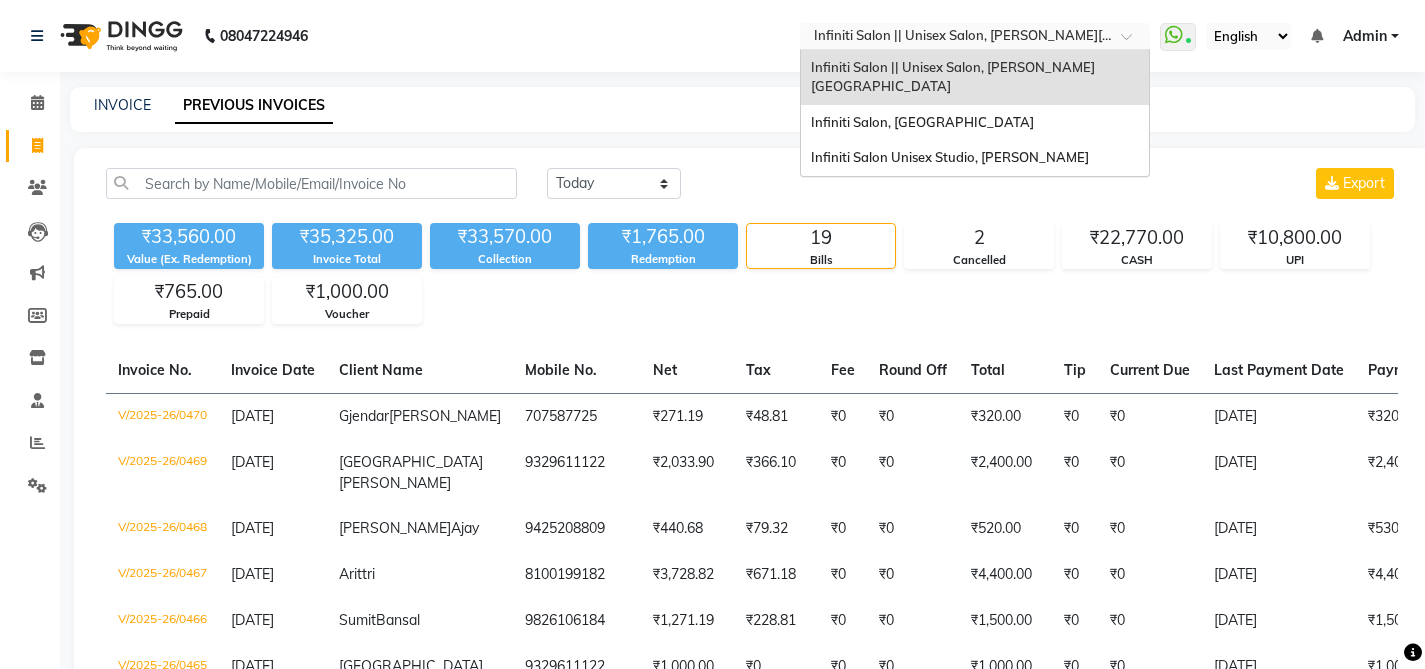 click at bounding box center (955, 38) 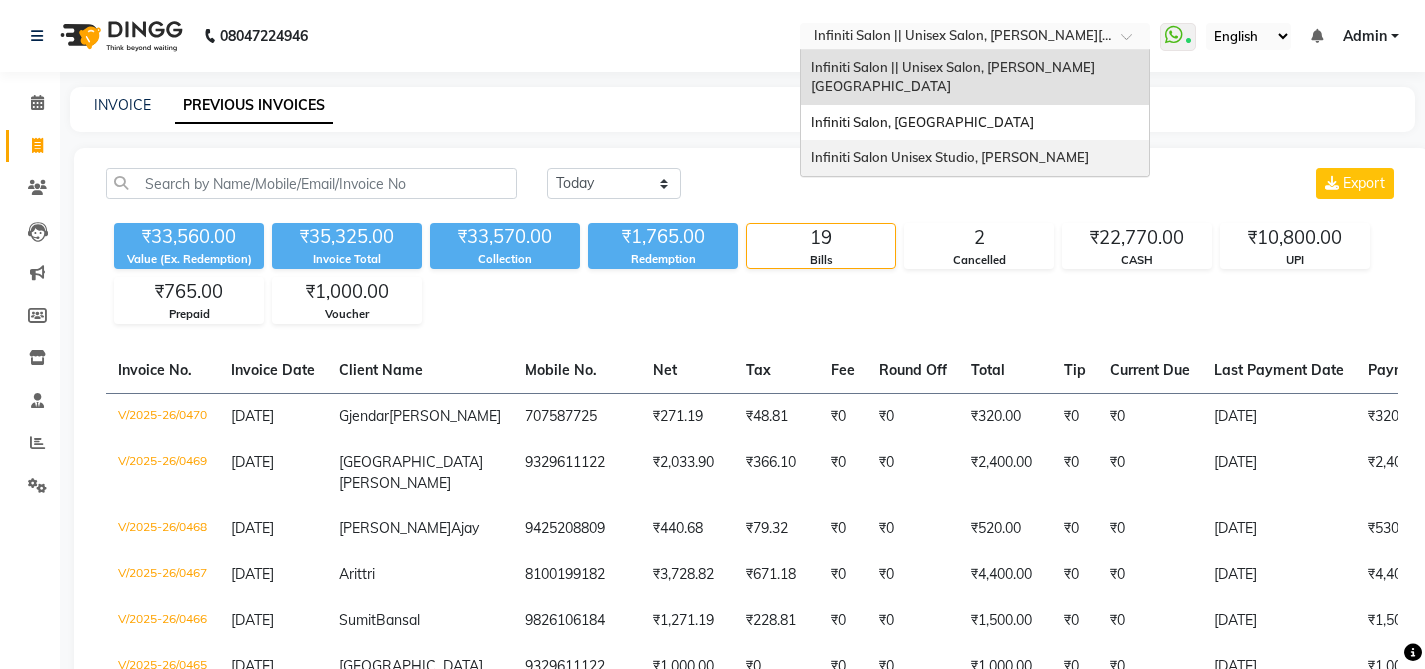 click on "Infiniti Salon Unisex Studio, [PERSON_NAME]" at bounding box center (950, 157) 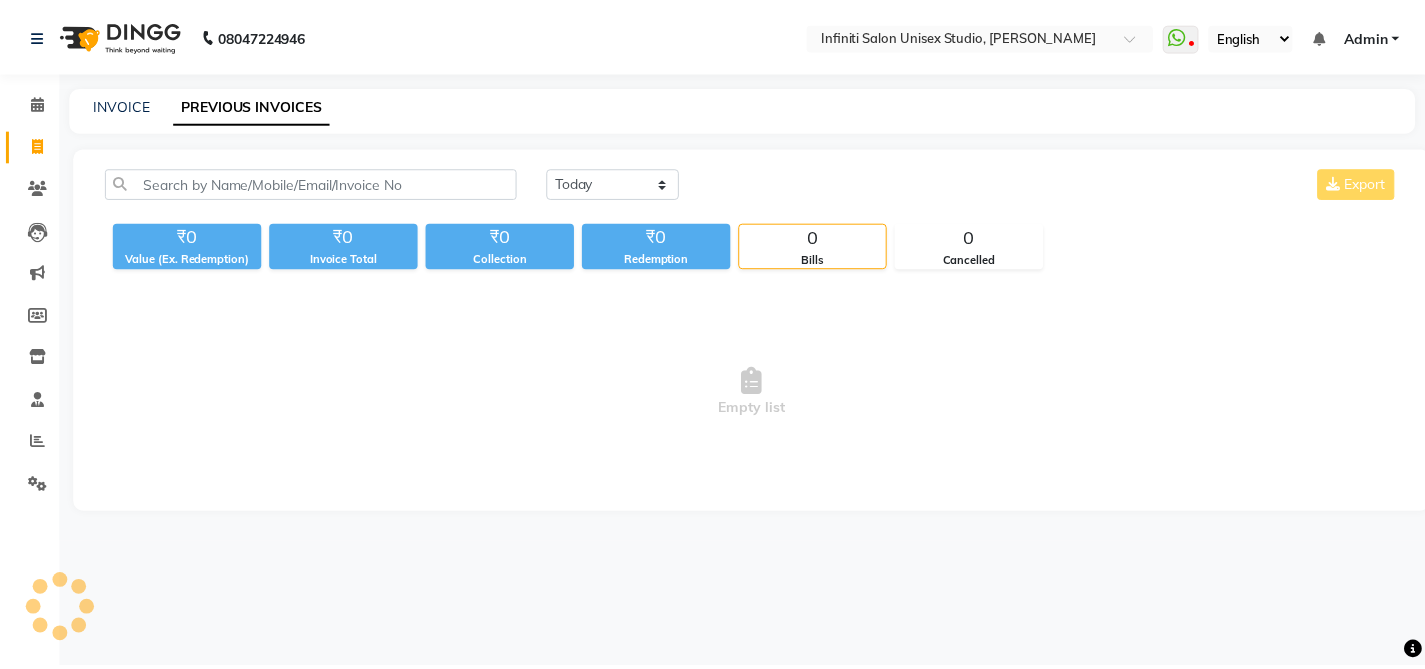 scroll, scrollTop: 0, scrollLeft: 0, axis: both 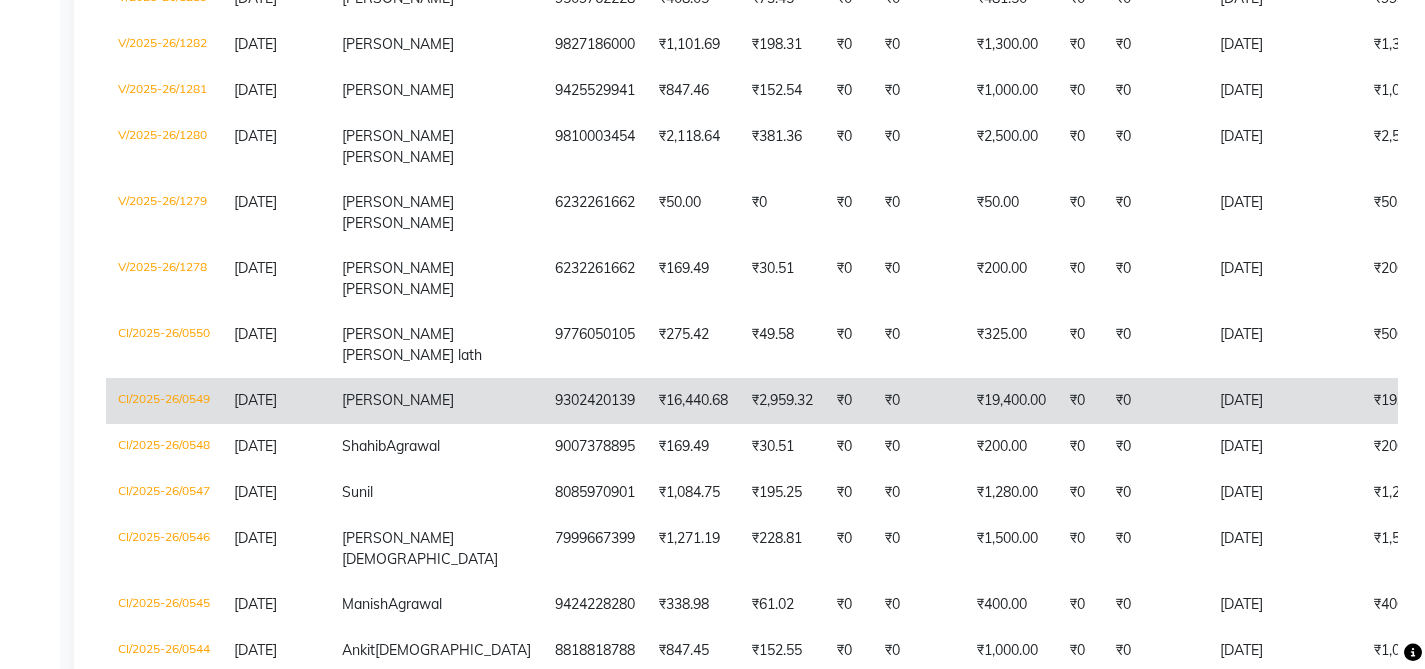 click on "CI/2025-26/0549" 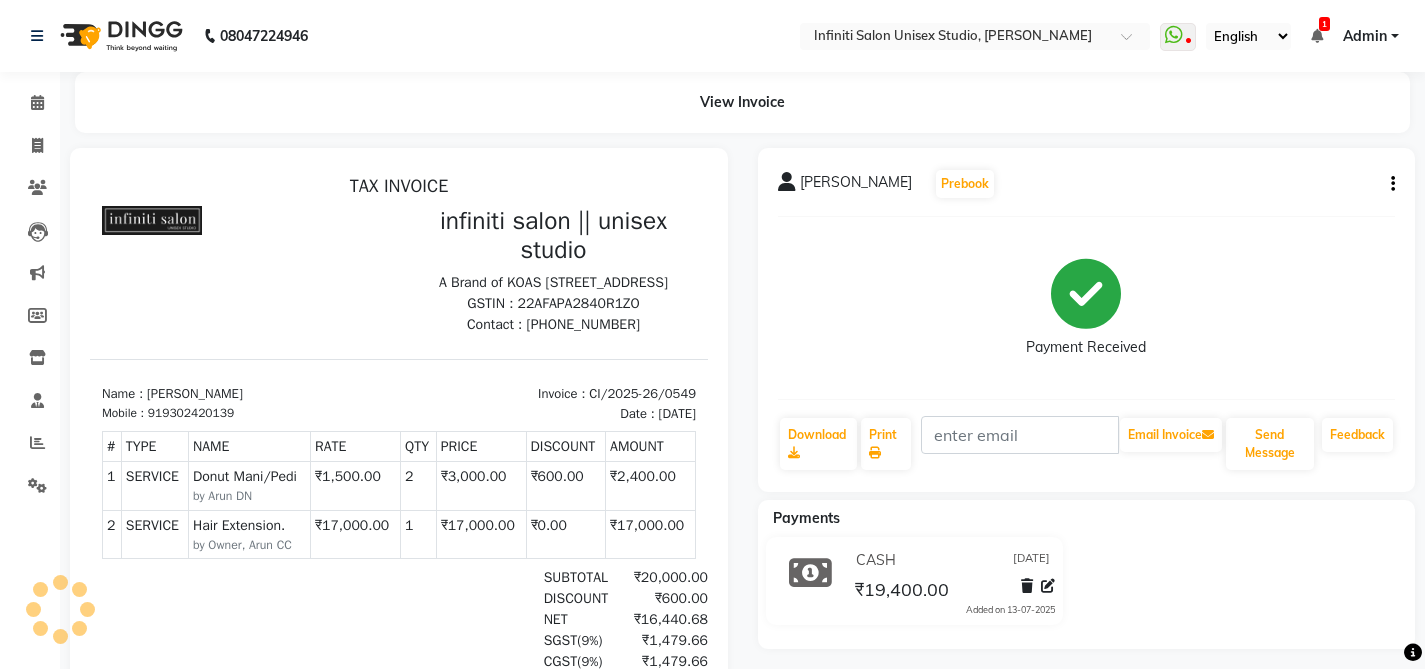 scroll, scrollTop: 0, scrollLeft: 0, axis: both 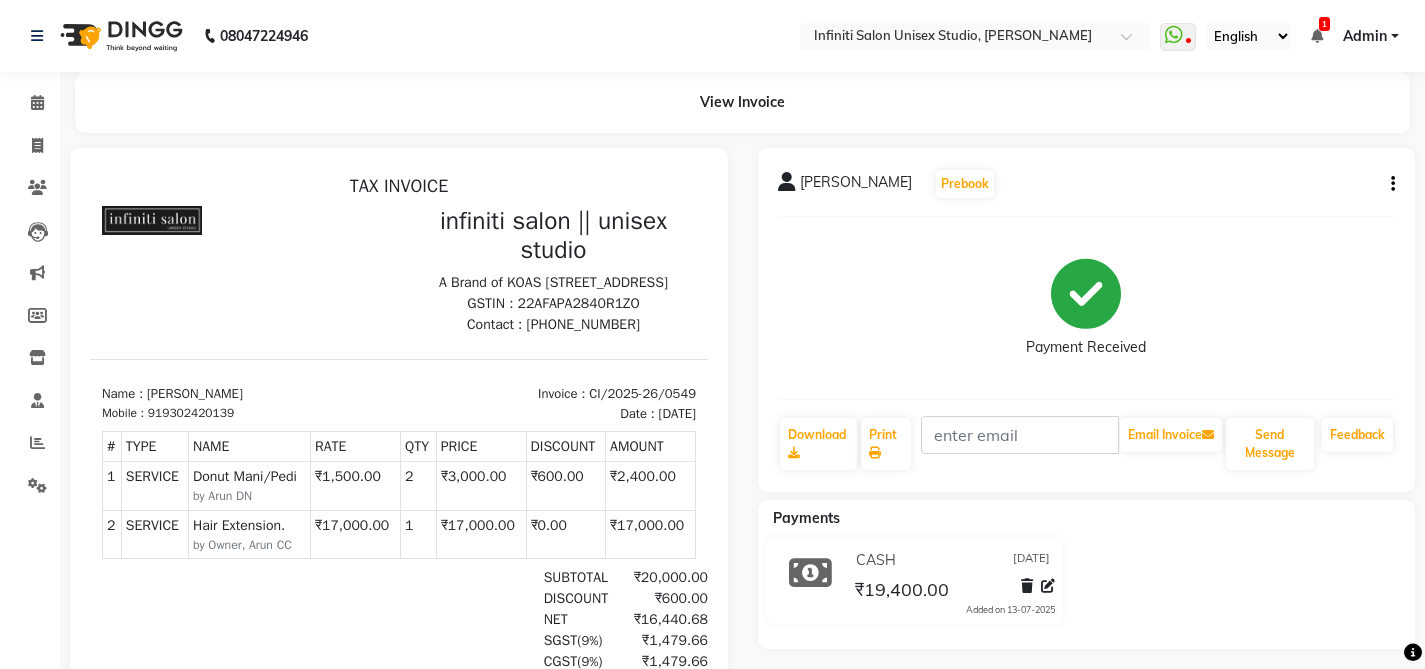click 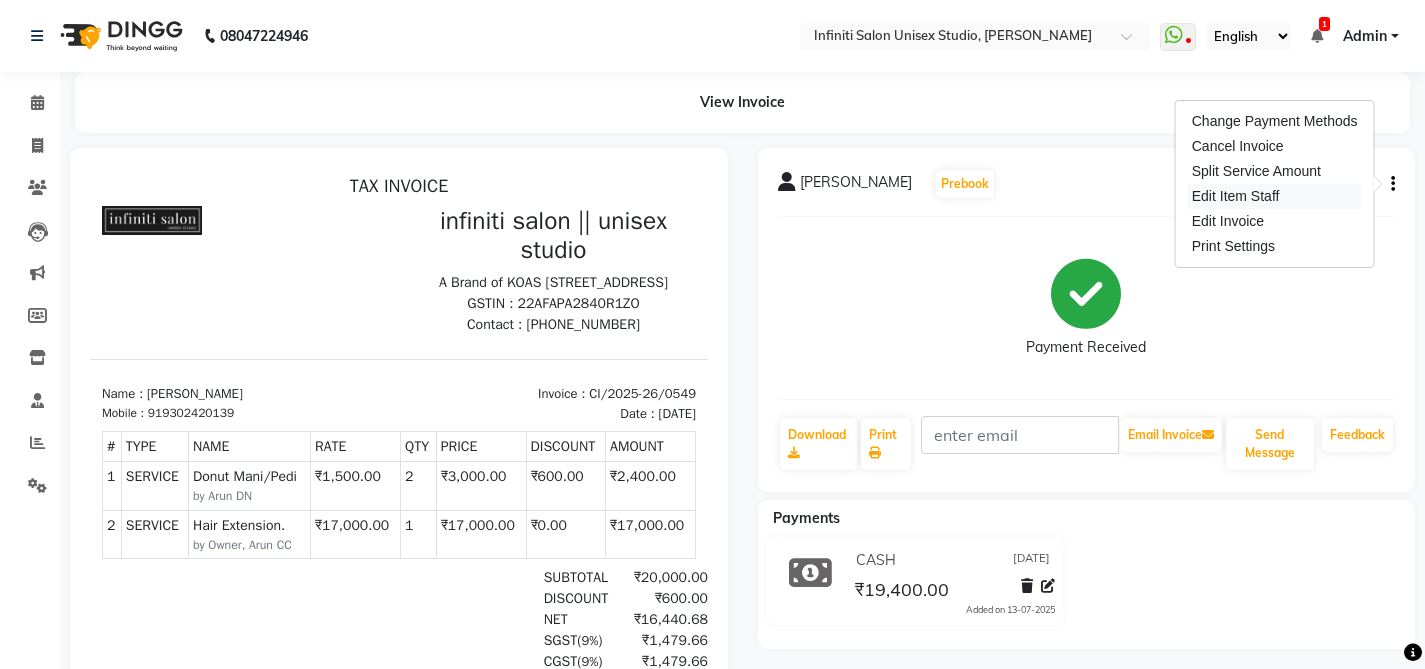 click on "Edit Item Staff" at bounding box center (1275, 196) 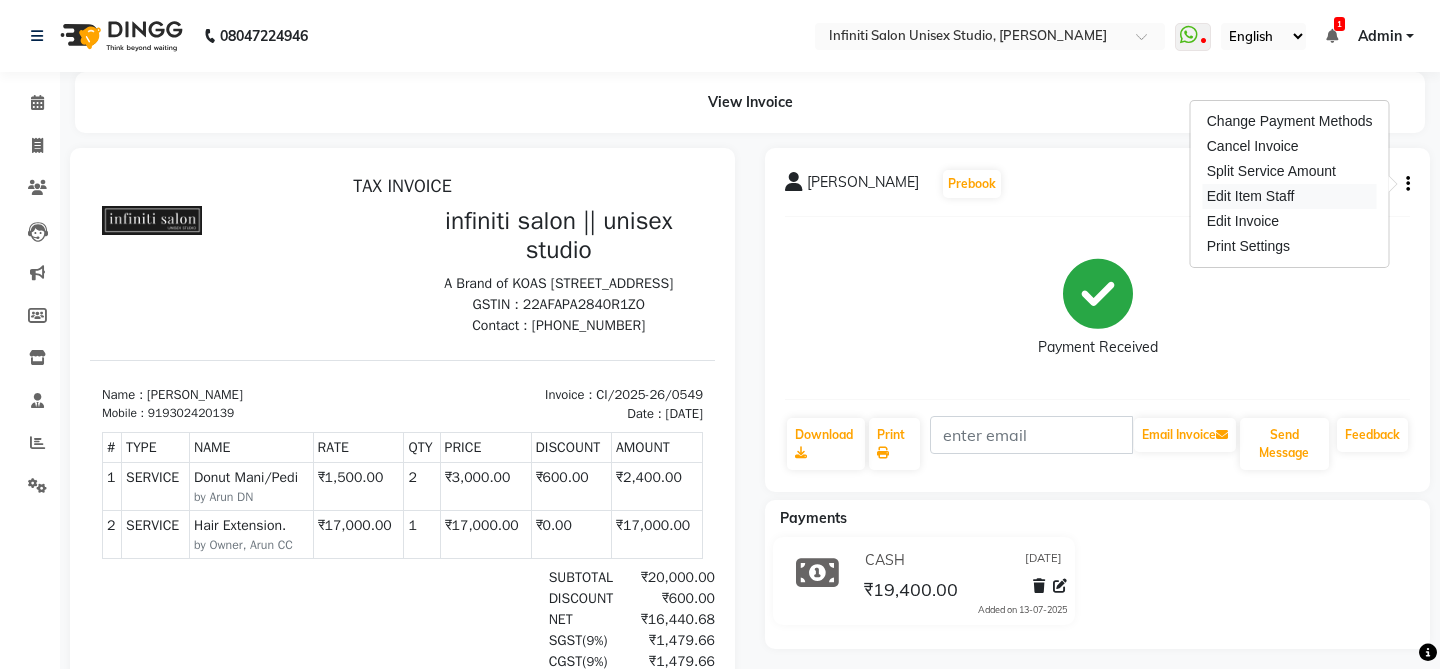 select on "49890" 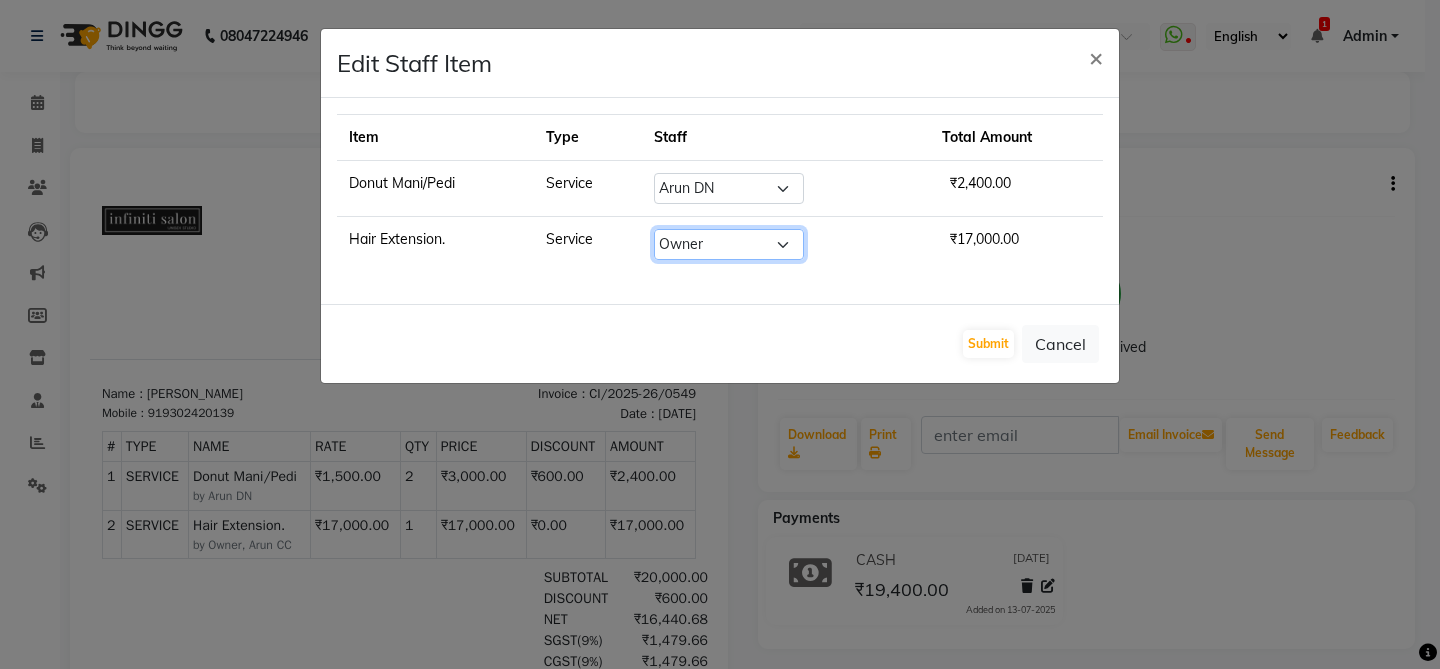 click on "Select  Alka   Amrita   Arun DN   Bharti Nigam   Ishu   Jitesh   Krishna   Owner   Pooja   Rahul Sen DN   Ritu Sahu   Tahsim   Tamanna   Vaishali" 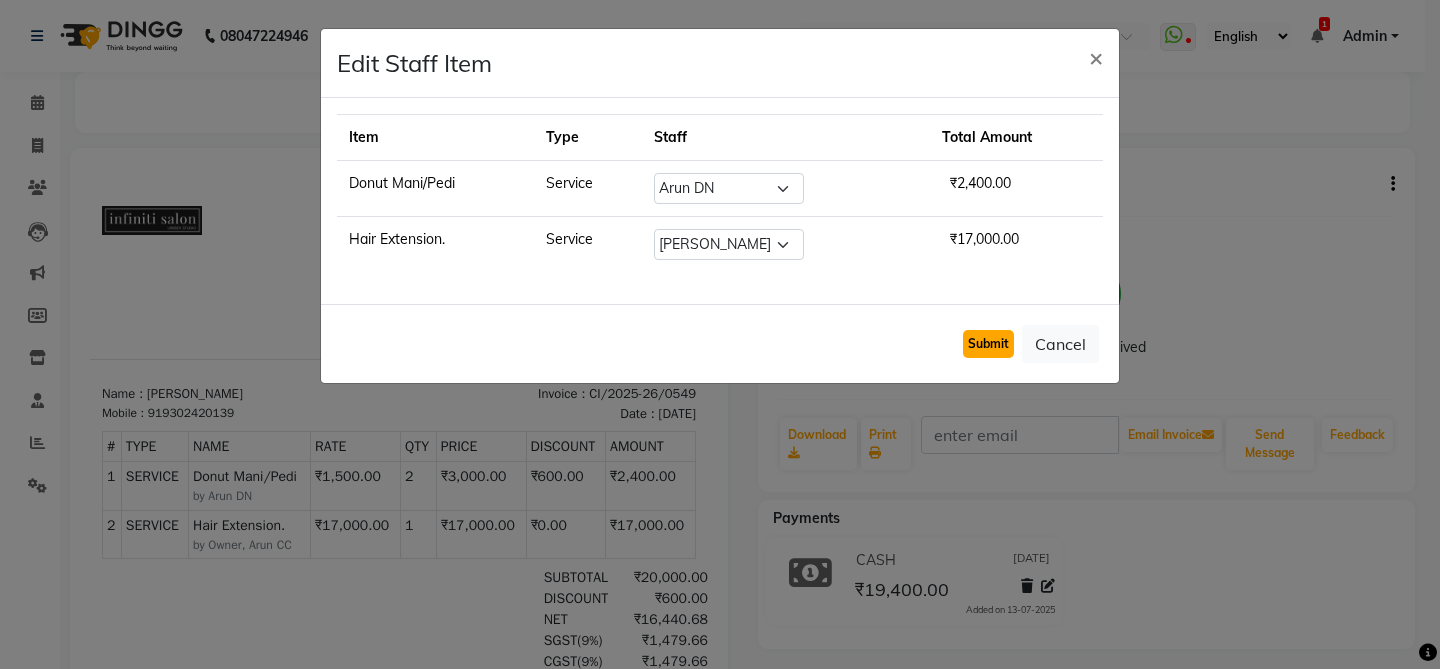 click on "Submit" 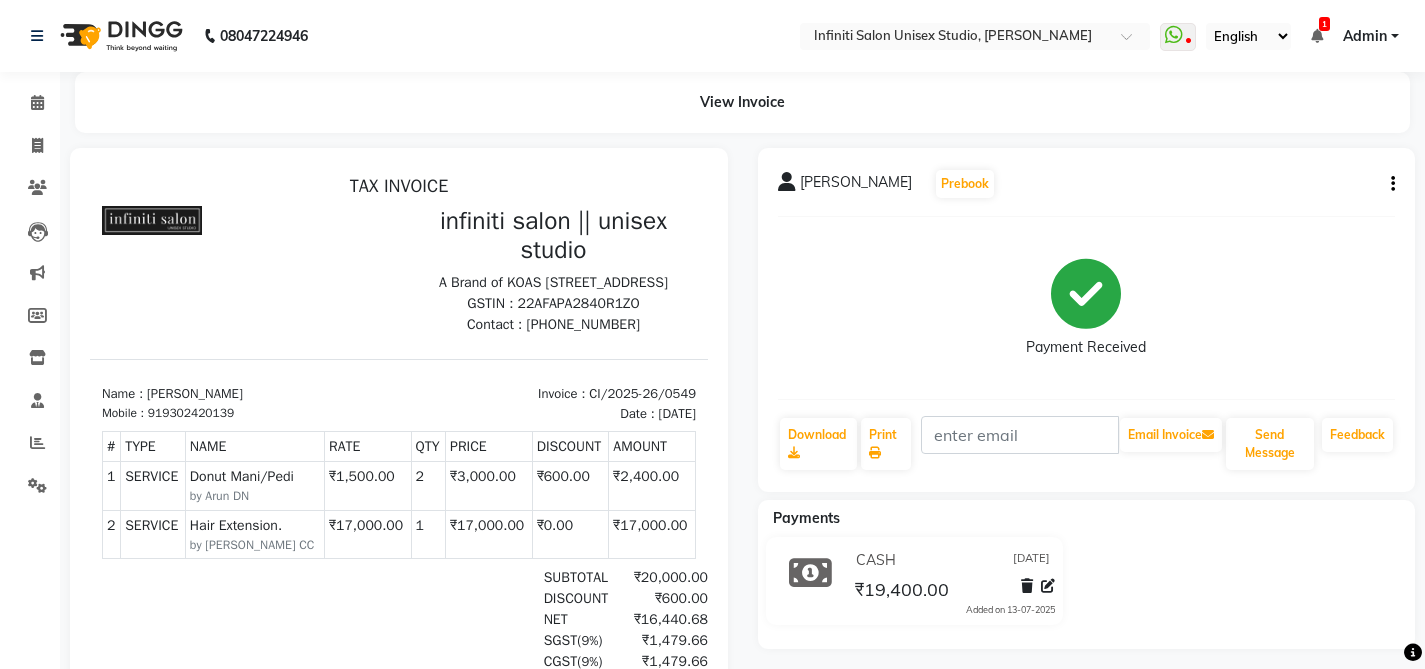 scroll, scrollTop: 31, scrollLeft: 0, axis: vertical 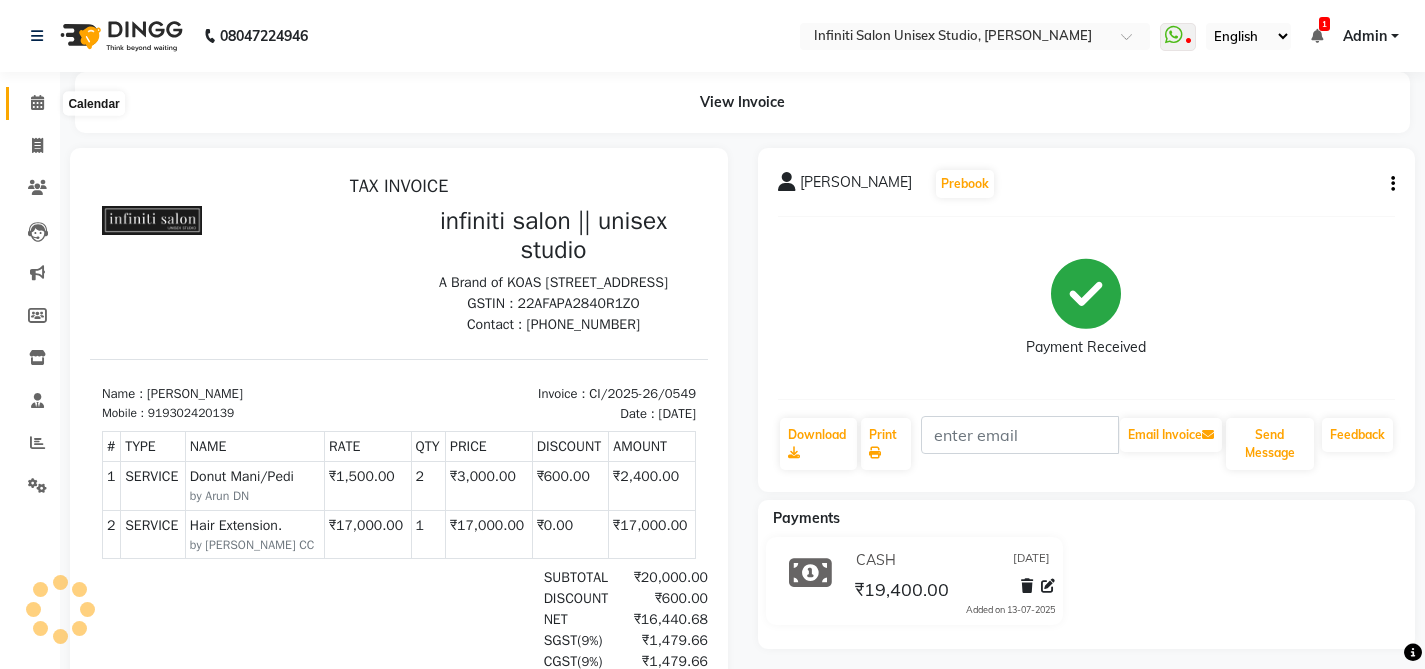 click 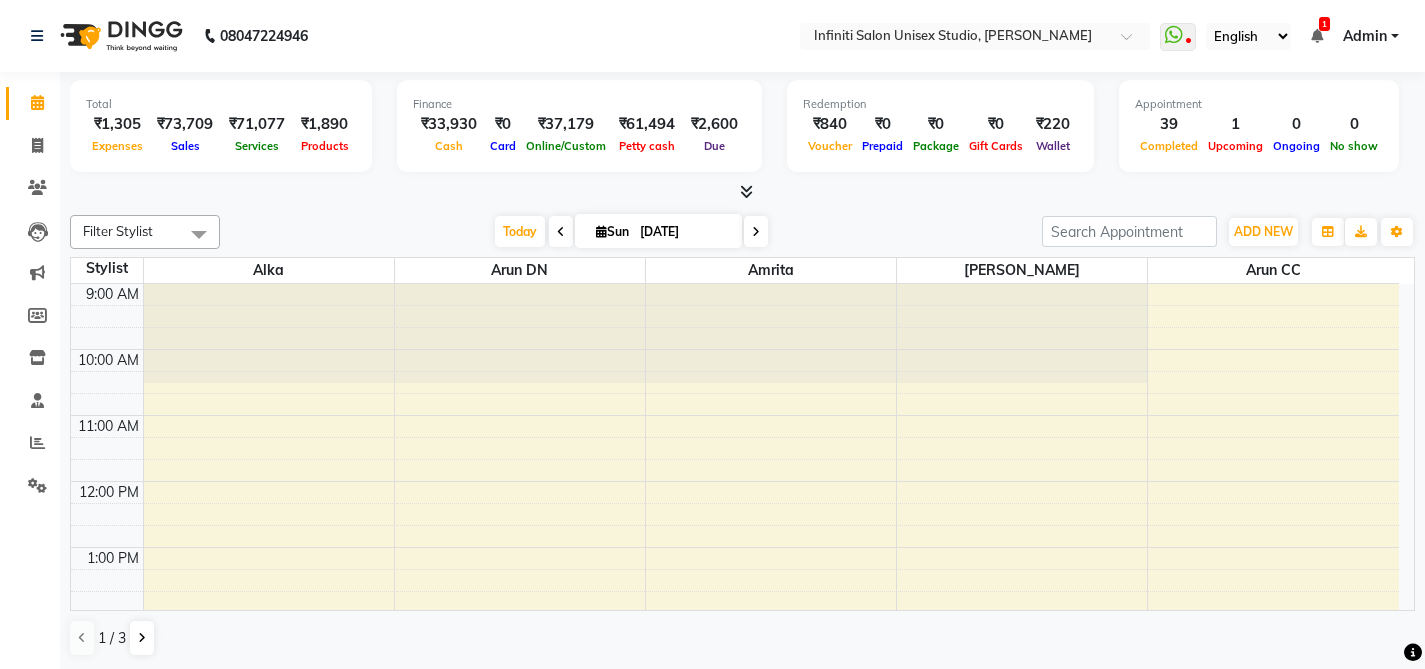 scroll, scrollTop: 0, scrollLeft: 0, axis: both 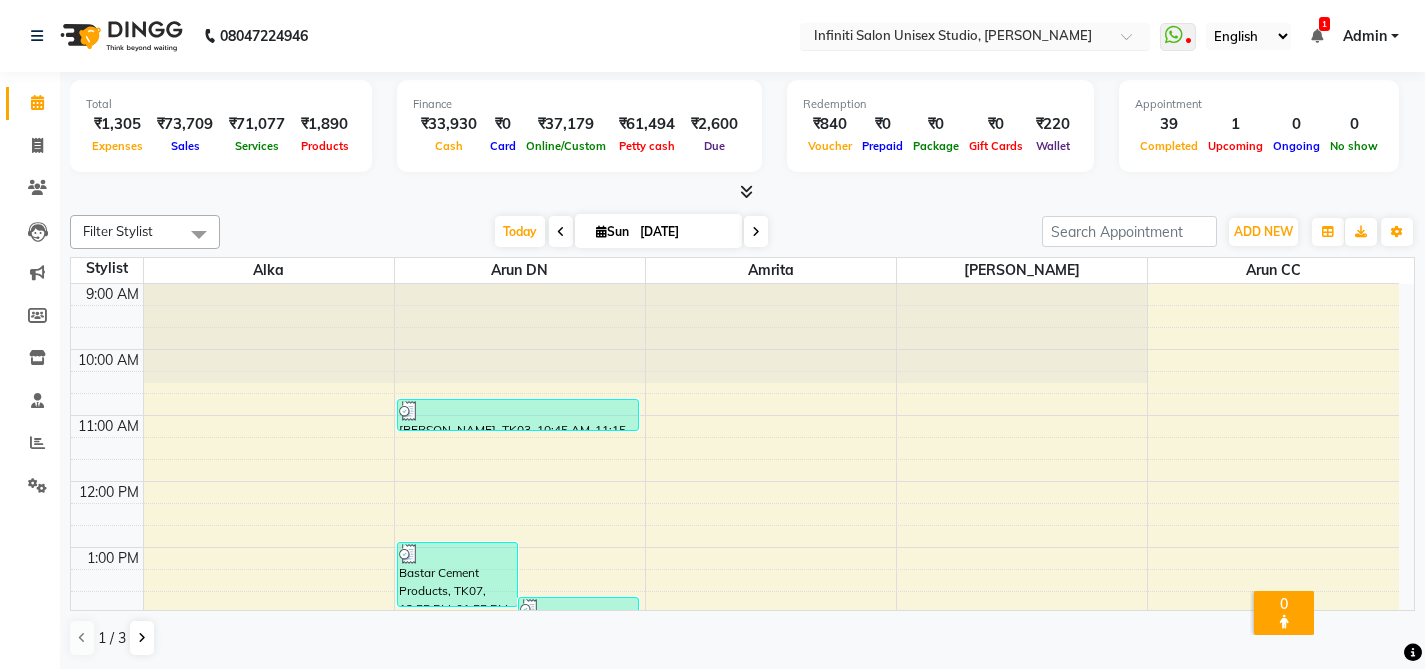click at bounding box center (955, 38) 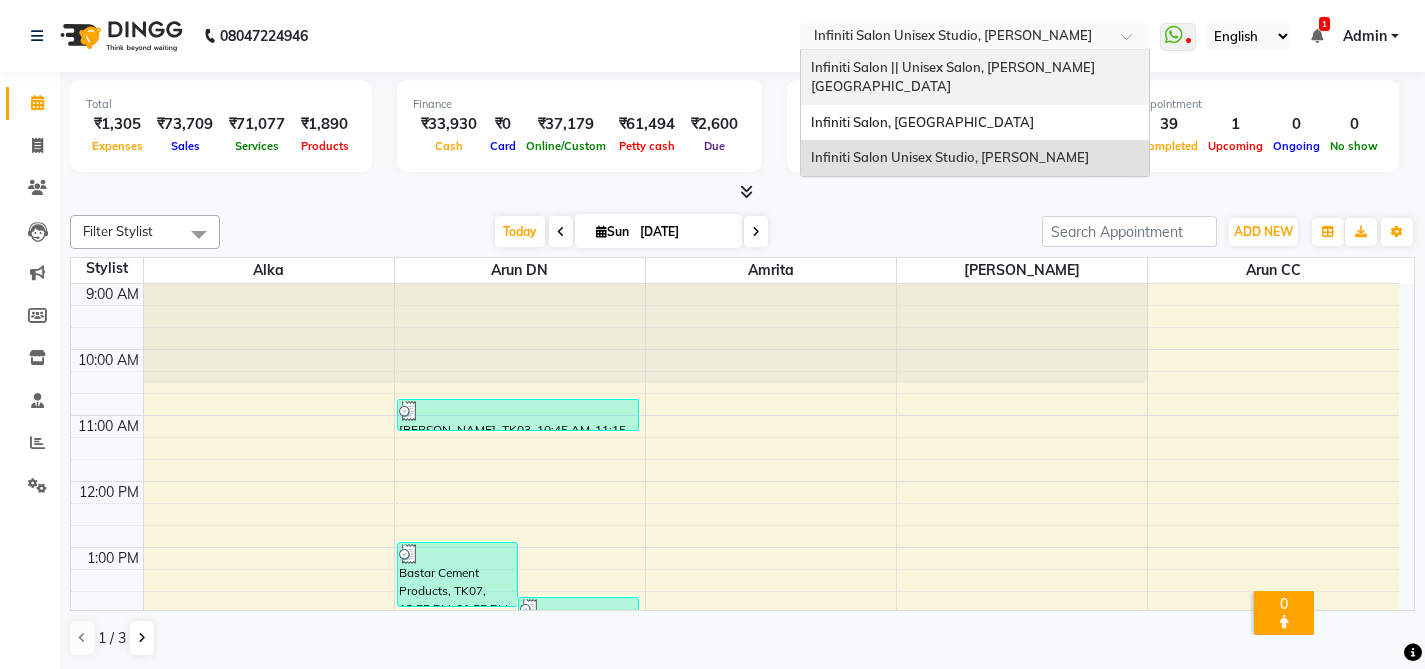 click on "Infiniti Salon || Unisex Salon, [PERSON_NAME][GEOGRAPHIC_DATA]" at bounding box center (953, 77) 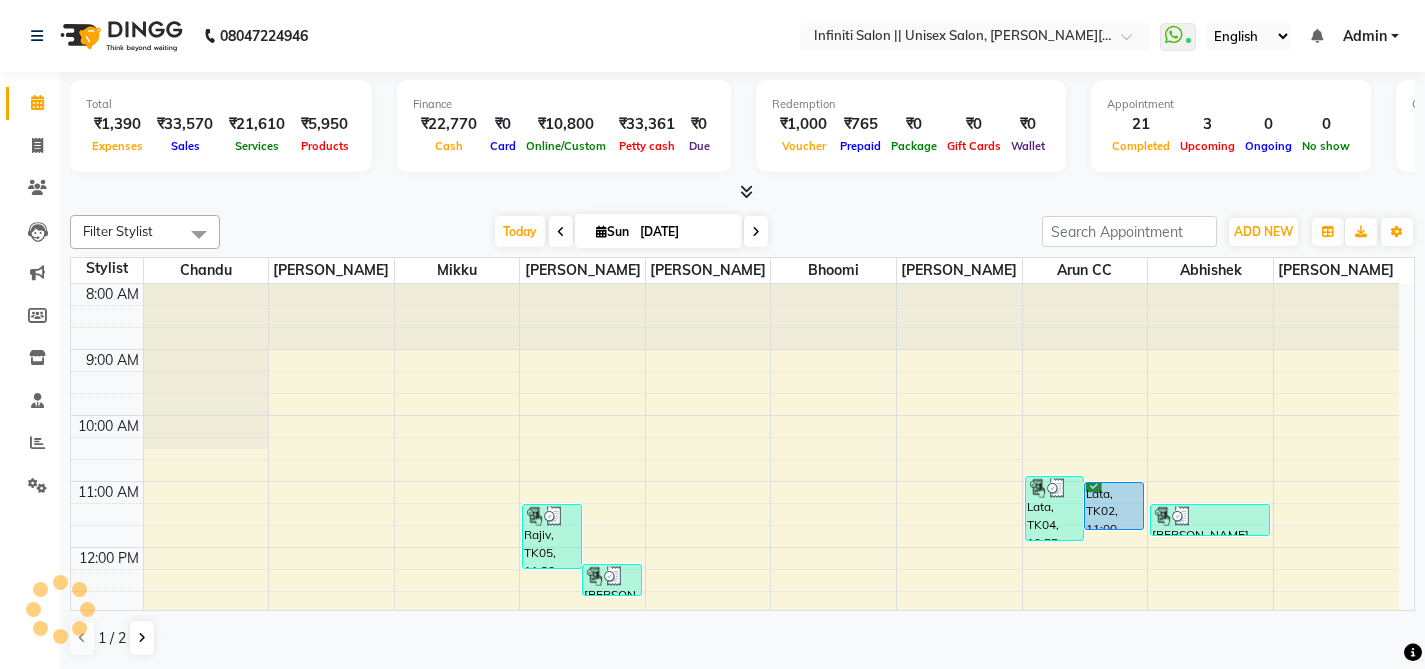 scroll, scrollTop: 0, scrollLeft: 0, axis: both 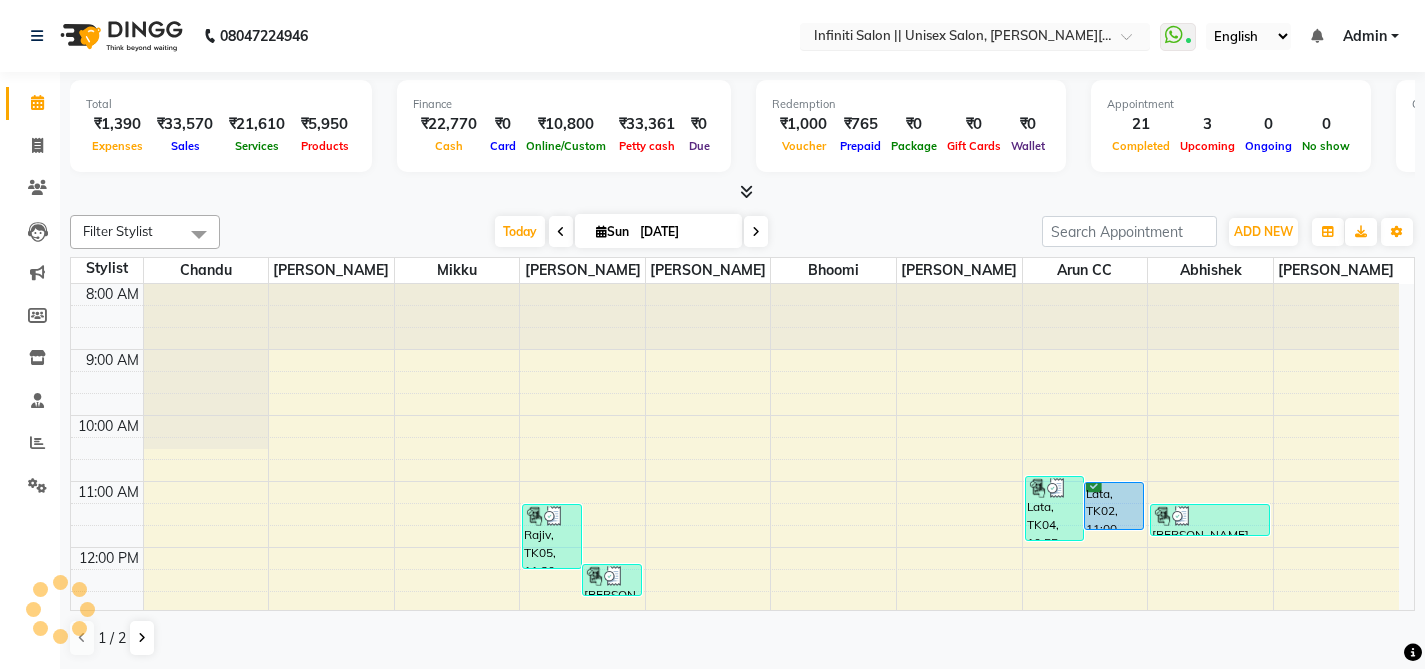 click at bounding box center [955, 38] 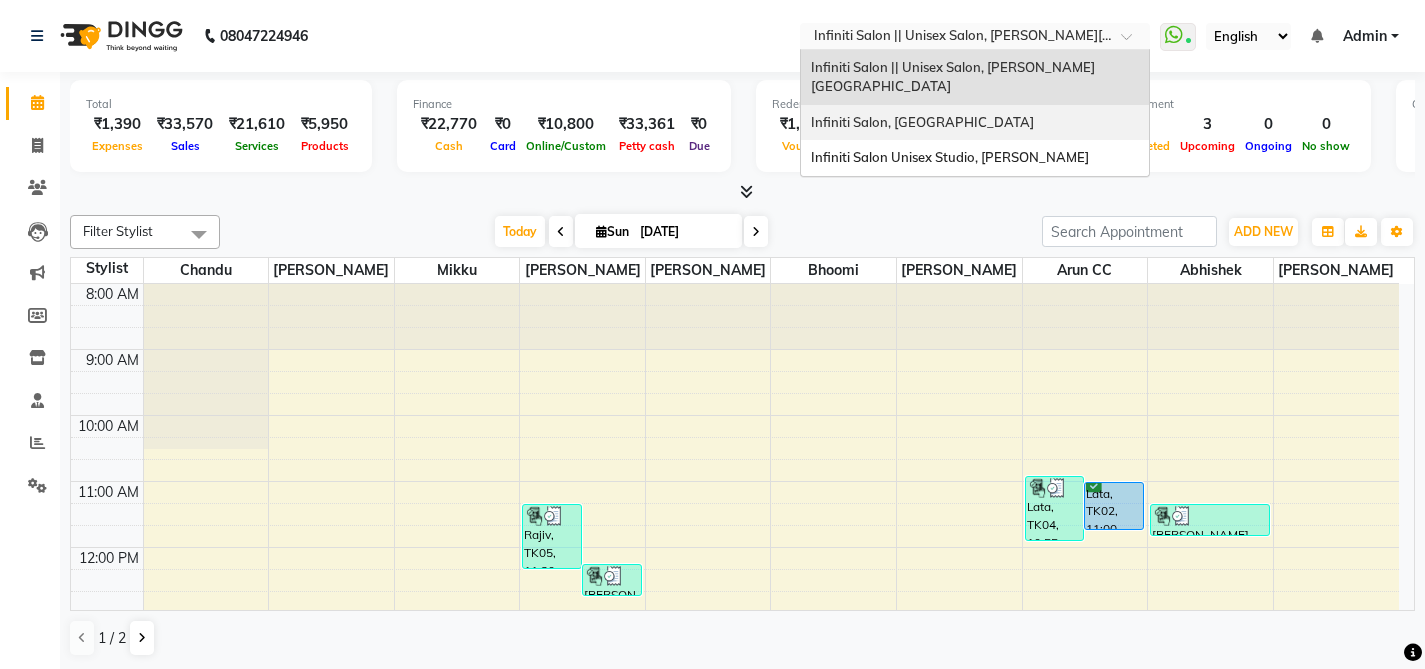 click on "Infiniti Salon, [GEOGRAPHIC_DATA]" at bounding box center (975, 123) 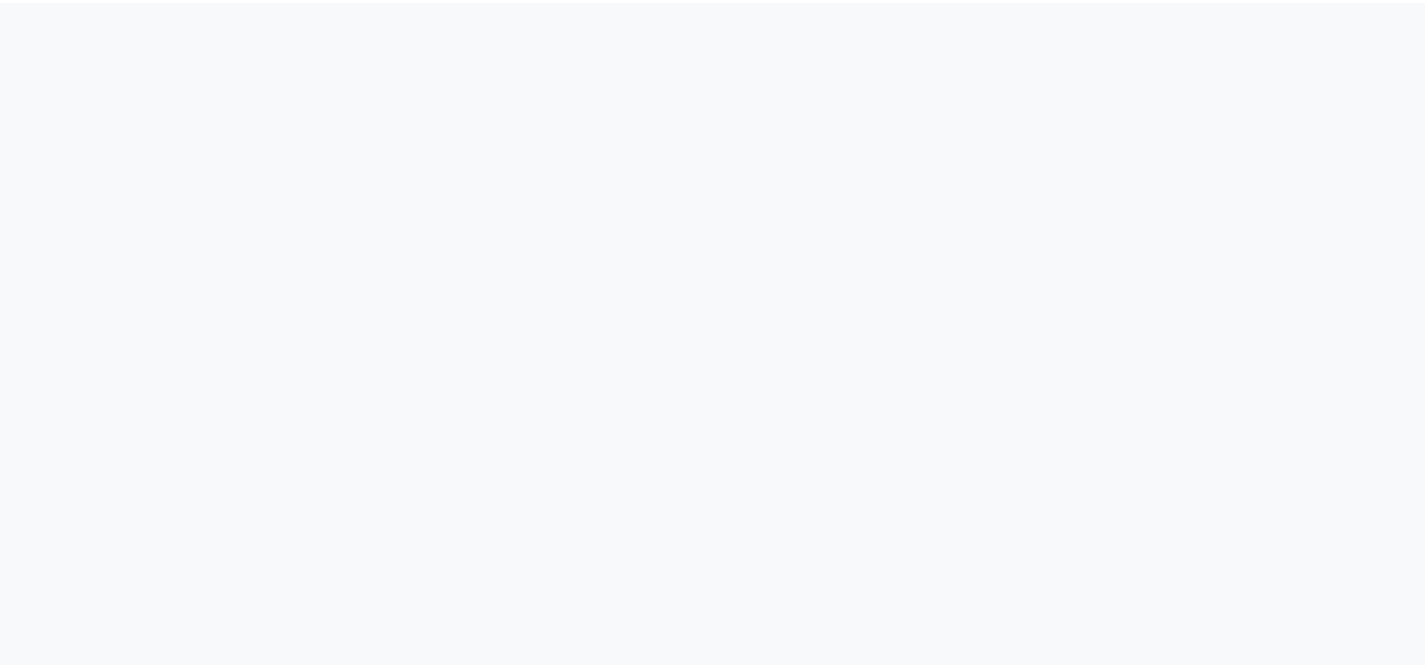 scroll, scrollTop: 0, scrollLeft: 0, axis: both 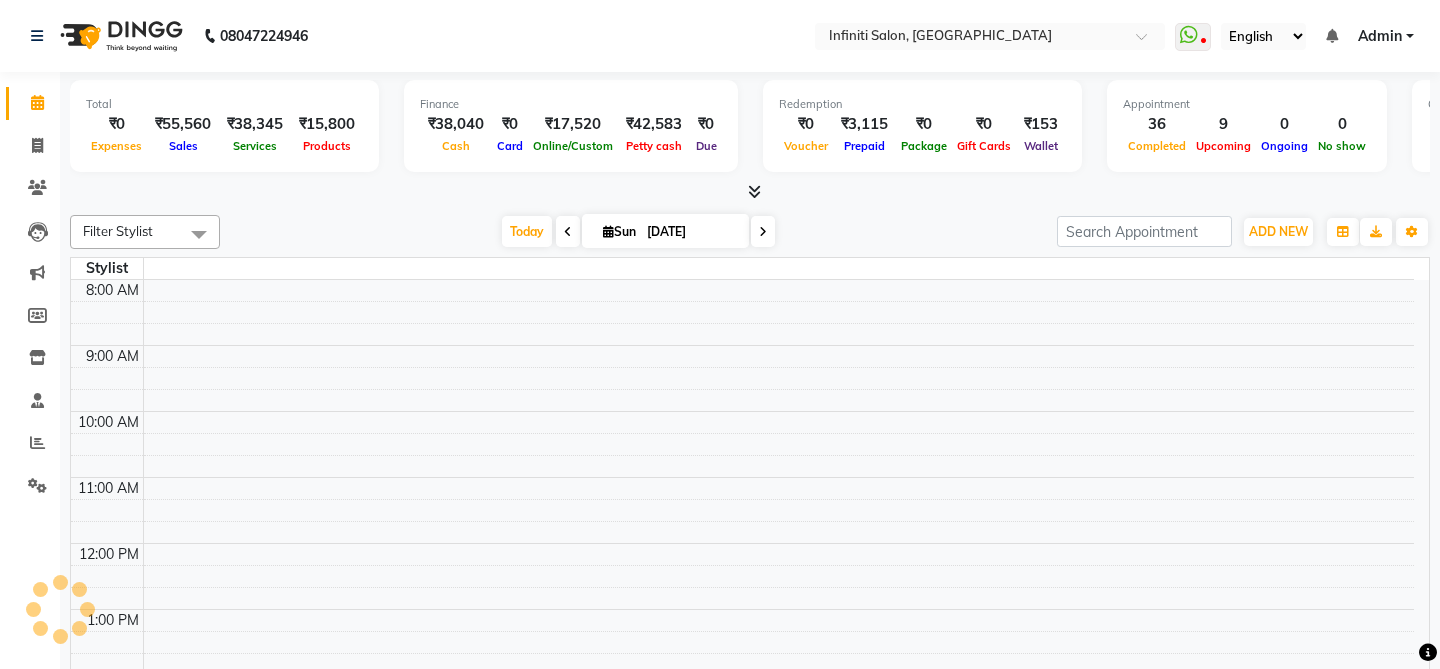 select on "en" 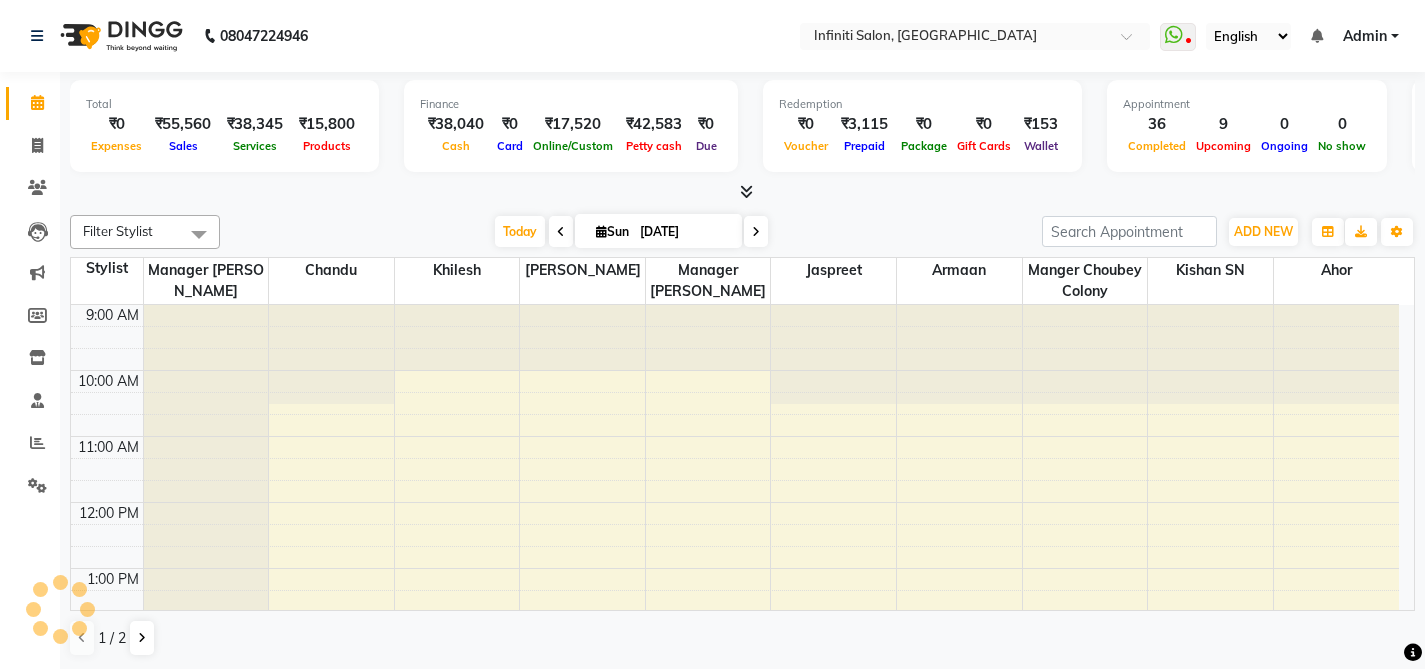 scroll, scrollTop: 447, scrollLeft: 0, axis: vertical 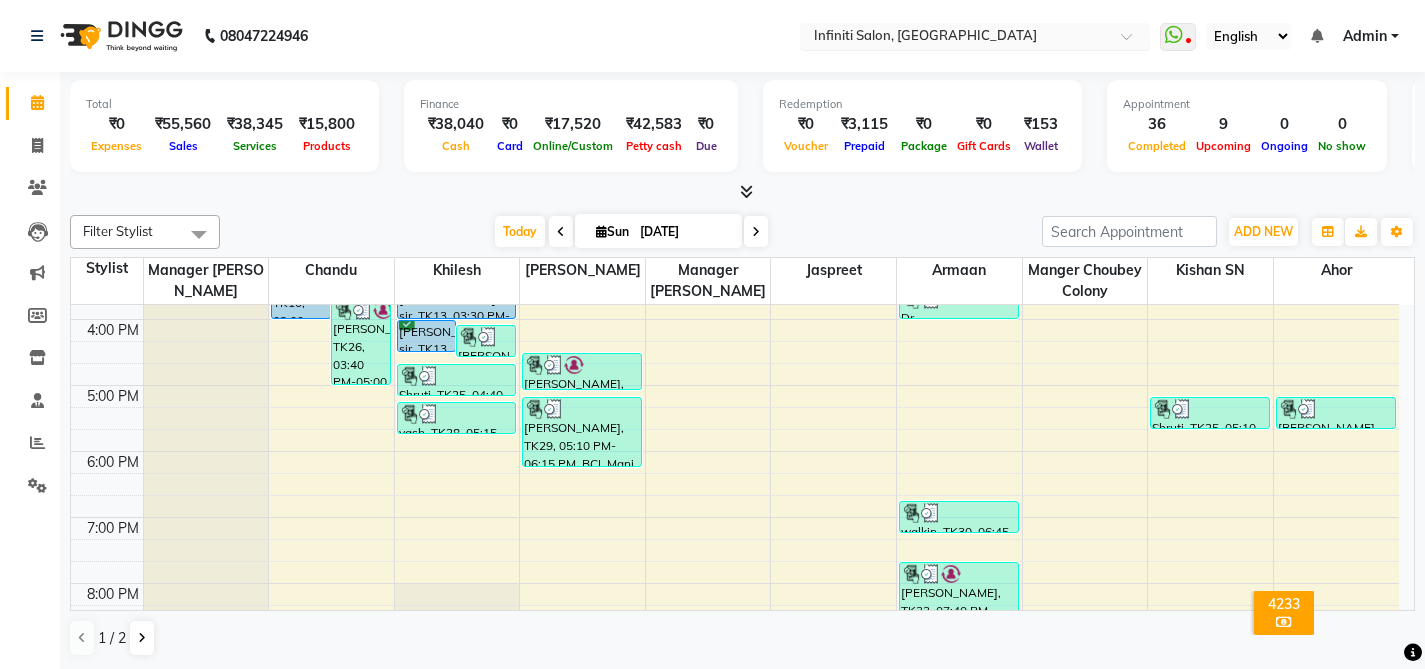 click at bounding box center (955, 38) 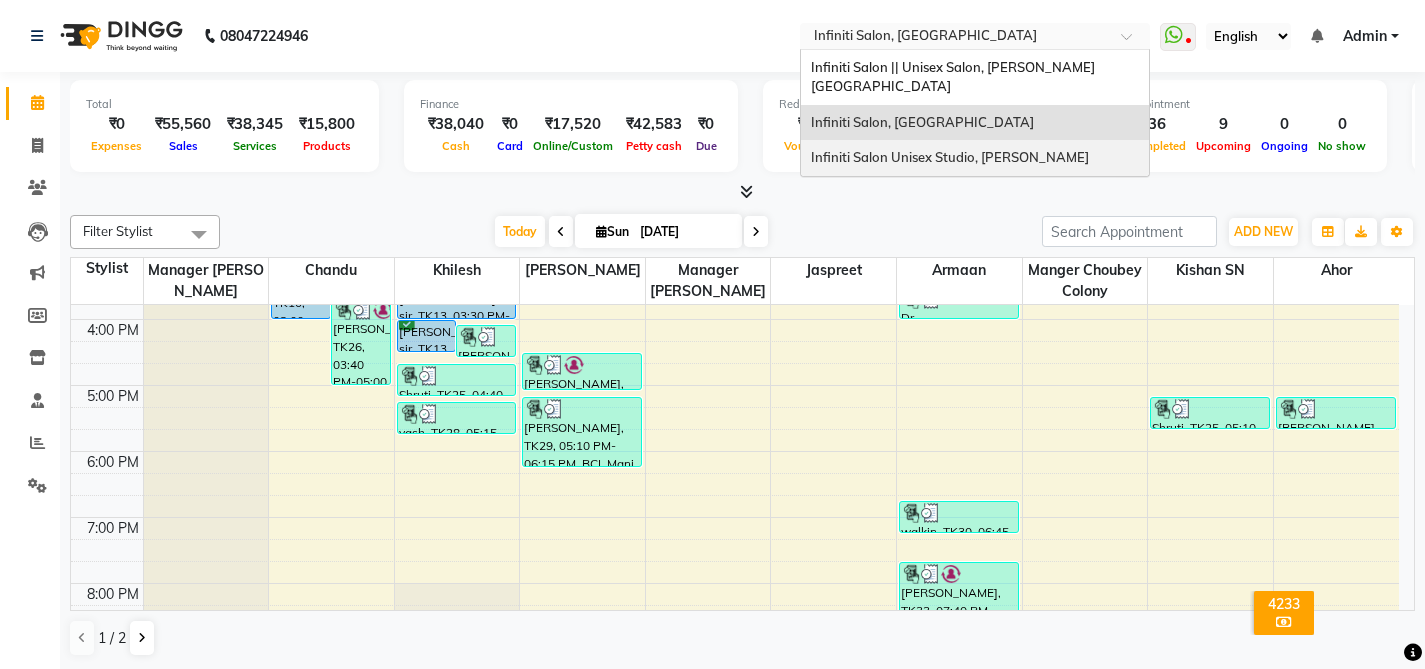 click on "Infiniti Salon Unisex Studio, [PERSON_NAME]" at bounding box center [950, 157] 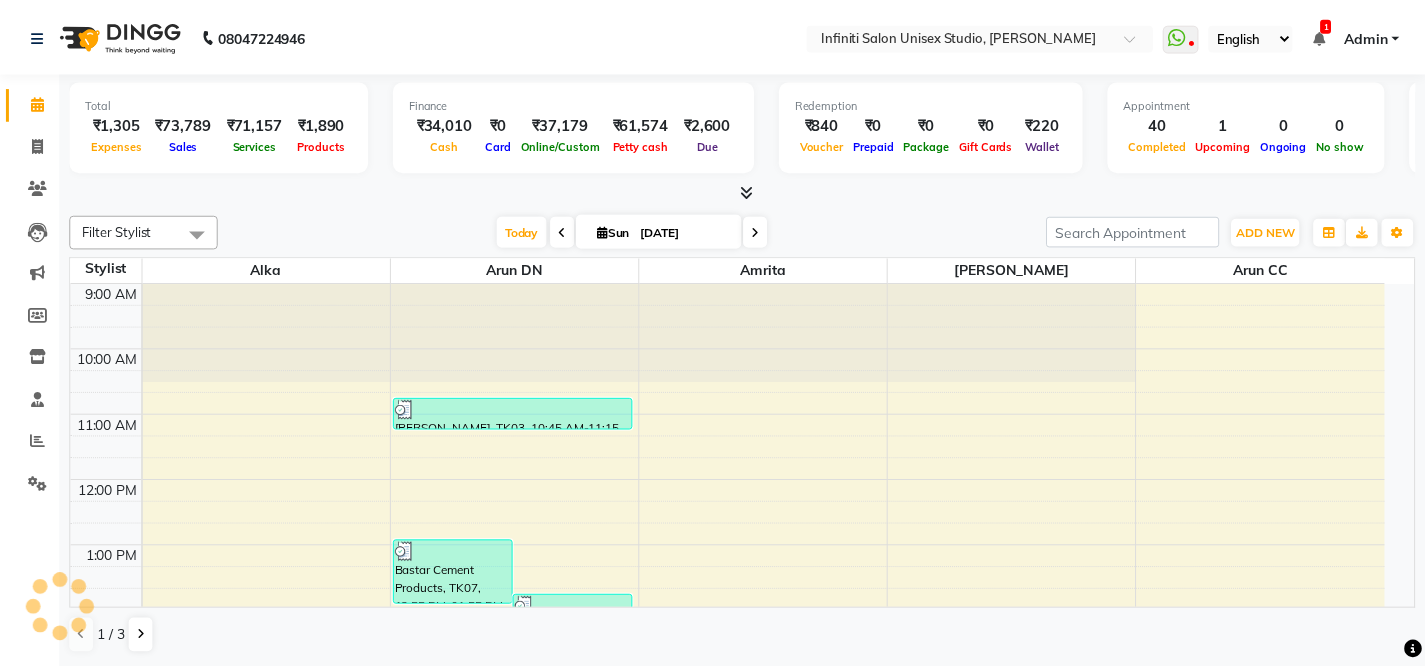 scroll, scrollTop: 0, scrollLeft: 0, axis: both 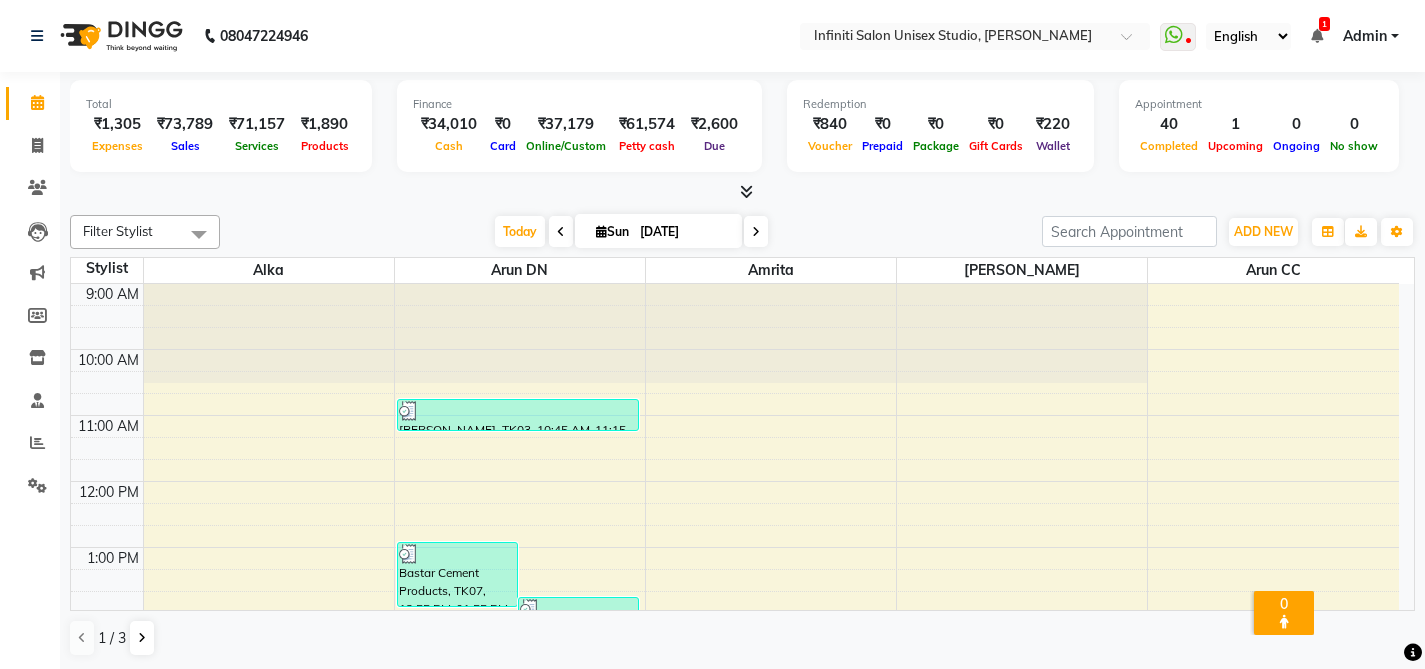 click at bounding box center [746, 191] 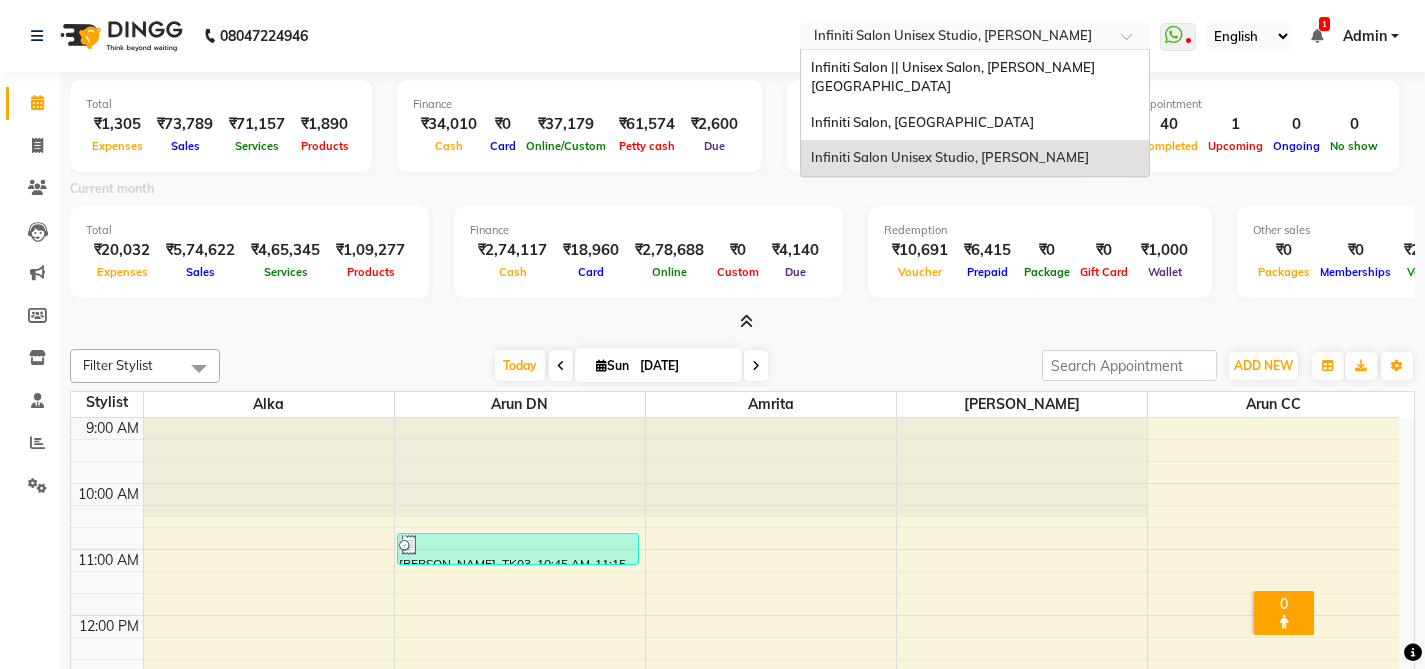 click on "Select Location × Infiniti Salon Unisex Studio, [GEOGRAPHIC_DATA]" at bounding box center [975, 36] 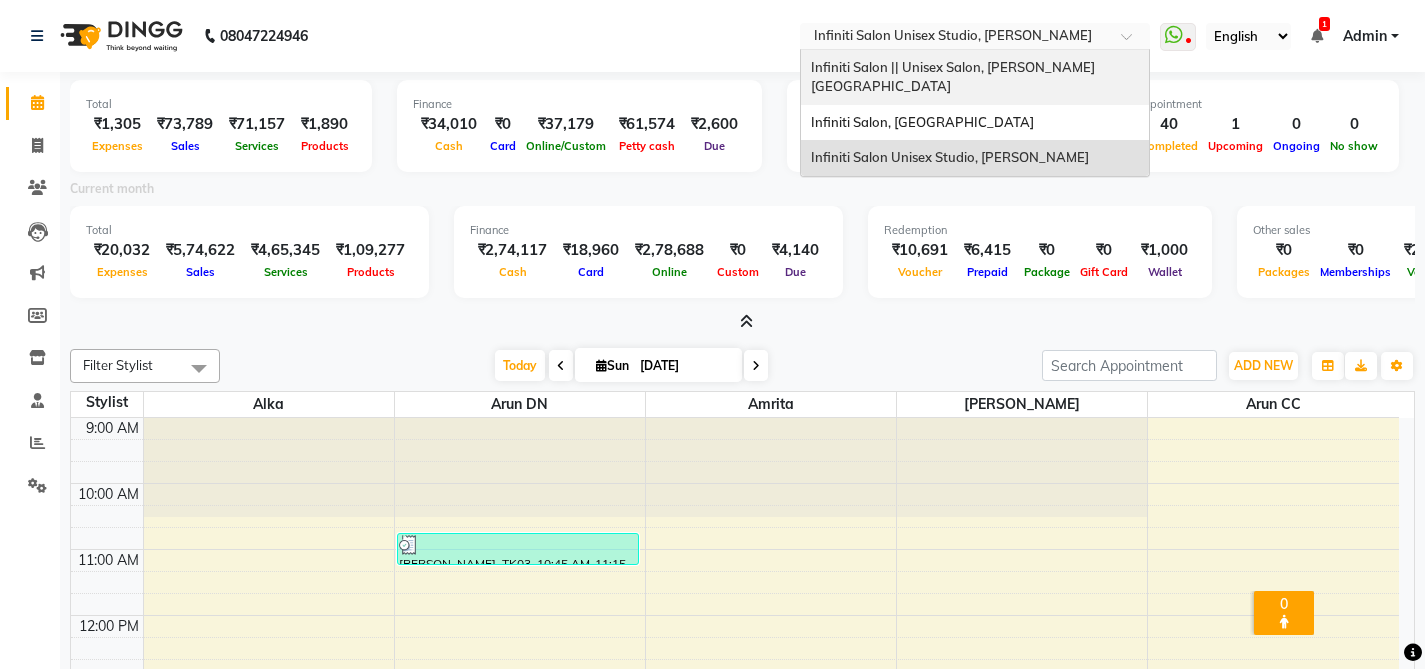 click on "Infiniti Salon || Unisex Salon, [PERSON_NAME][GEOGRAPHIC_DATA]" at bounding box center [975, 77] 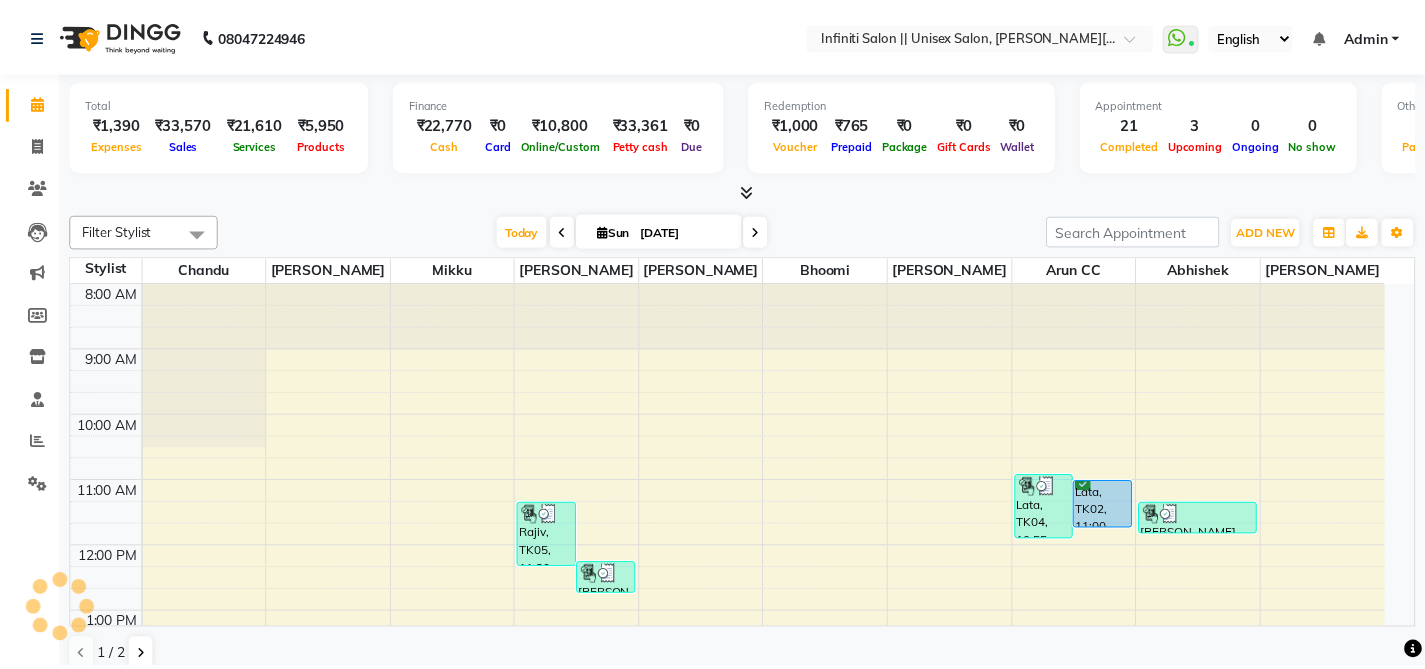 scroll, scrollTop: 0, scrollLeft: 0, axis: both 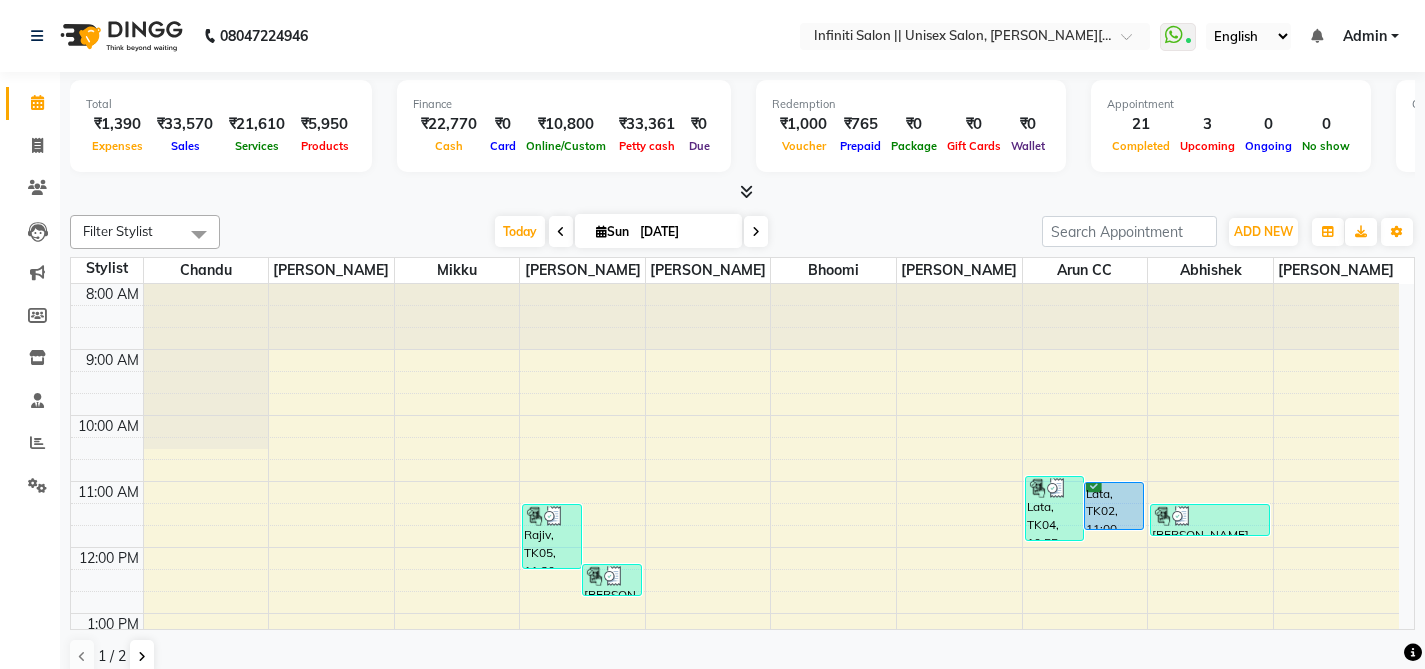 click at bounding box center (742, 192) 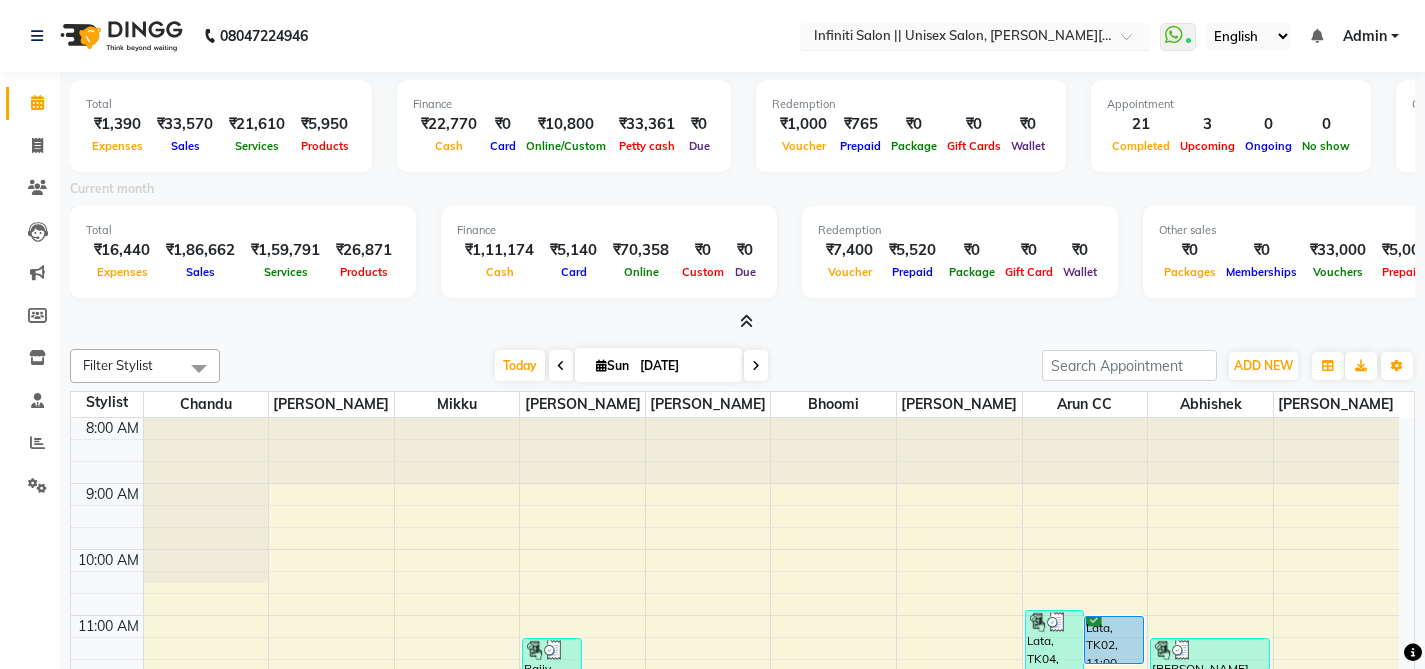 click at bounding box center [955, 38] 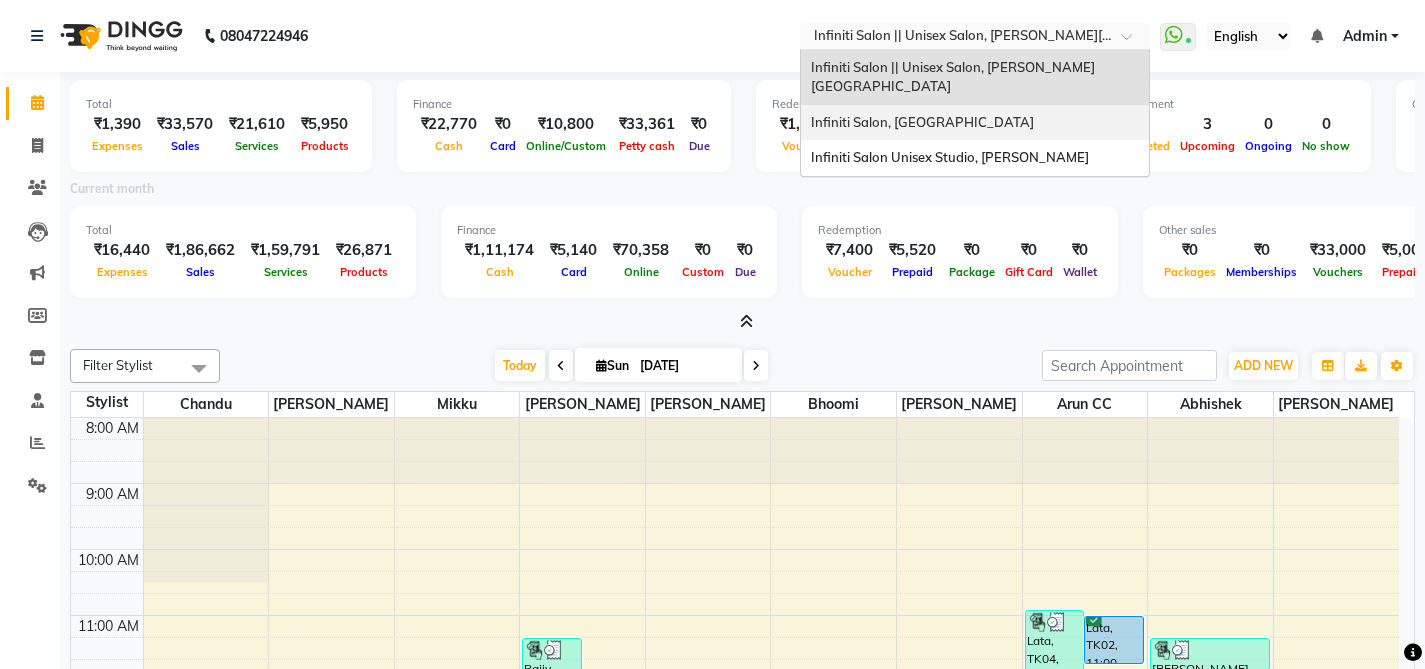 click on "Infiniti Salon, [GEOGRAPHIC_DATA]" at bounding box center [922, 122] 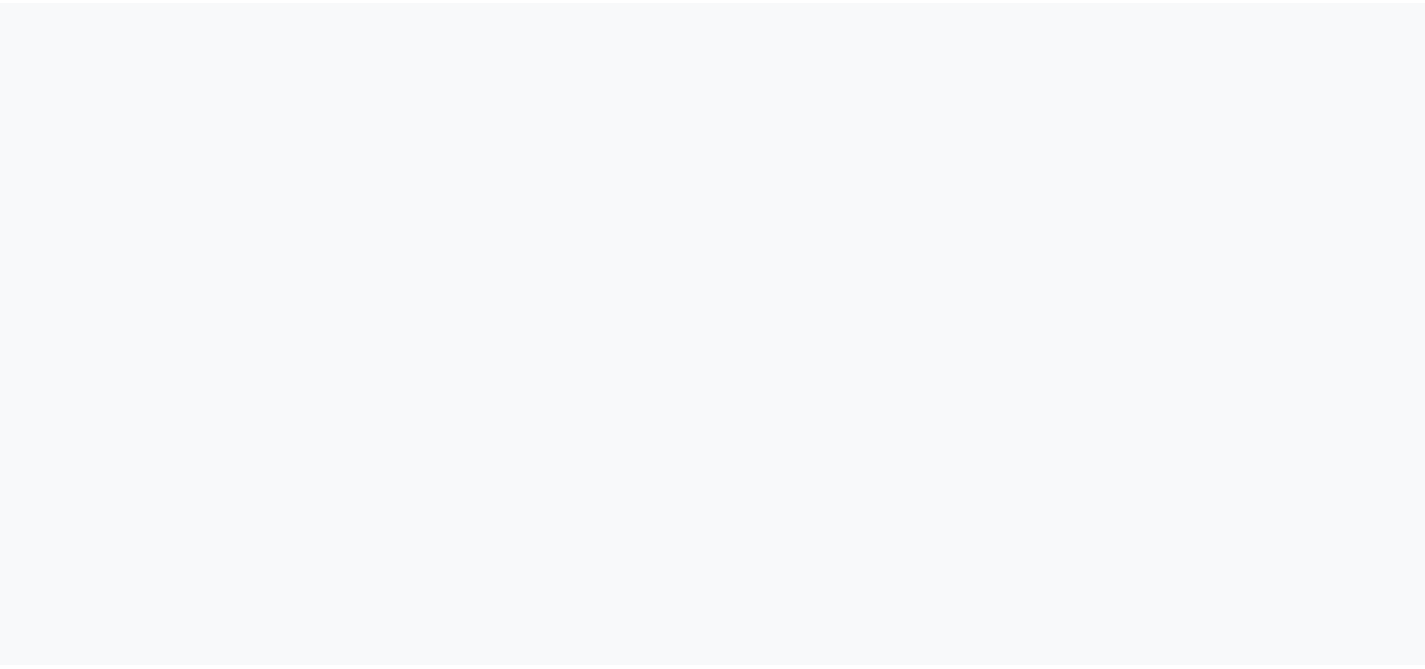scroll, scrollTop: 0, scrollLeft: 0, axis: both 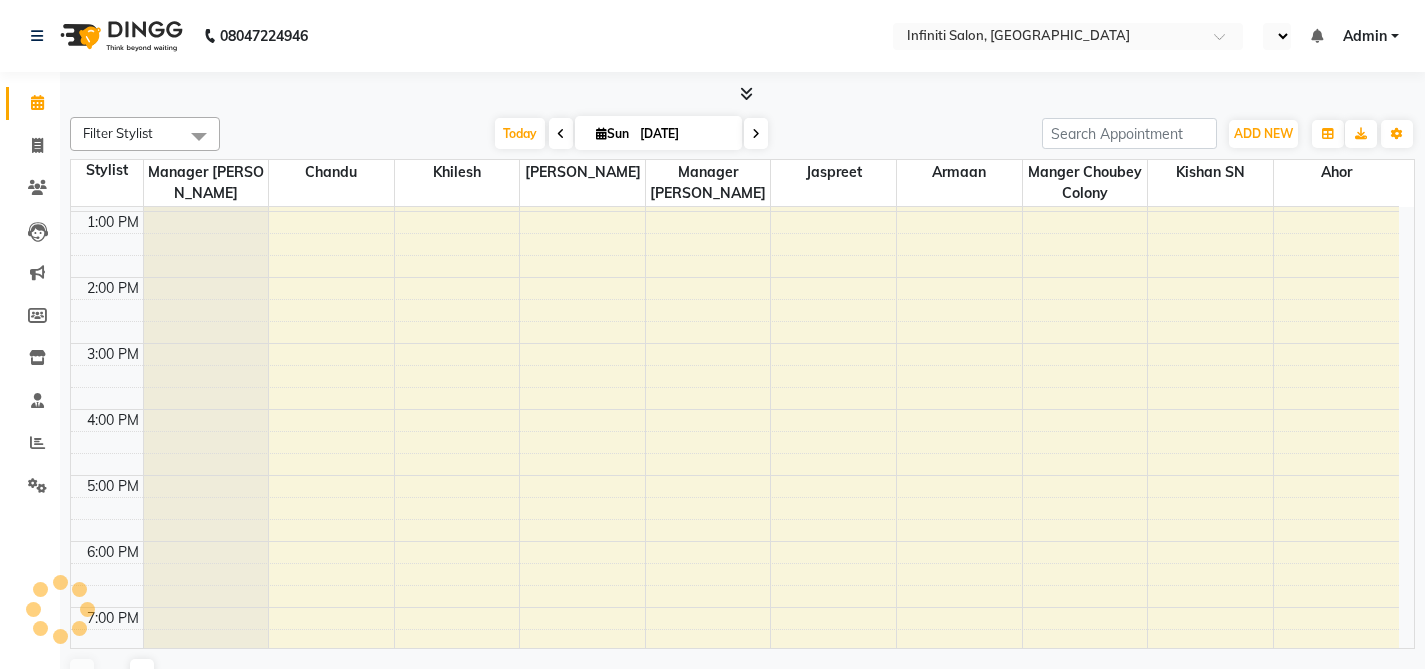select on "en" 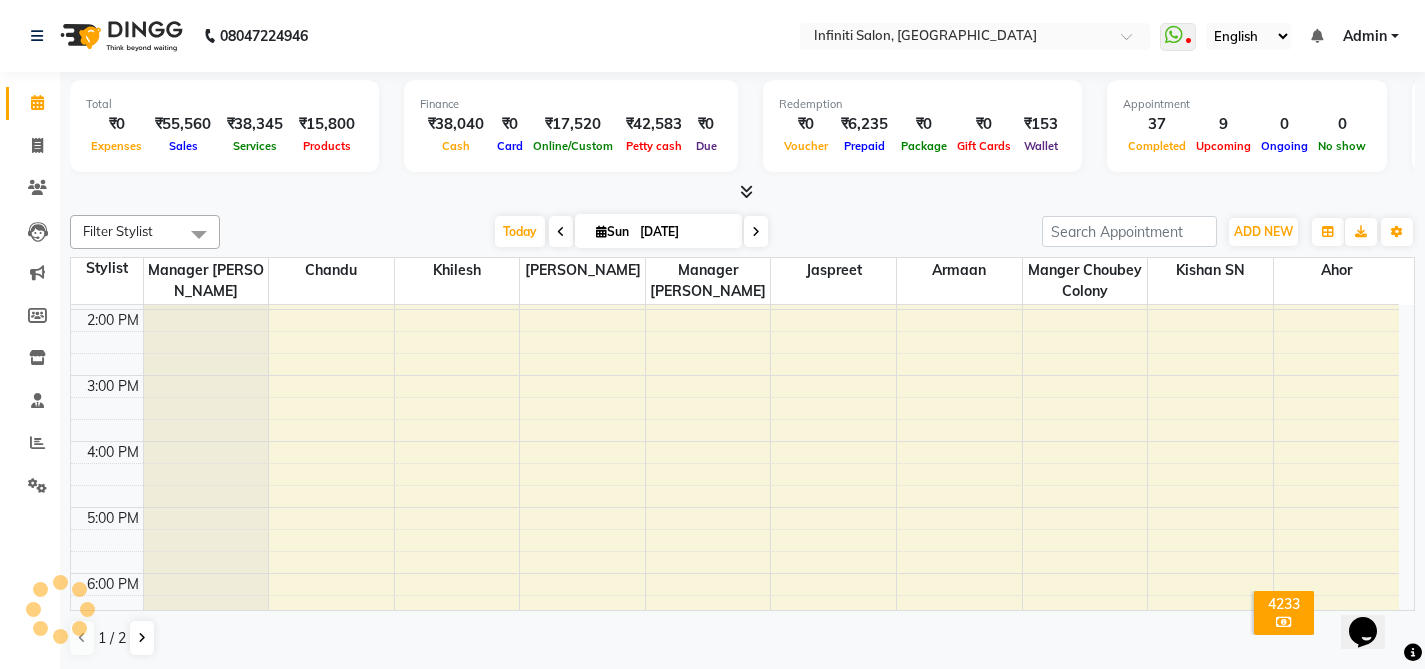 scroll, scrollTop: 0, scrollLeft: 0, axis: both 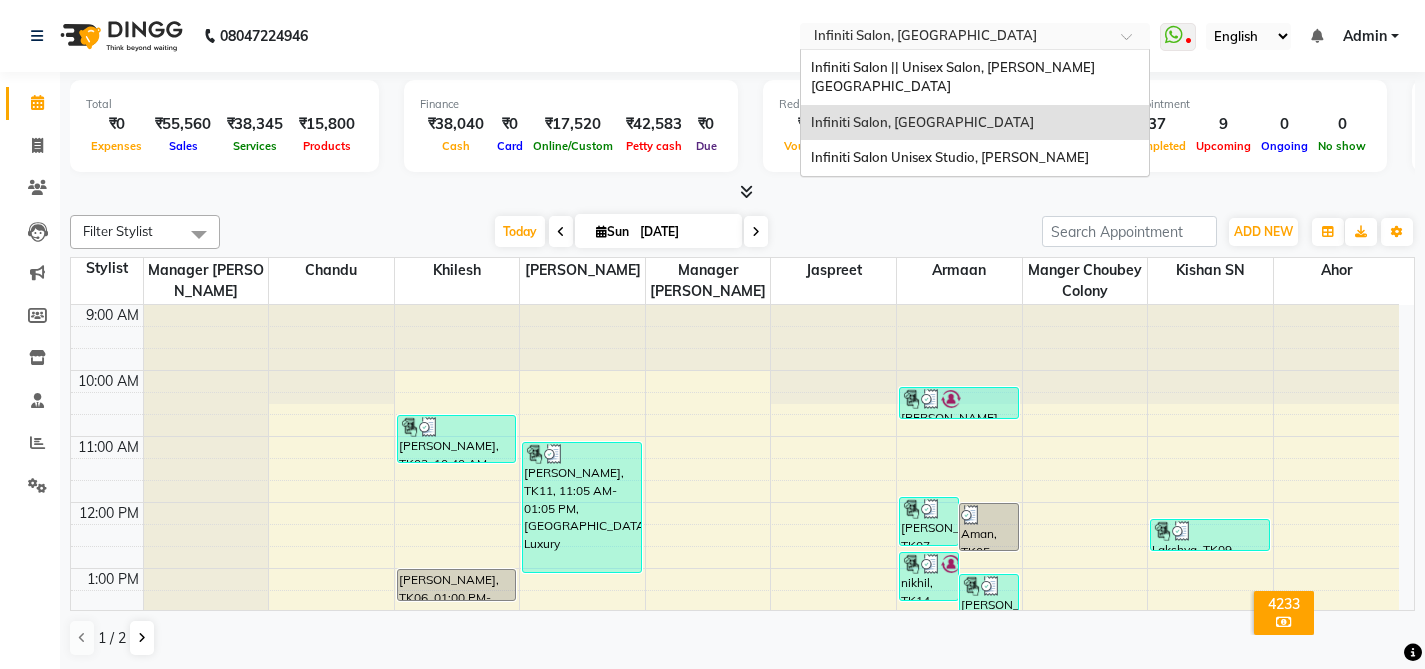 click at bounding box center [955, 38] 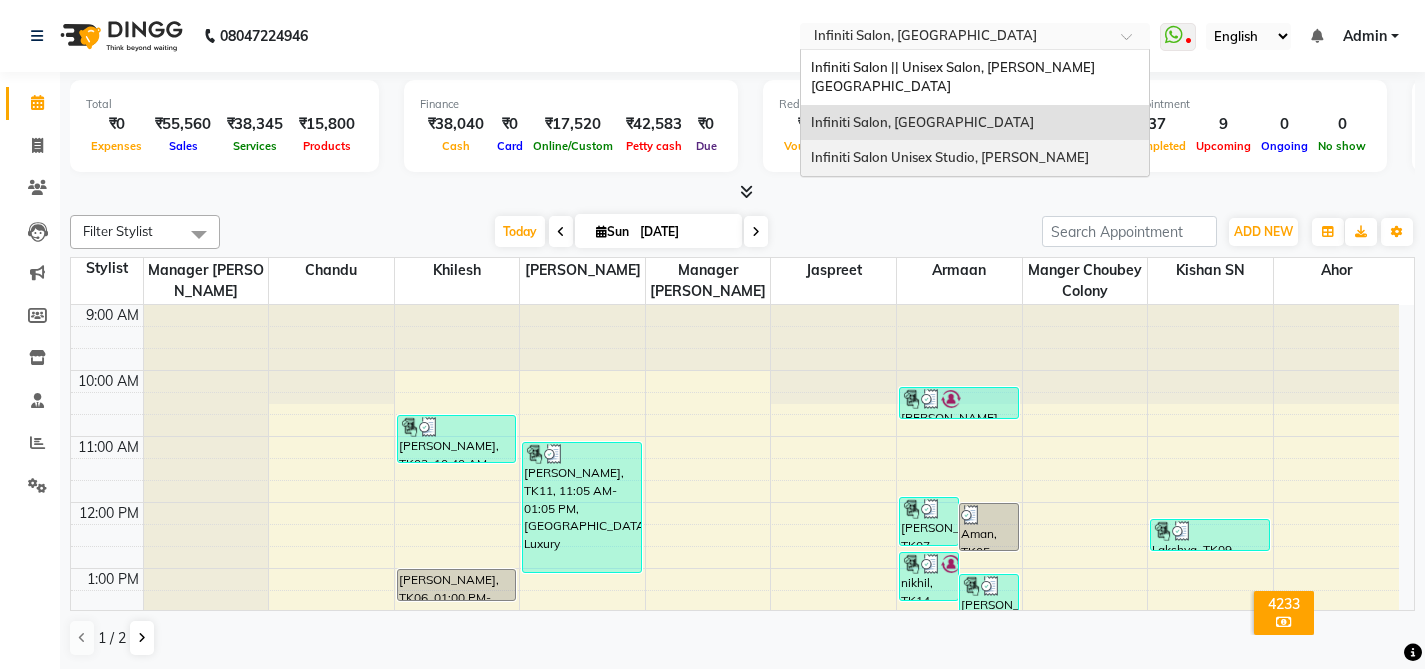 click on "Infiniti Salon Unisex Studio, [PERSON_NAME]" at bounding box center [950, 157] 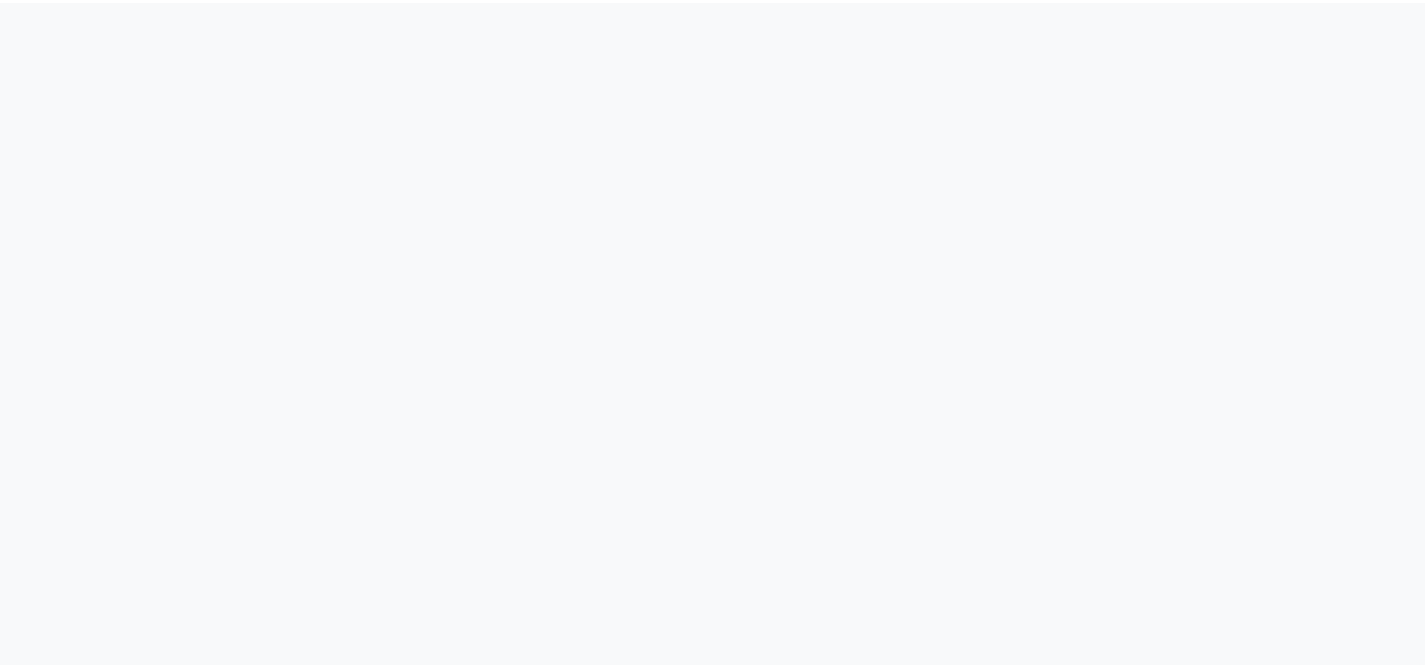 scroll, scrollTop: 0, scrollLeft: 0, axis: both 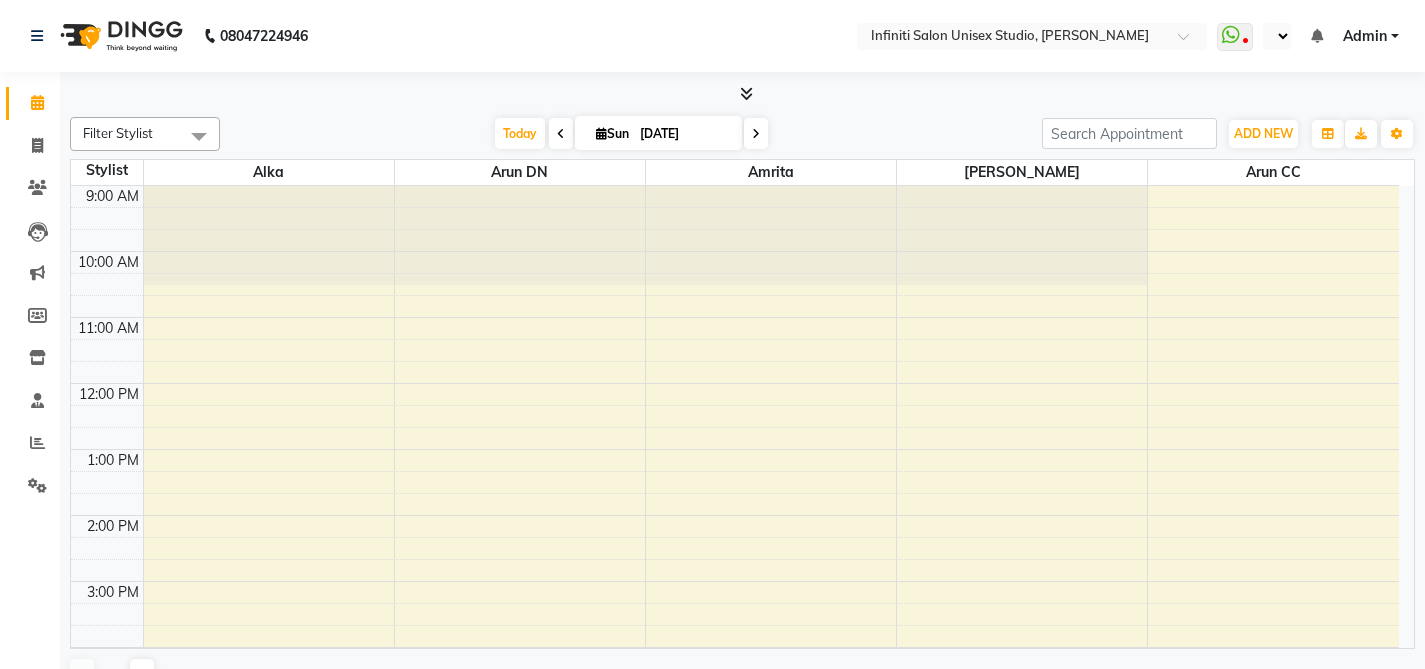 select on "en" 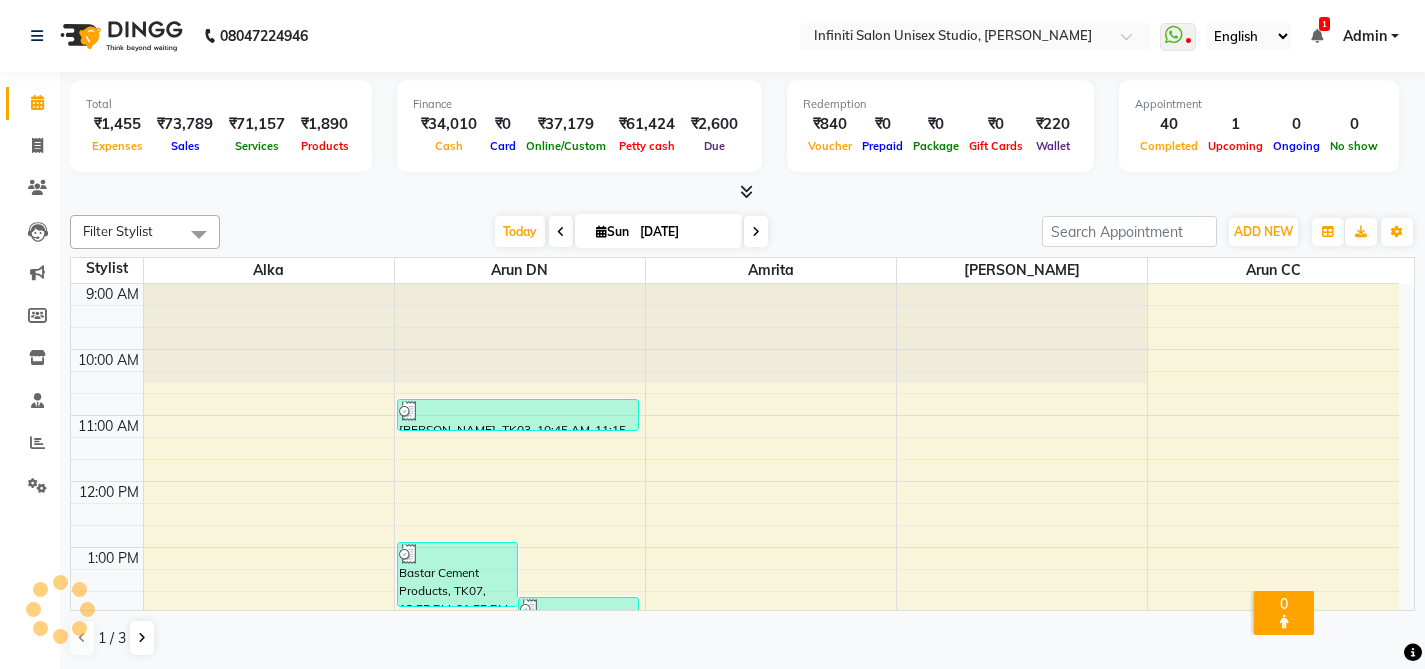 scroll, scrollTop: 0, scrollLeft: 0, axis: both 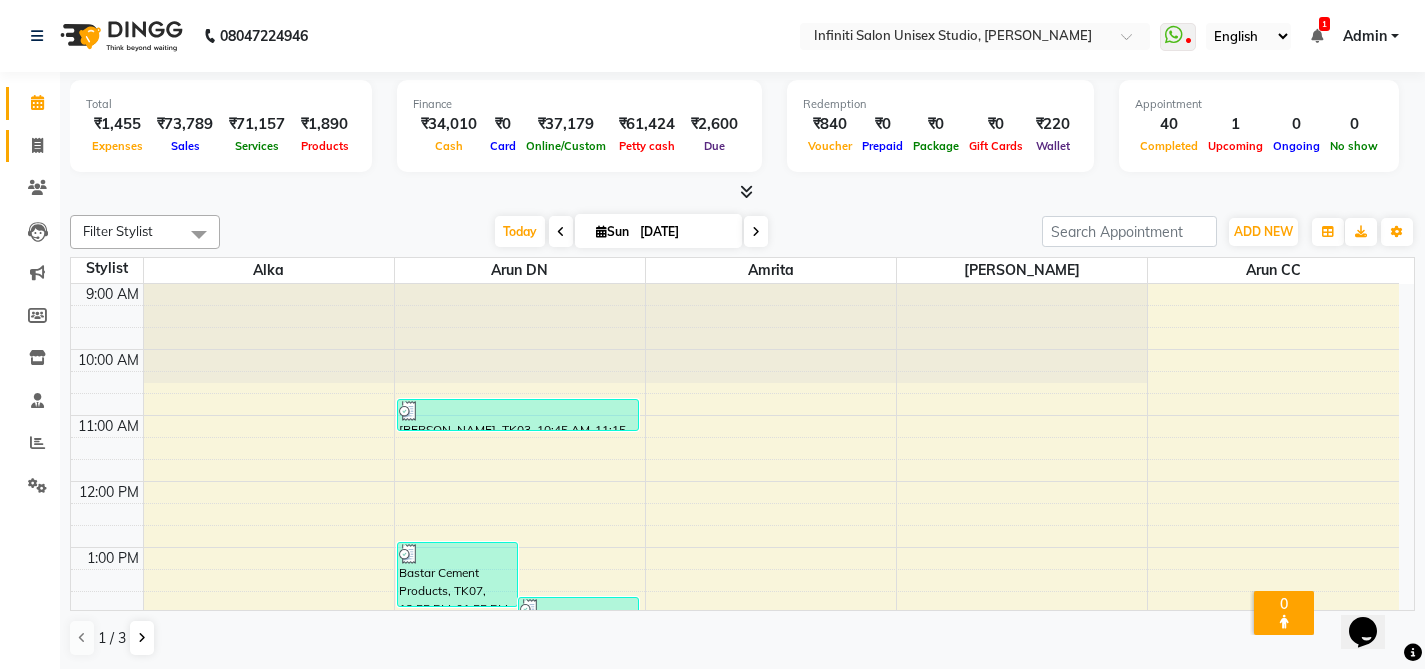 click 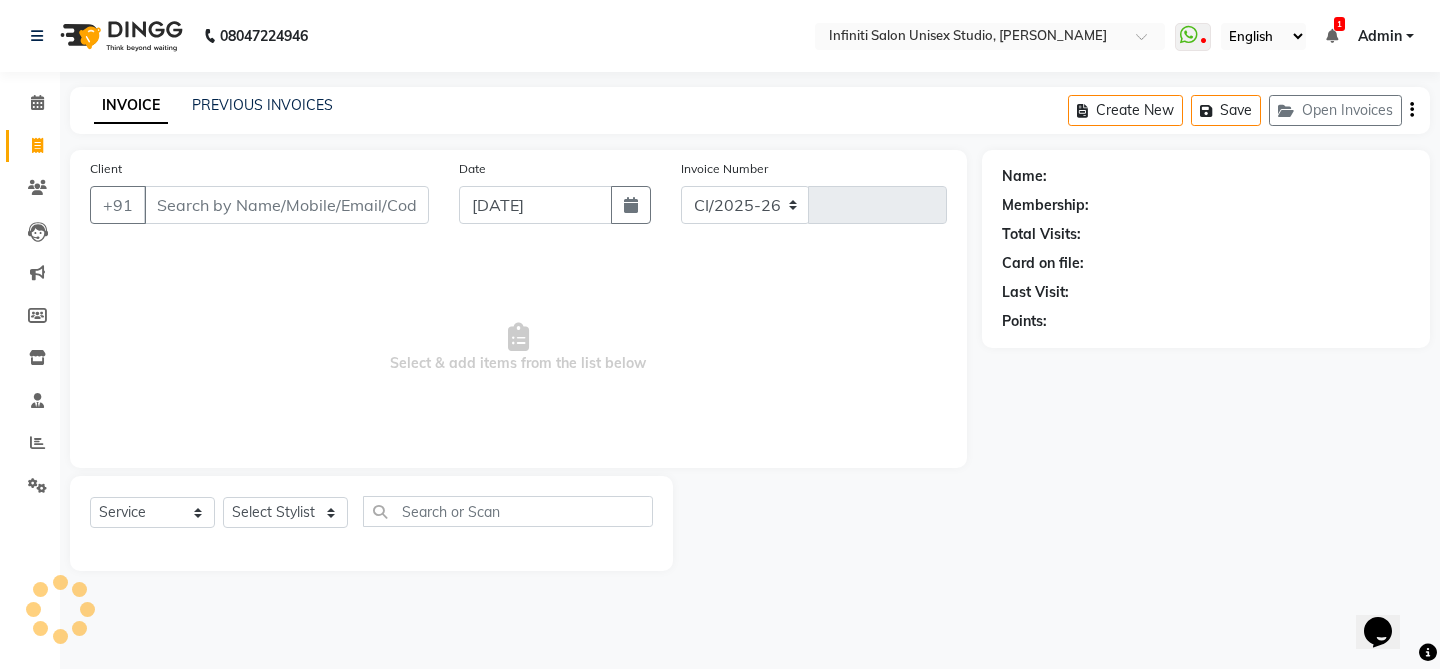 select on "6511" 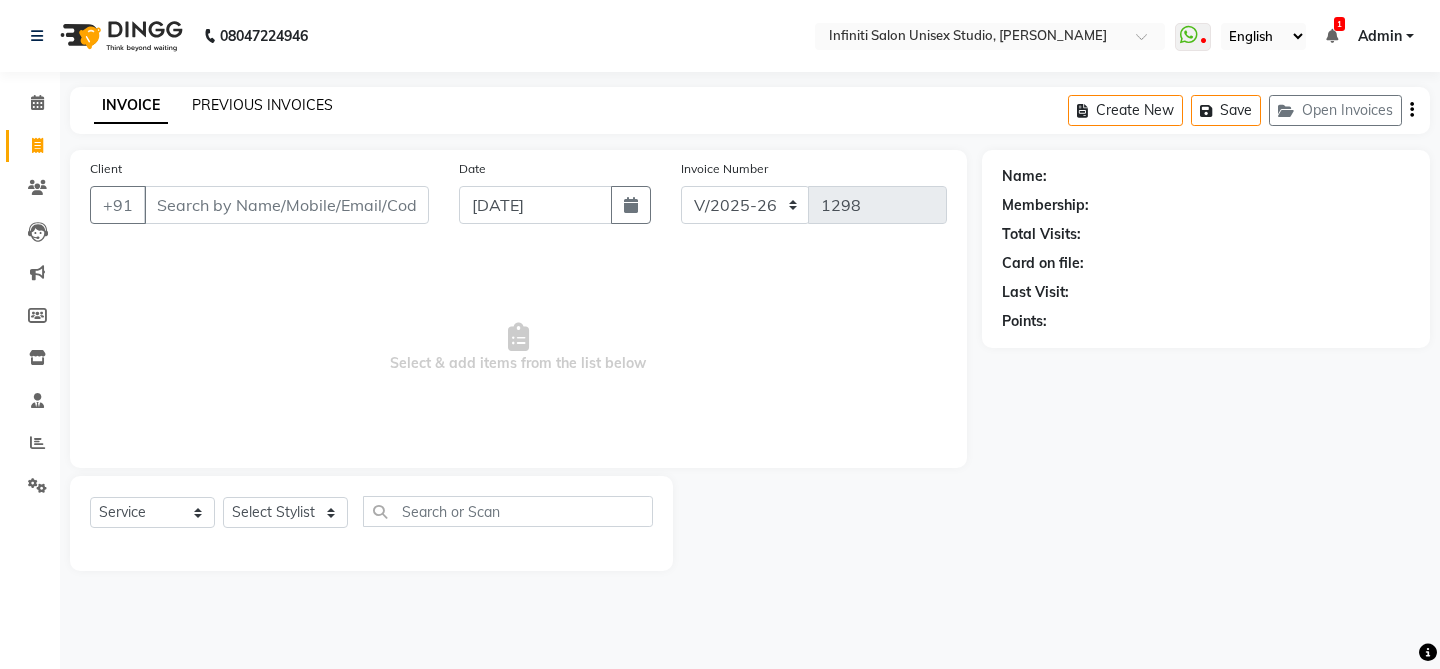 click on "PREVIOUS INVOICES" 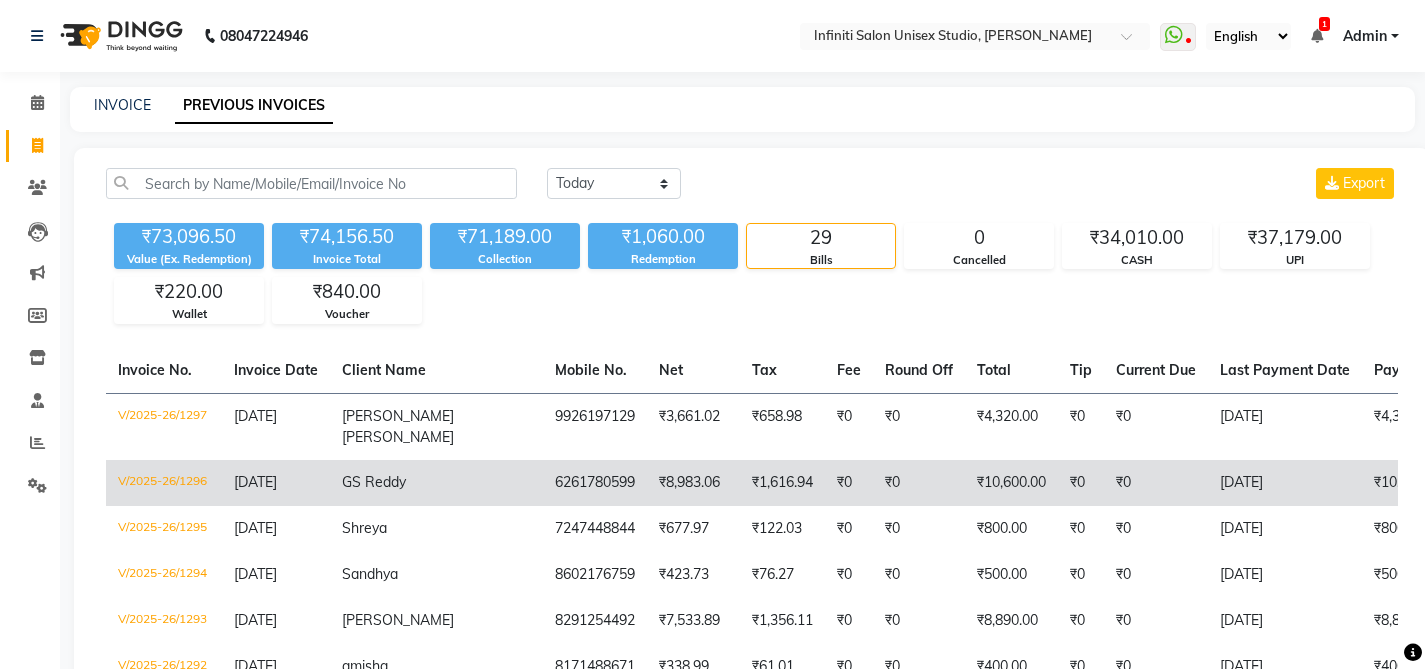 click on "V/2025-26/1296" 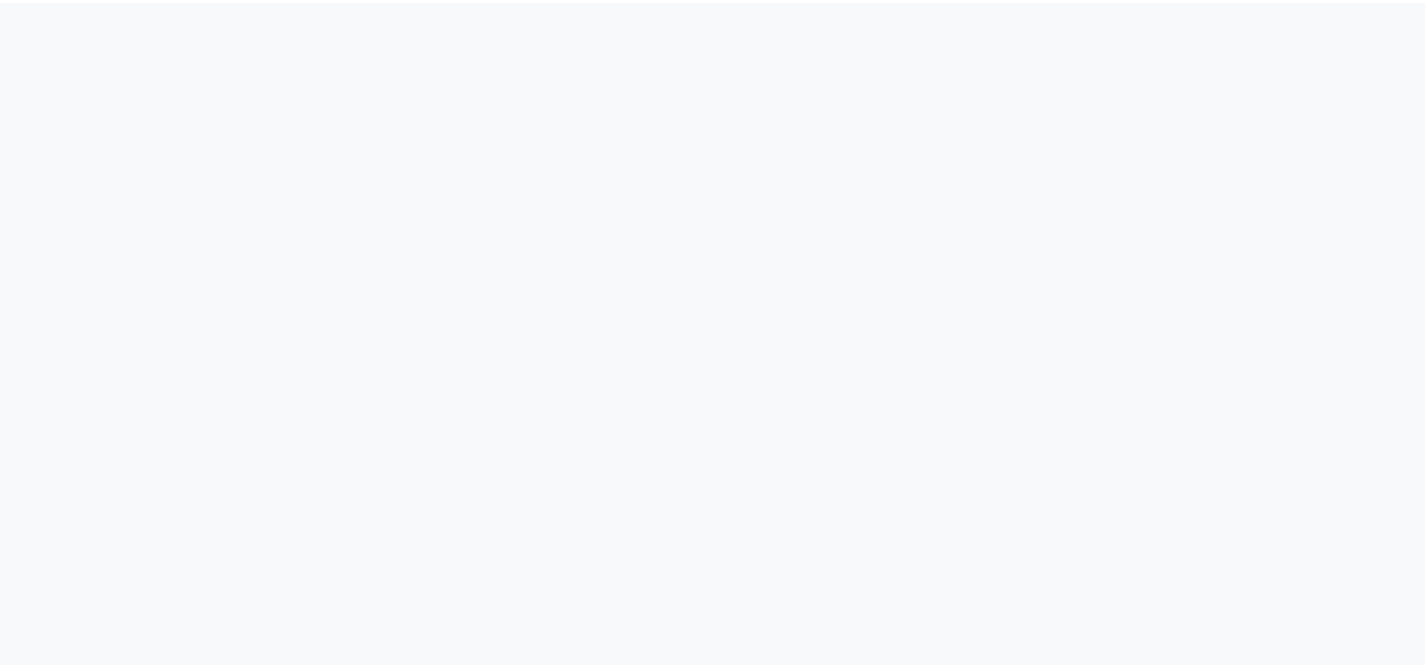 scroll, scrollTop: 0, scrollLeft: 0, axis: both 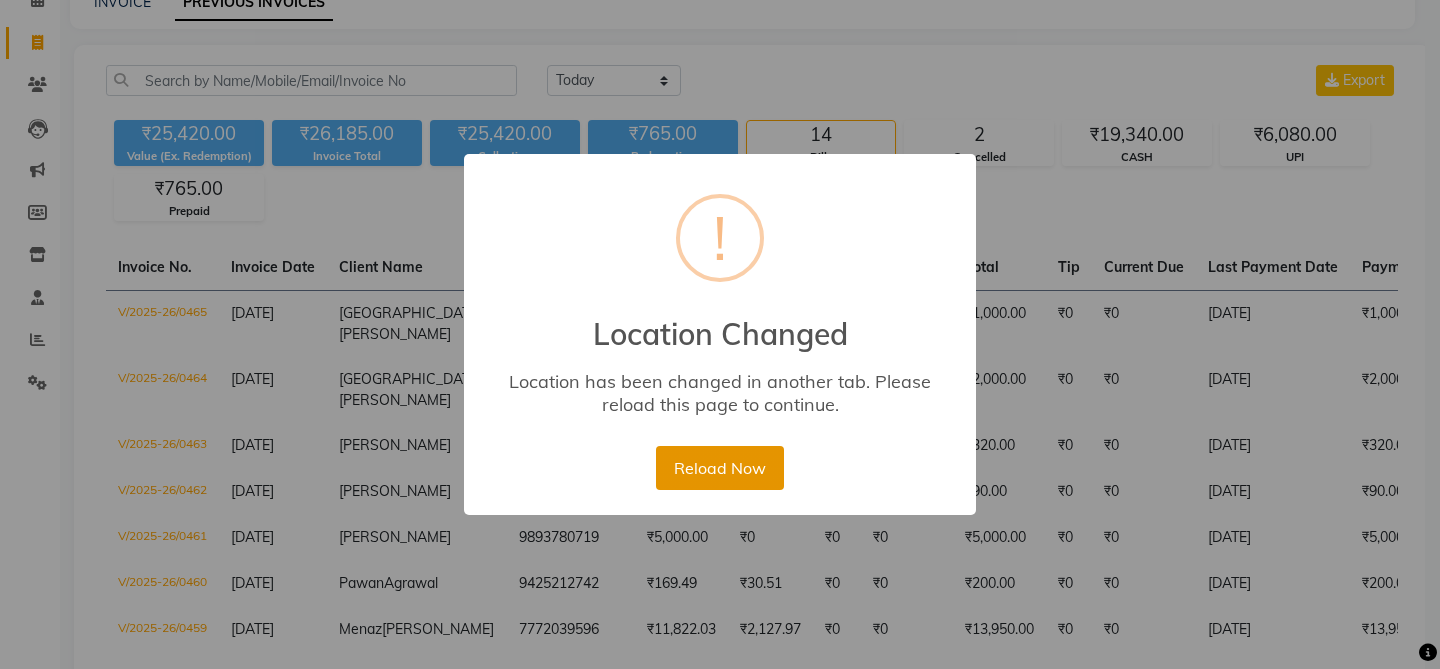 click on "Reload Now" at bounding box center (719, 468) 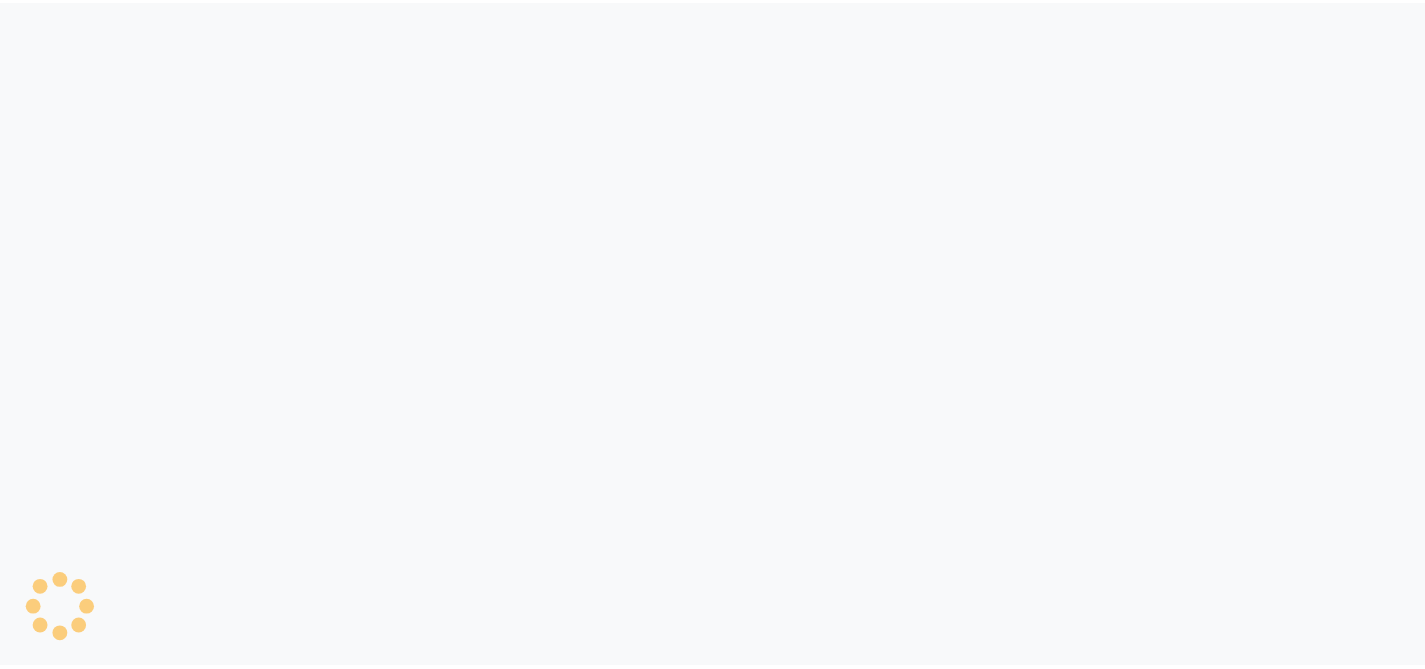 scroll, scrollTop: 0, scrollLeft: 0, axis: both 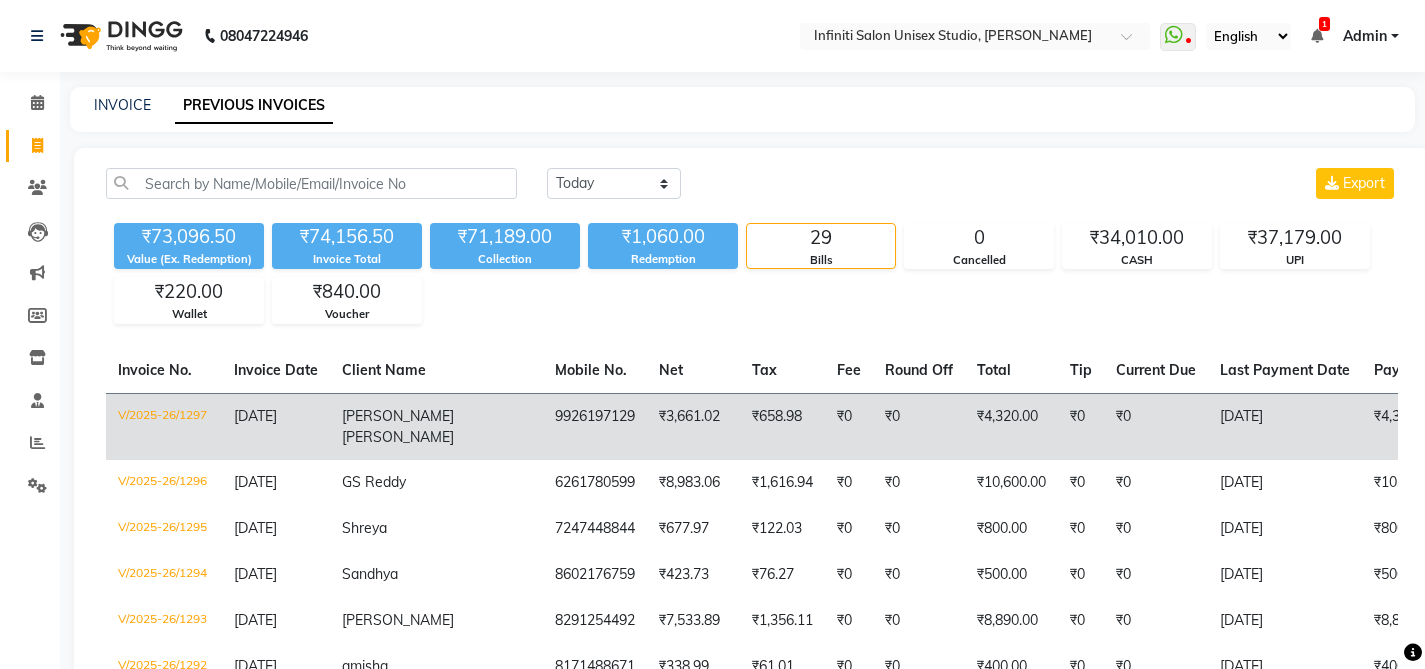 click on "V/2025-26/1297" 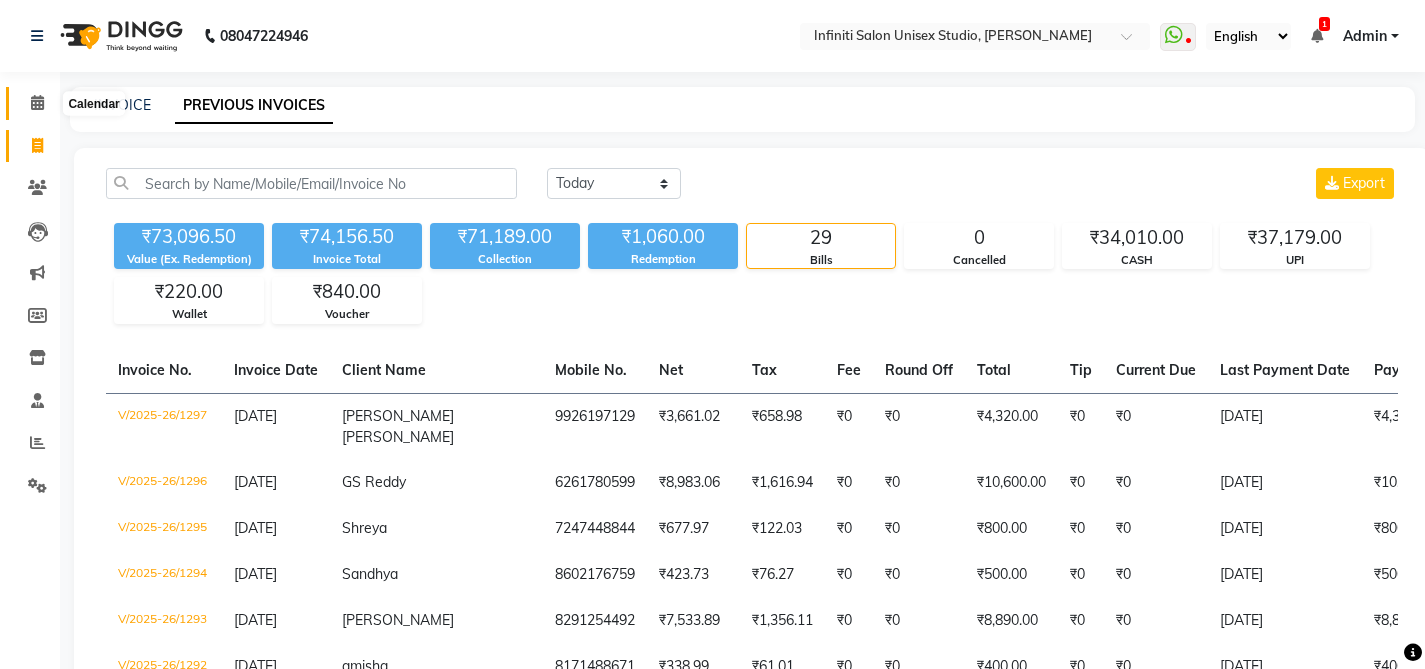 click 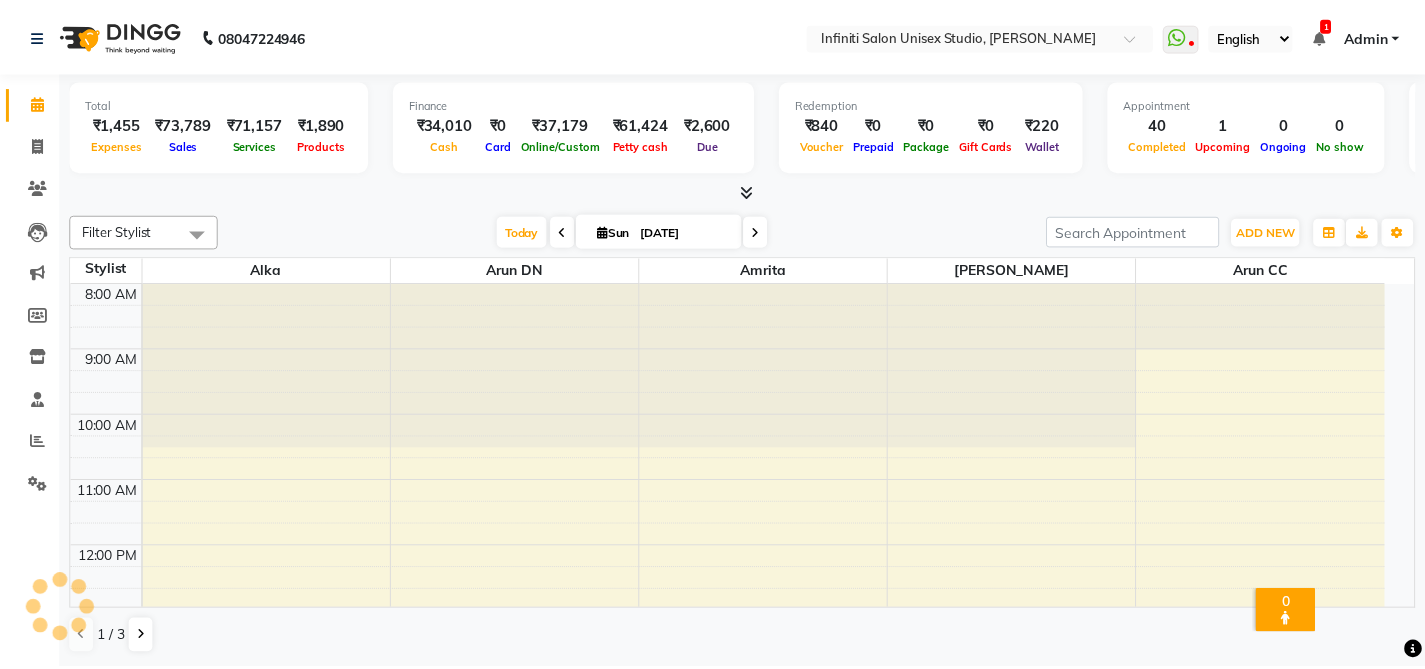 scroll, scrollTop: 0, scrollLeft: 0, axis: both 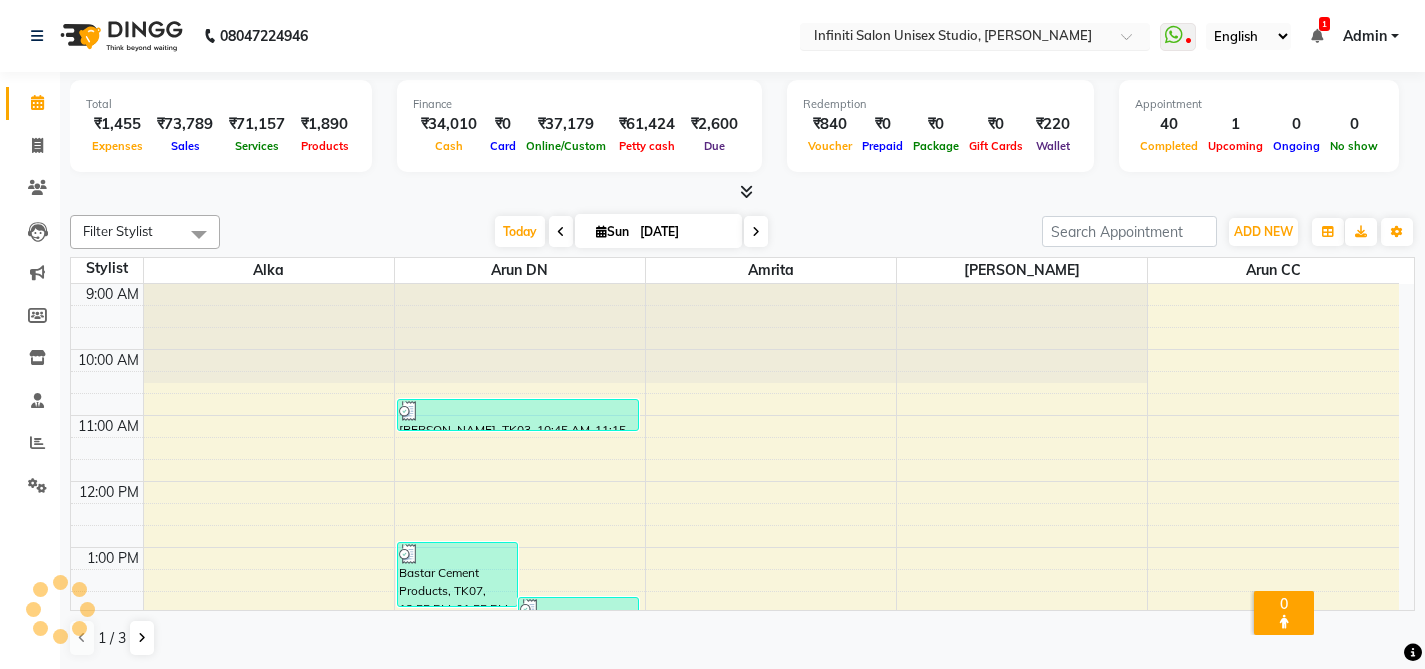 click at bounding box center (955, 38) 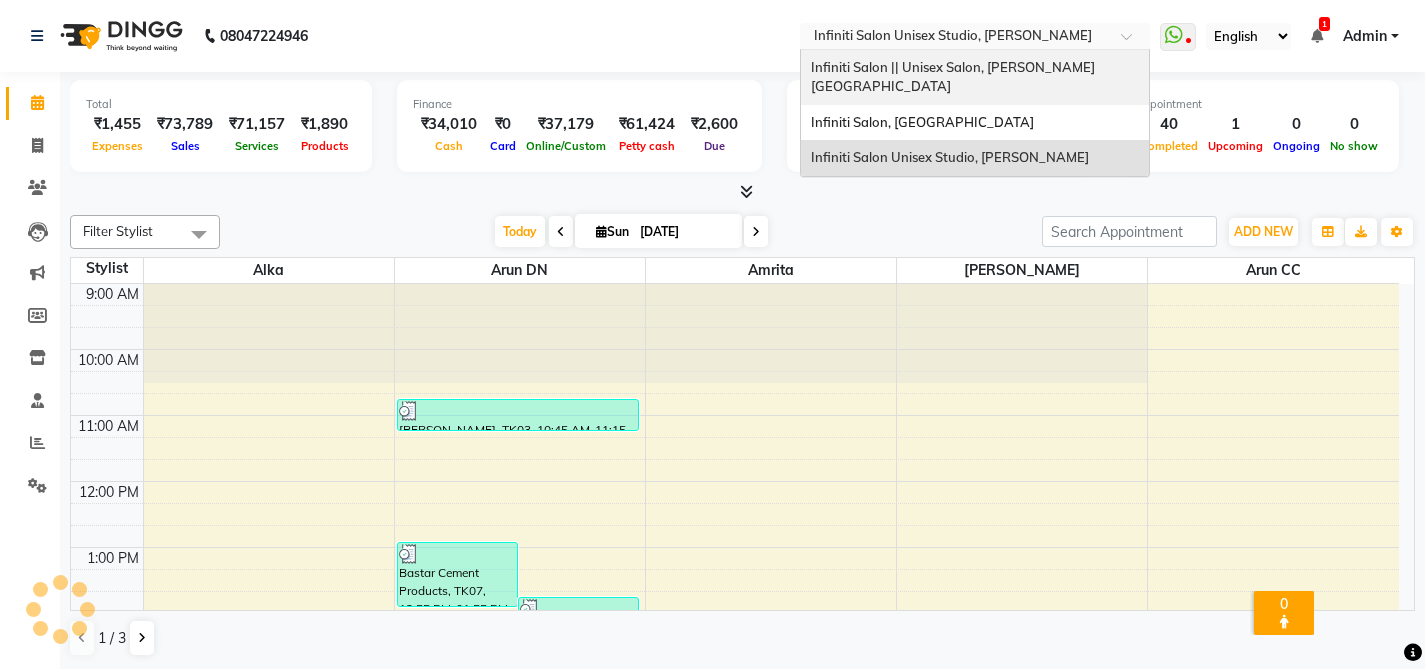 click on "Infiniti Salon || Unisex Salon, Choubey Colony" at bounding box center [953, 77] 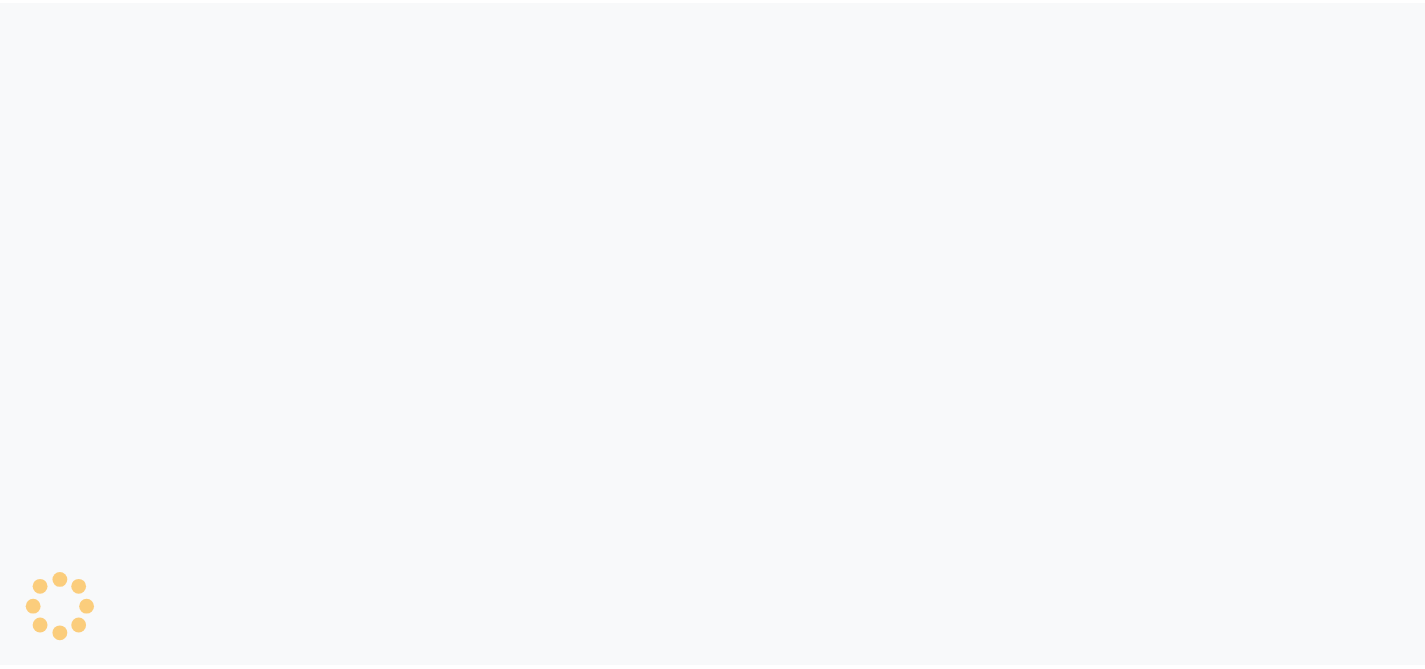 scroll, scrollTop: 0, scrollLeft: 0, axis: both 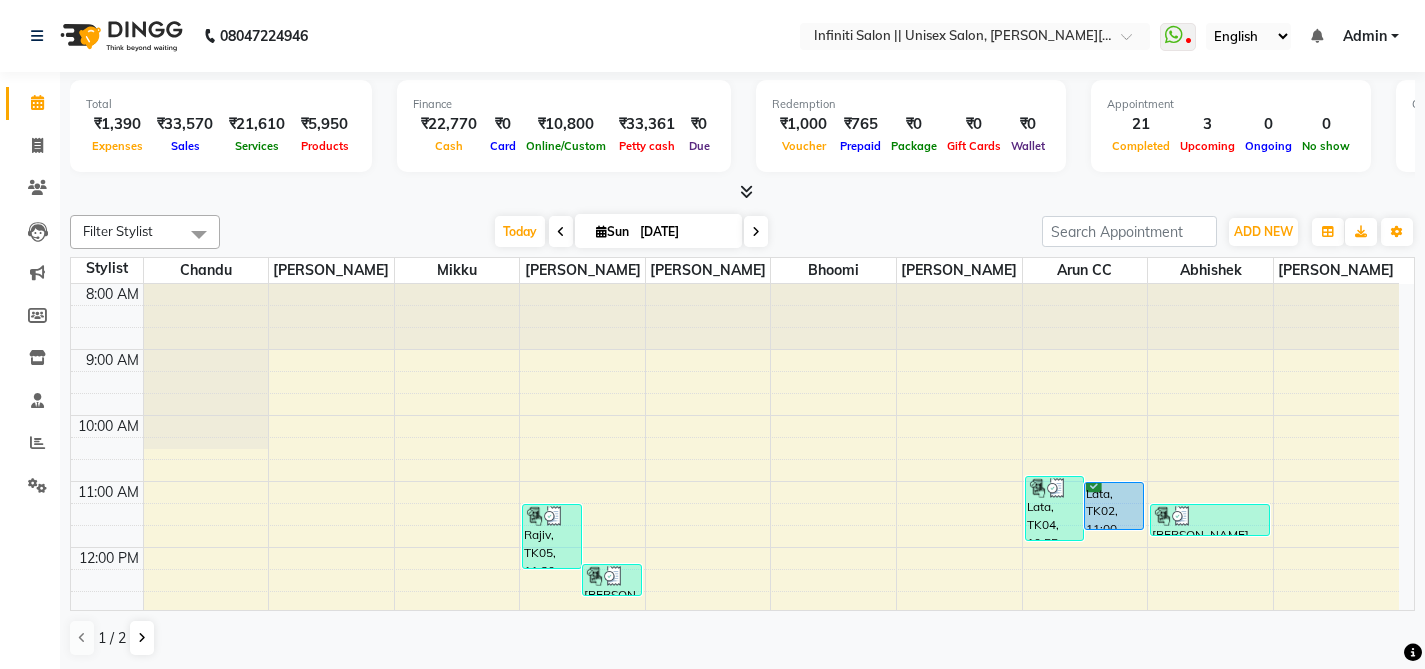 click on "08047224946 Select Location × Infiniti Salon || Unisex Salon, Choubey Colony  WhatsApp Status  ✕ Status:  Disconnected Most Recent Message: 13-07-2025     08:41 PM Recent Service Activity: 13-07-2025     08:44 PM  08047224946 Whatsapp Settings English ENGLISH Español العربية मराठी हिंदी ગુજરાતી தமிழ் 中文 Notifications nothing to show Admin Manage Profile Change Password Sign out  Version:3.15.4" 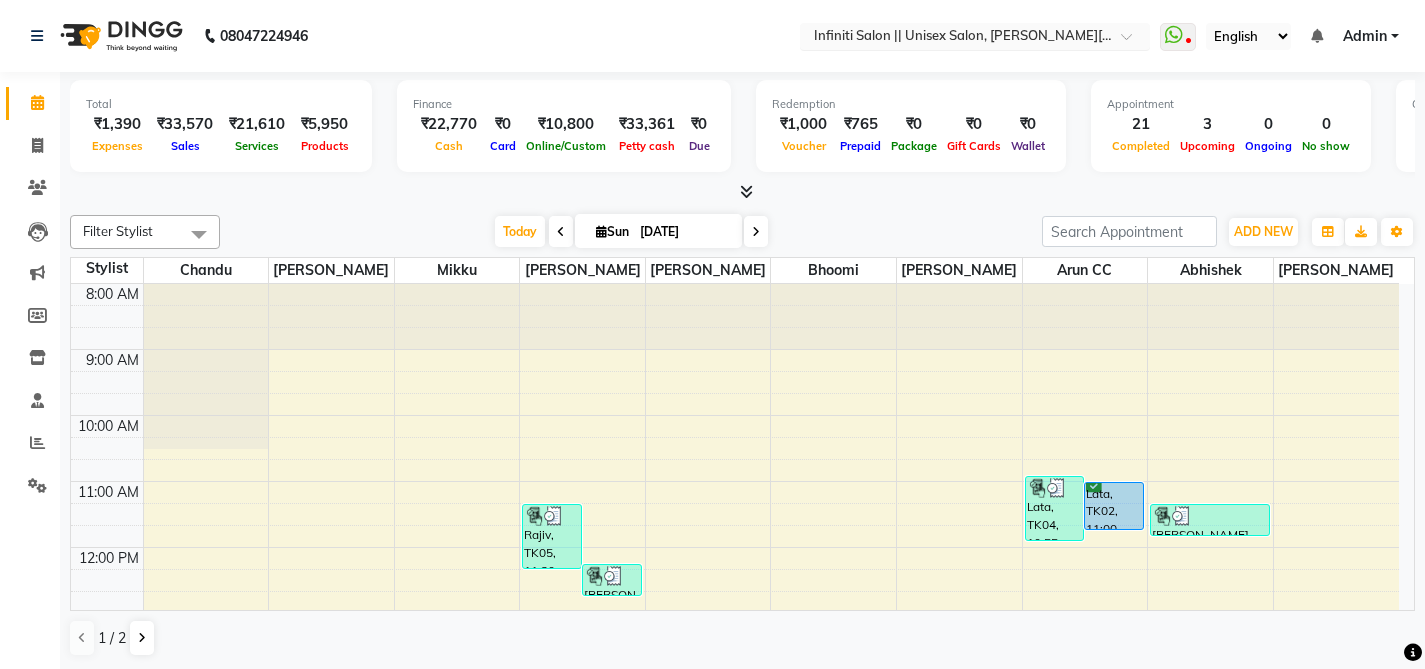 click at bounding box center [955, 38] 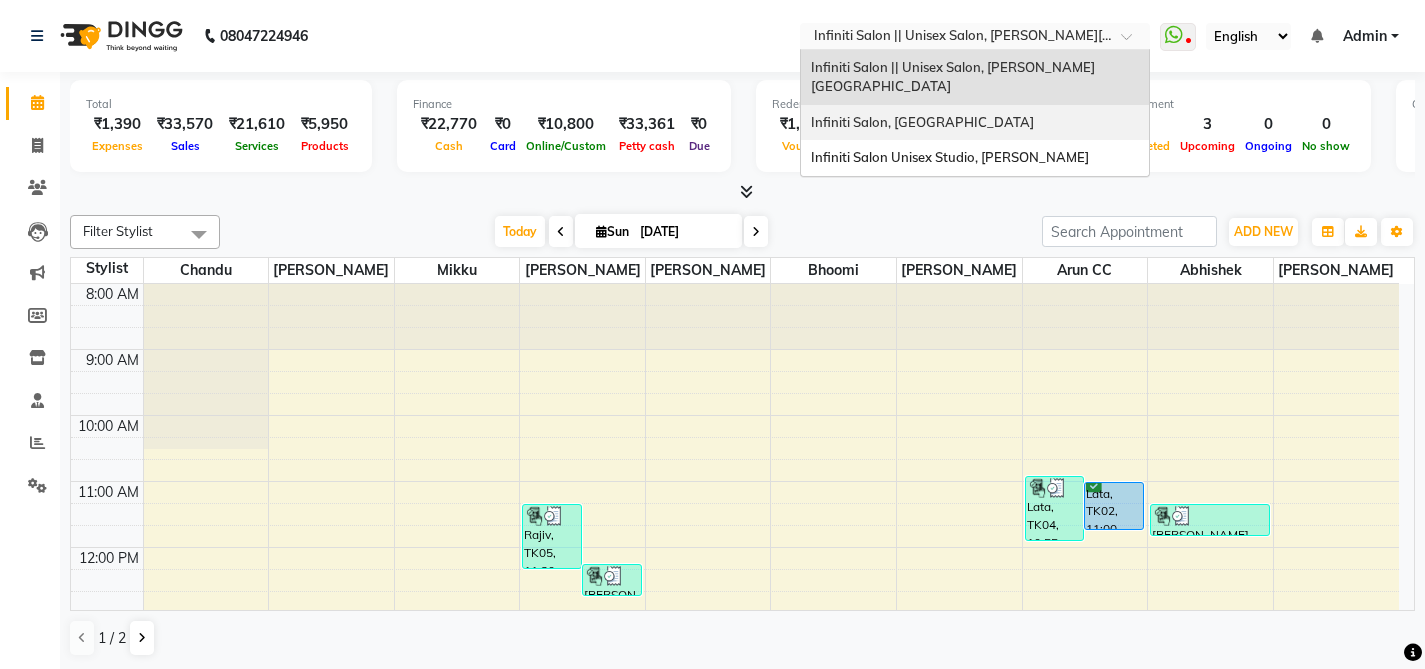 click on "Infiniti Salon, [GEOGRAPHIC_DATA]" at bounding box center [975, 123] 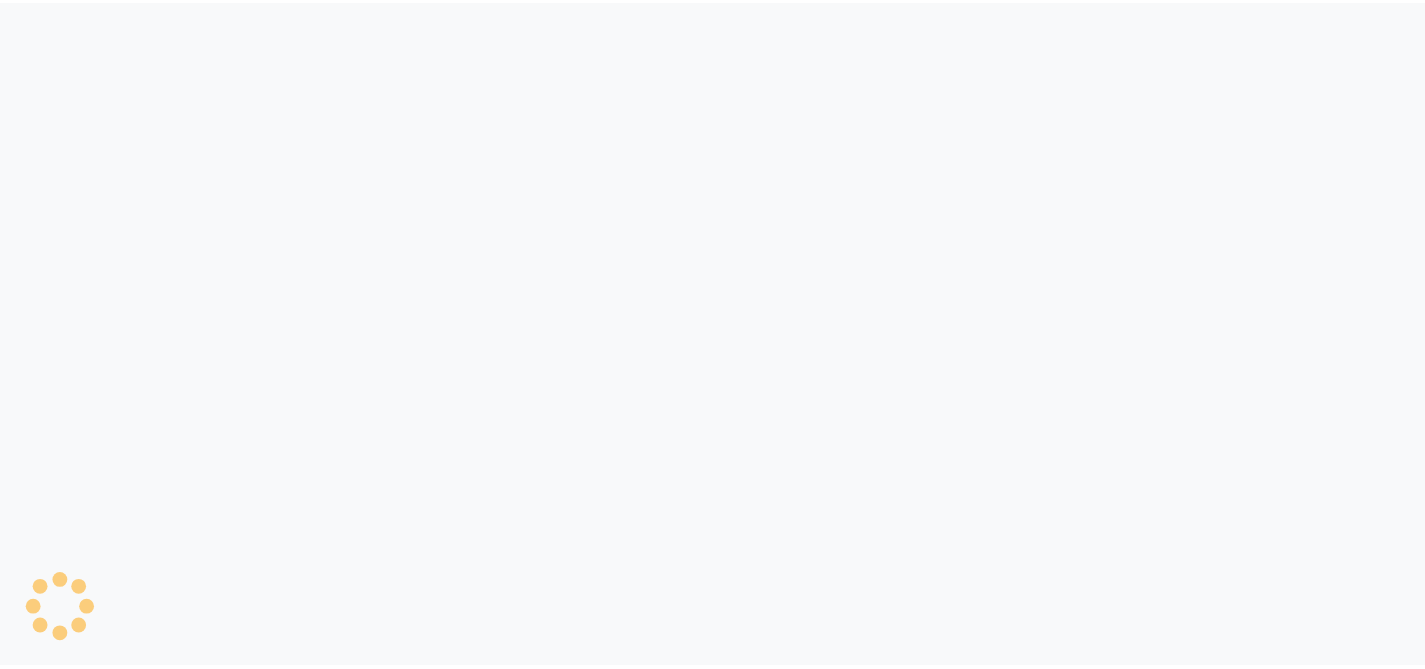 scroll, scrollTop: 0, scrollLeft: 0, axis: both 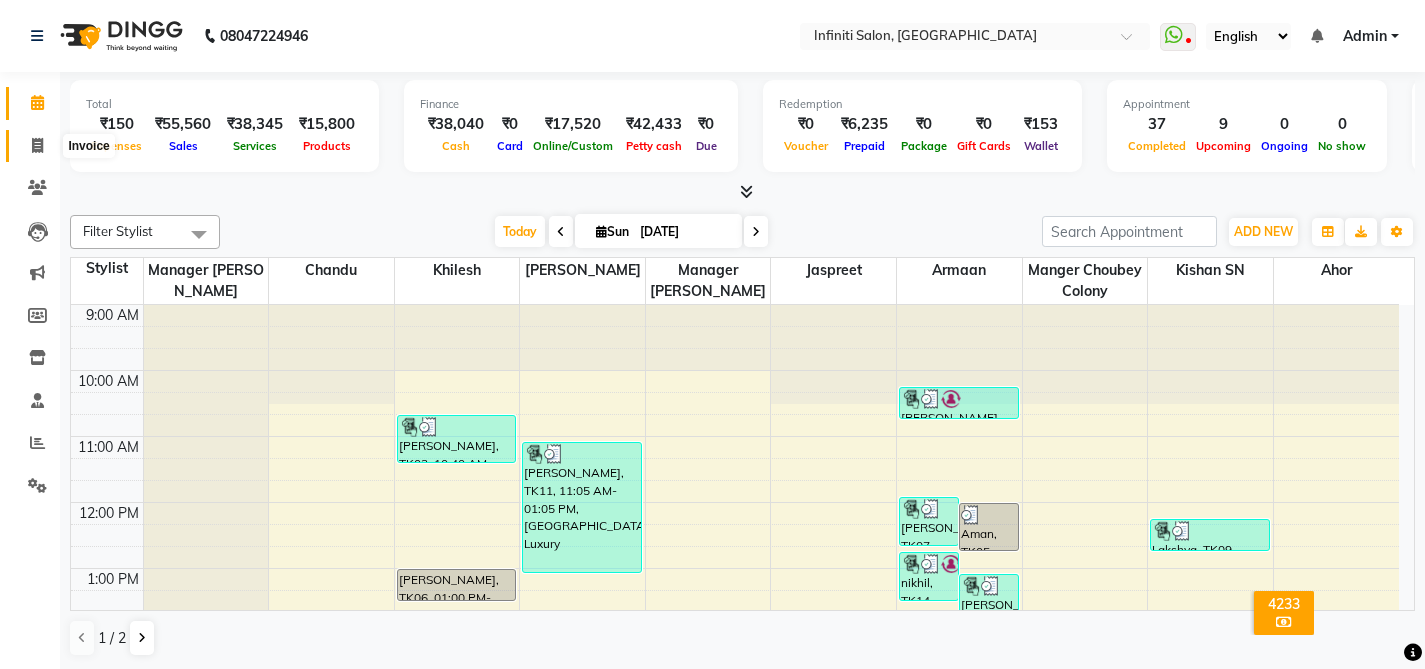 click 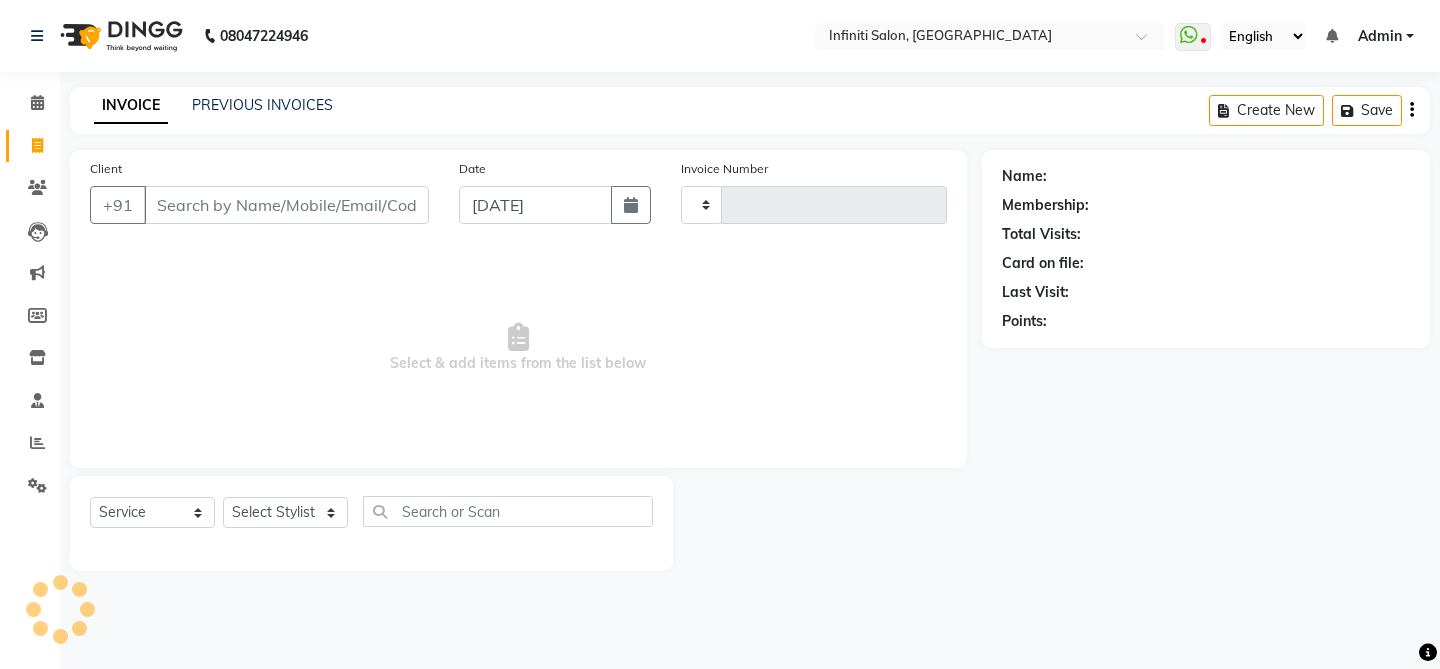 type on "1792" 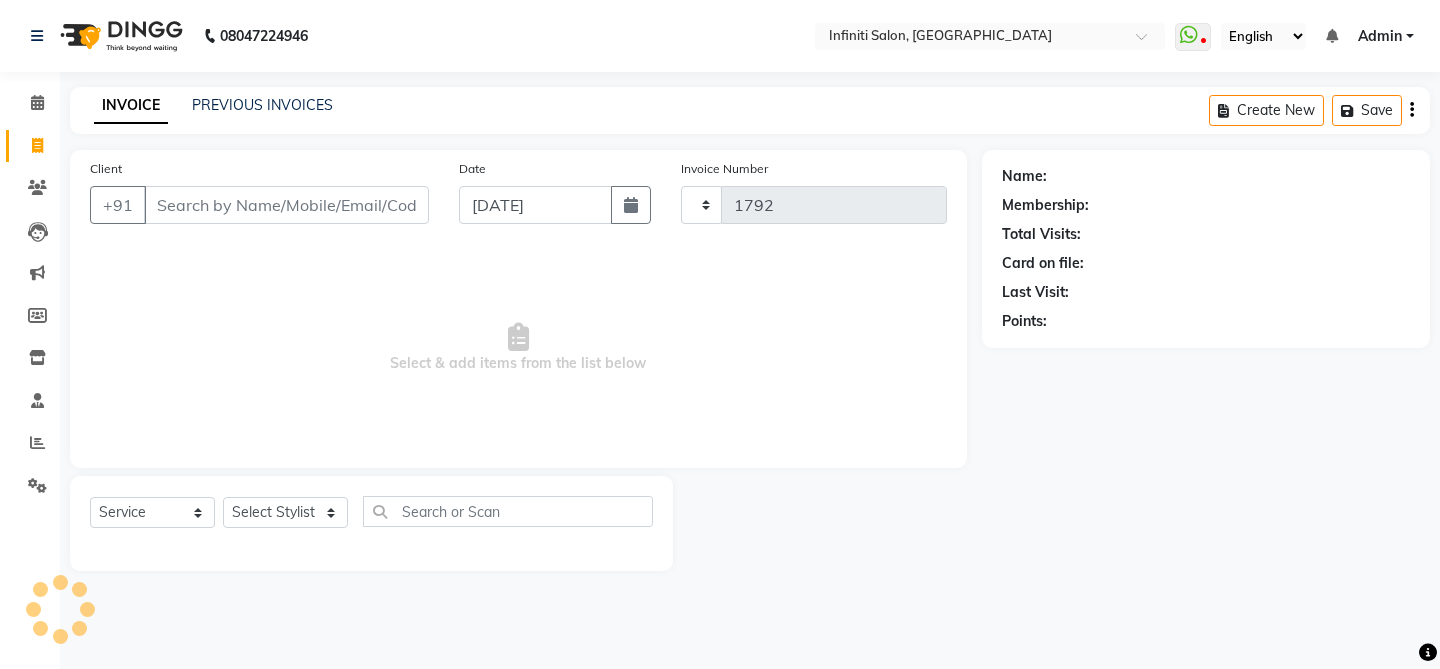 select on "5804" 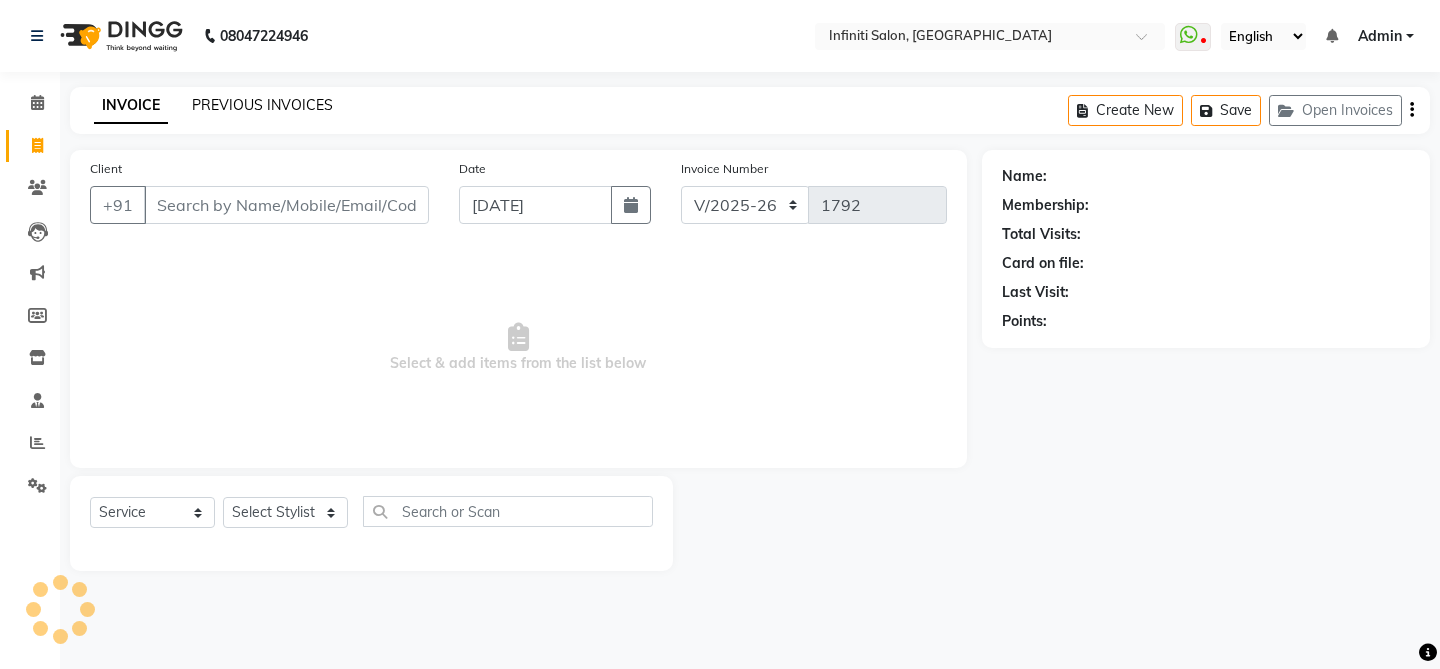 click on "PREVIOUS INVOICES" 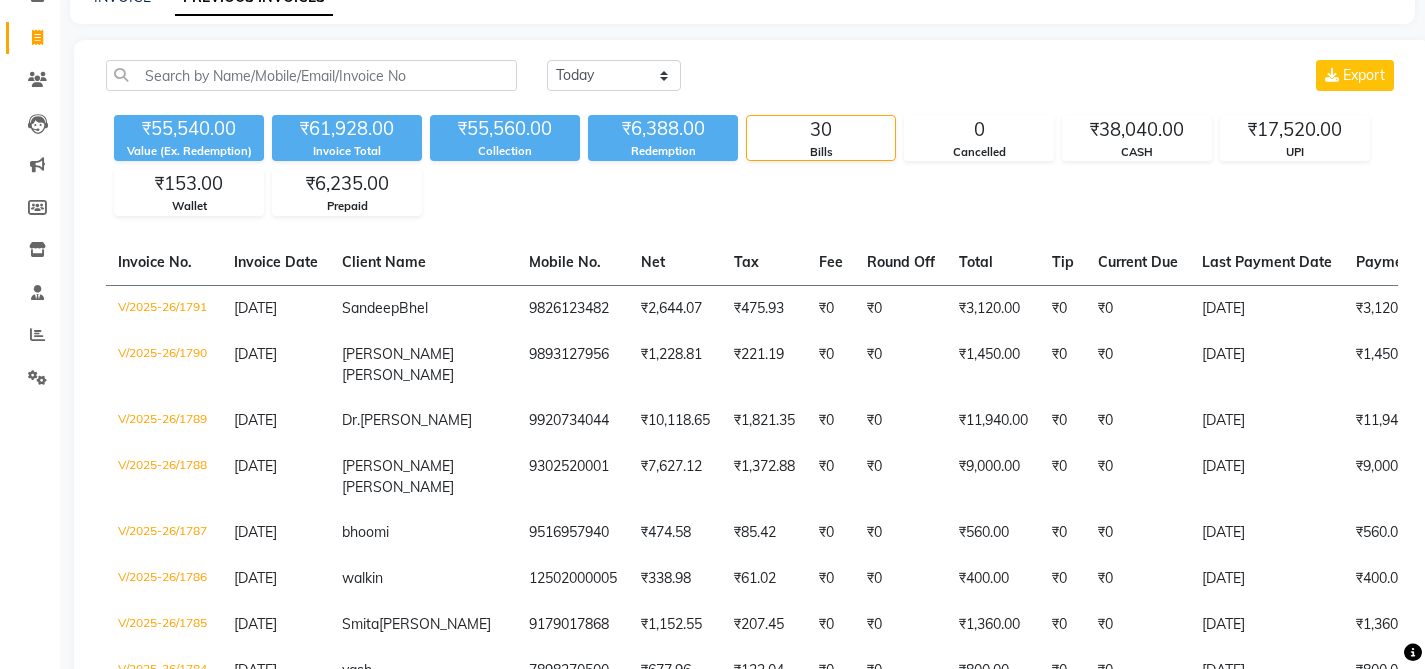 scroll, scrollTop: 117, scrollLeft: 0, axis: vertical 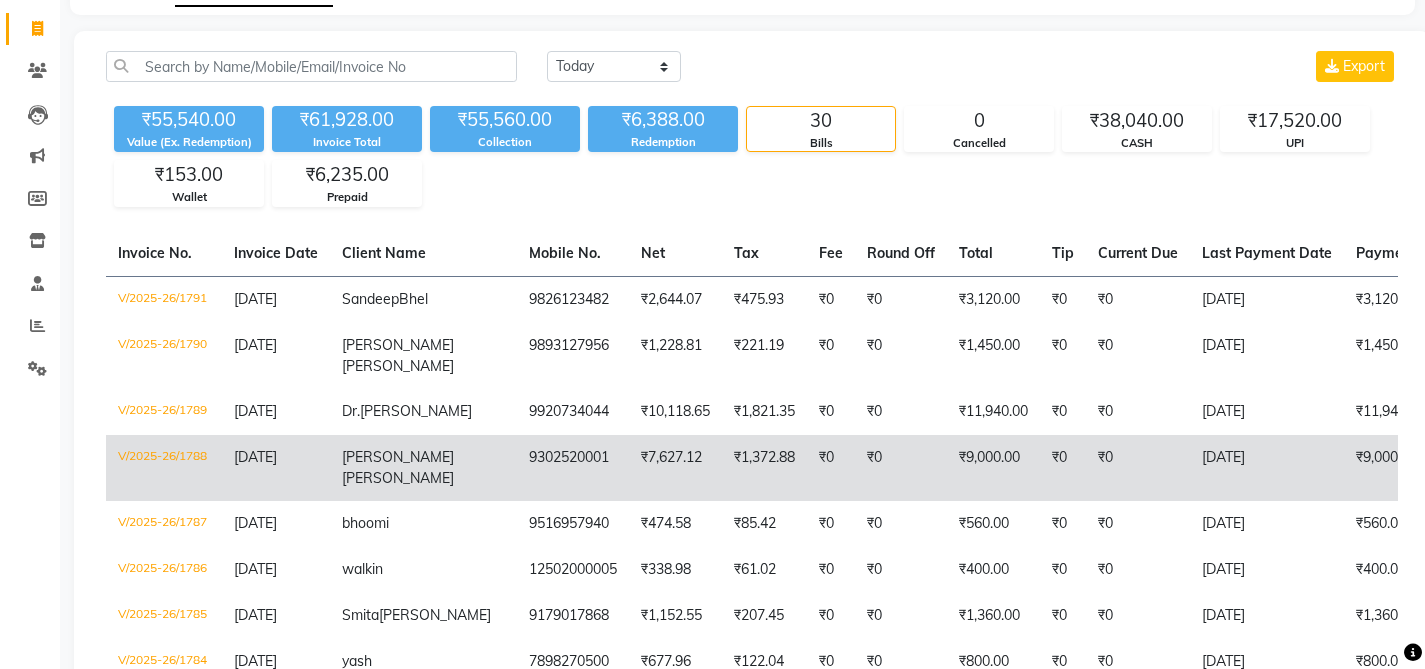 click on "neerja  Agarawal" 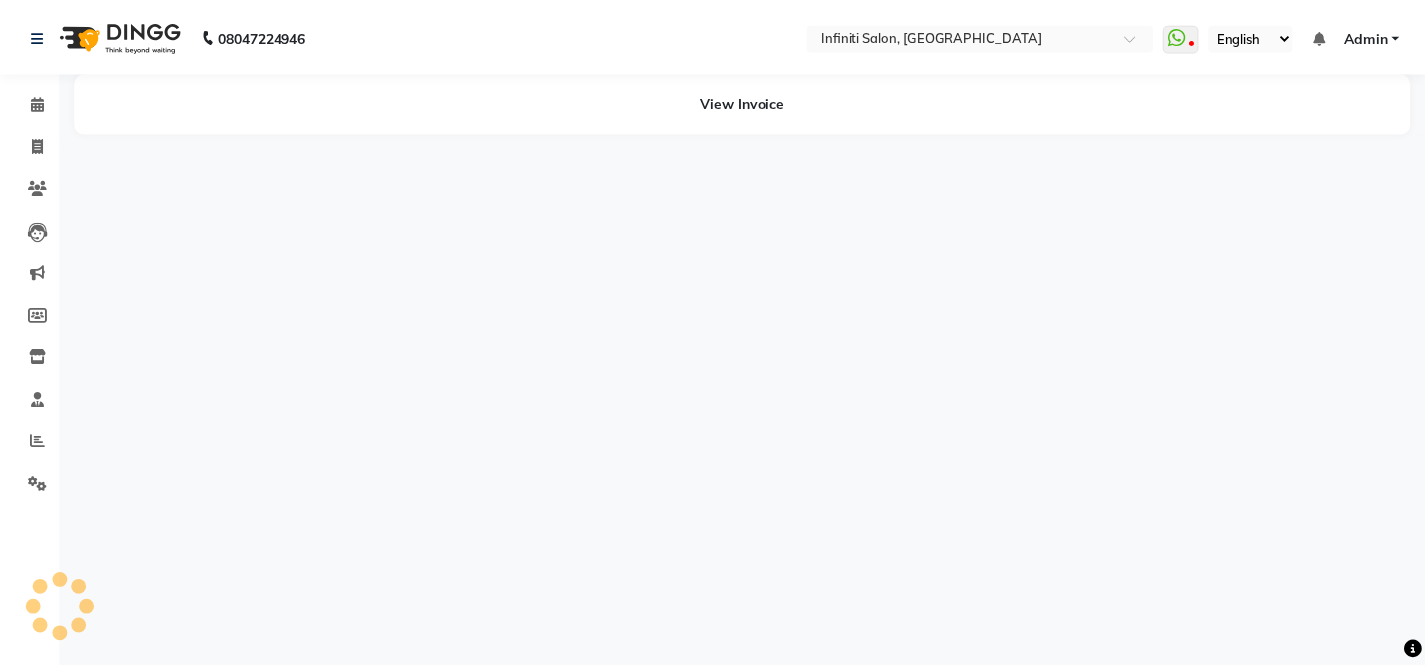 scroll, scrollTop: 0, scrollLeft: 0, axis: both 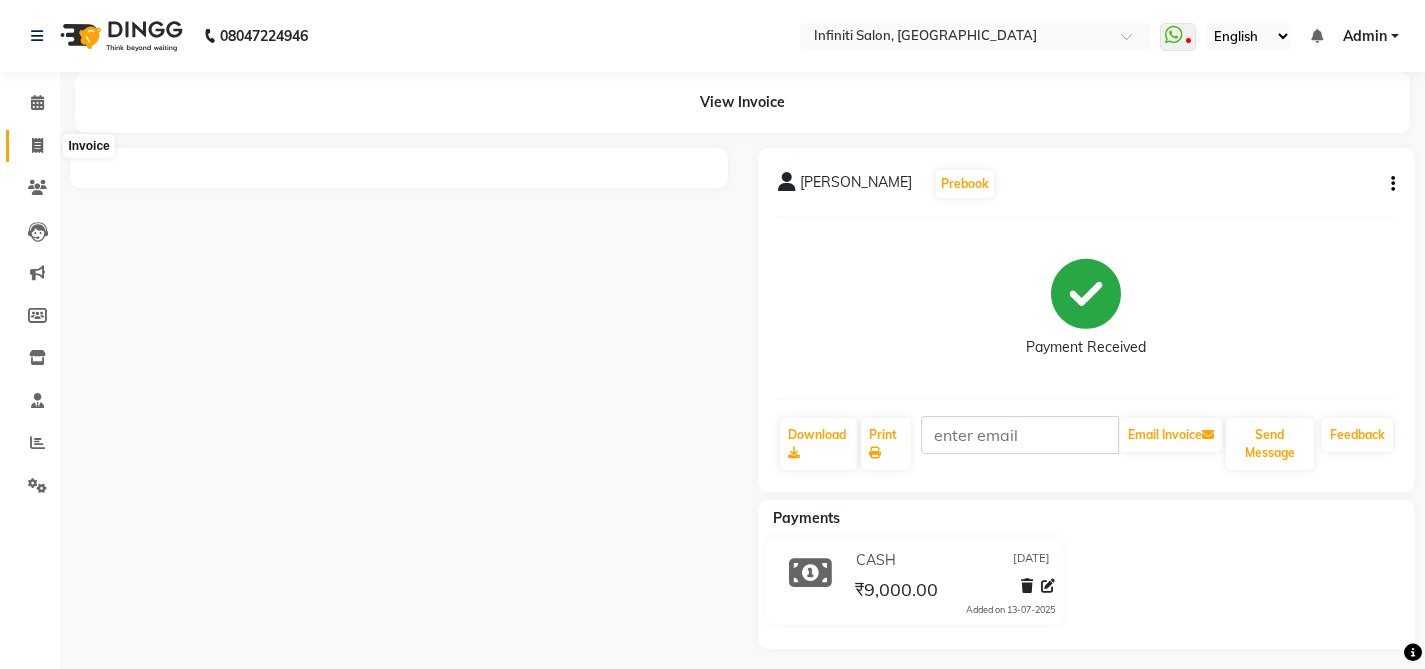 click 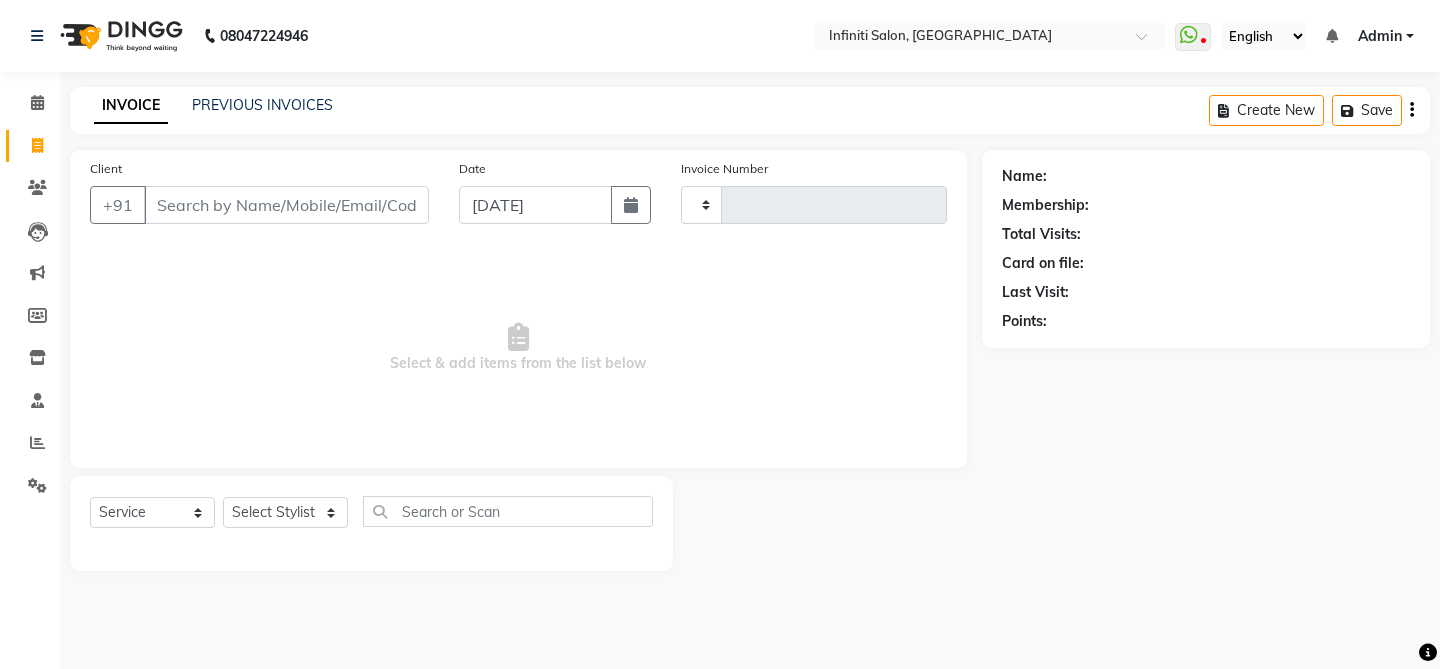 type on "1792" 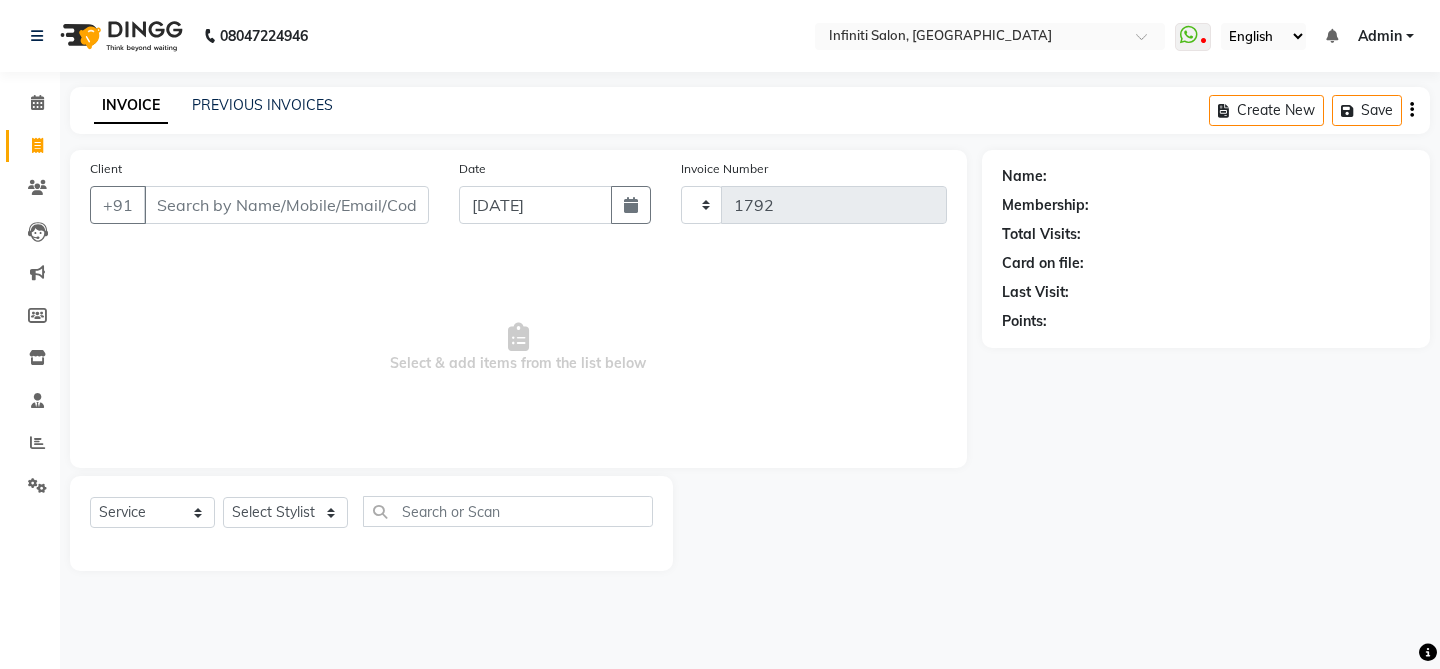 select on "5804" 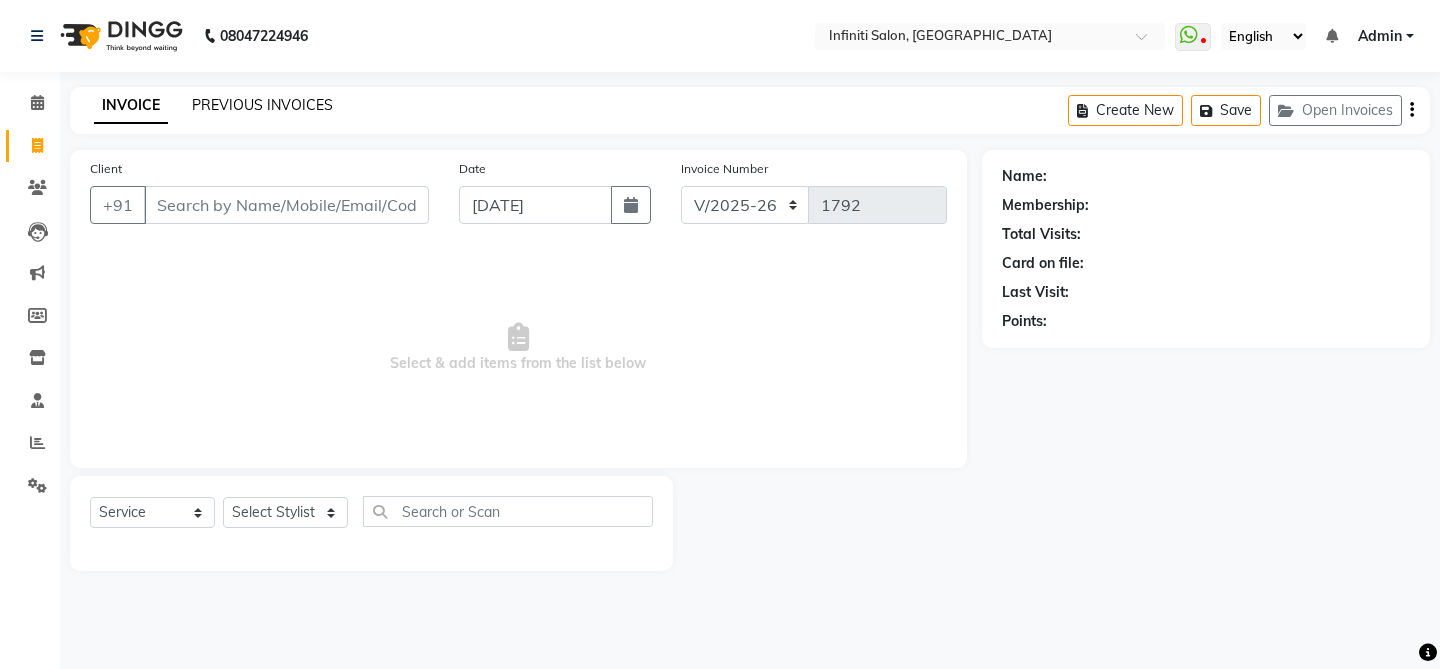click on "PREVIOUS INVOICES" 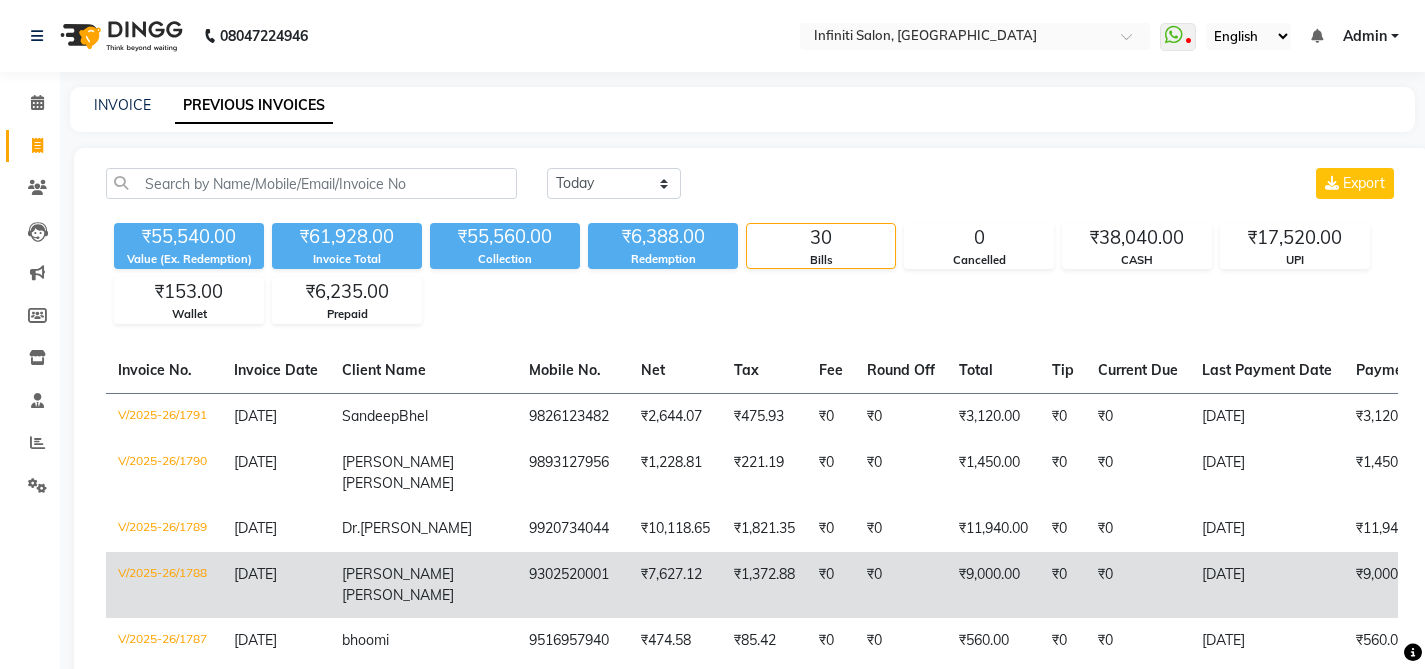 click on "V/2025-26/1788" 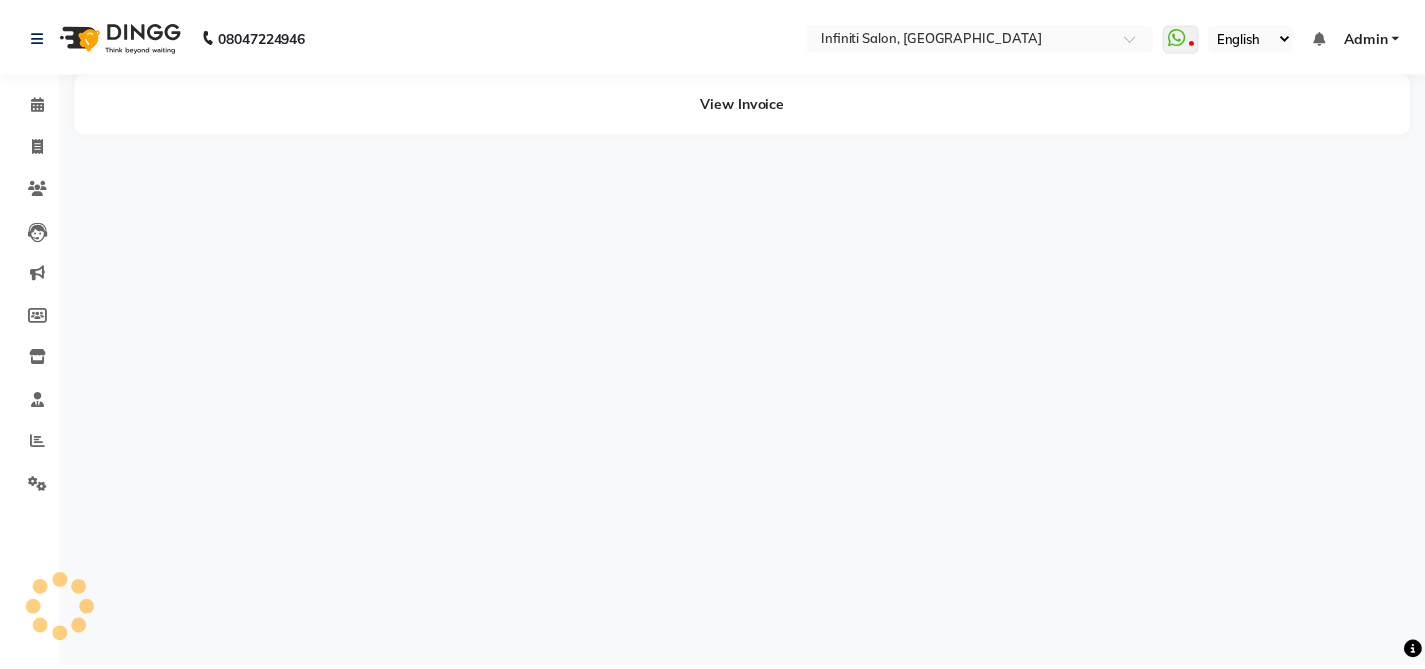 scroll, scrollTop: 0, scrollLeft: 0, axis: both 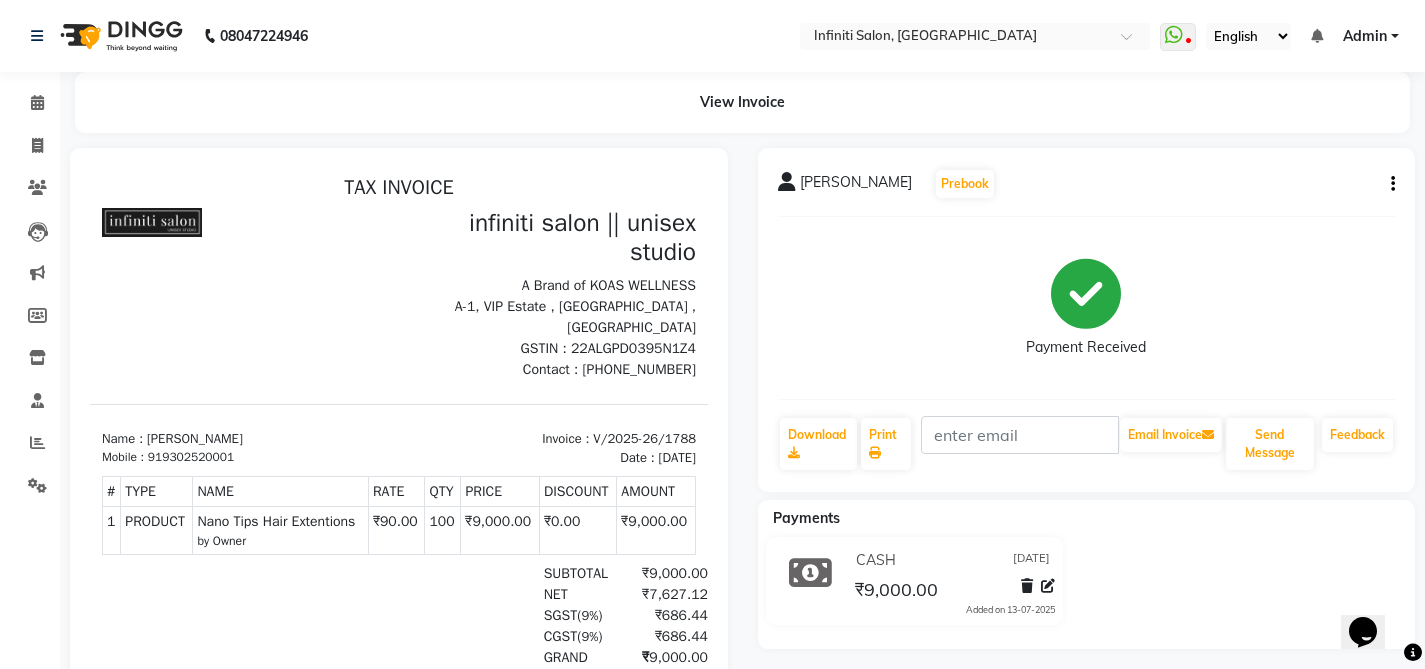 click 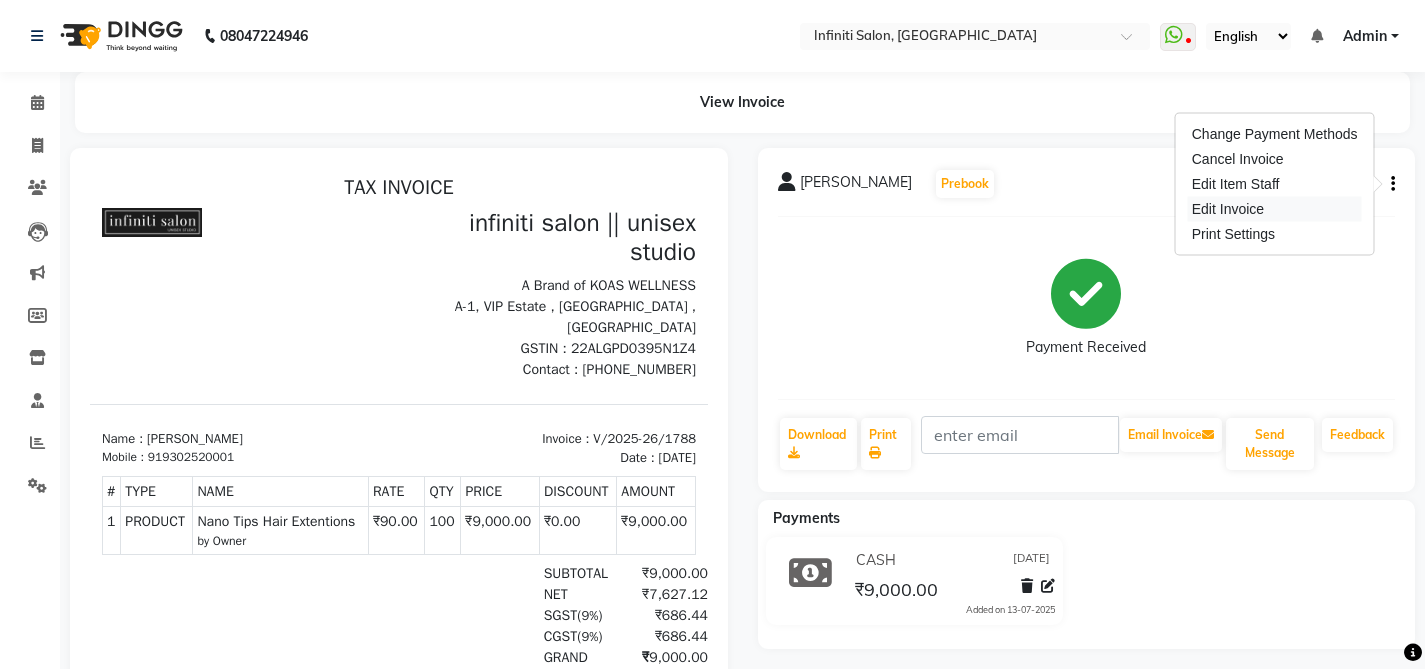 click on "Edit Invoice" at bounding box center [1275, 209] 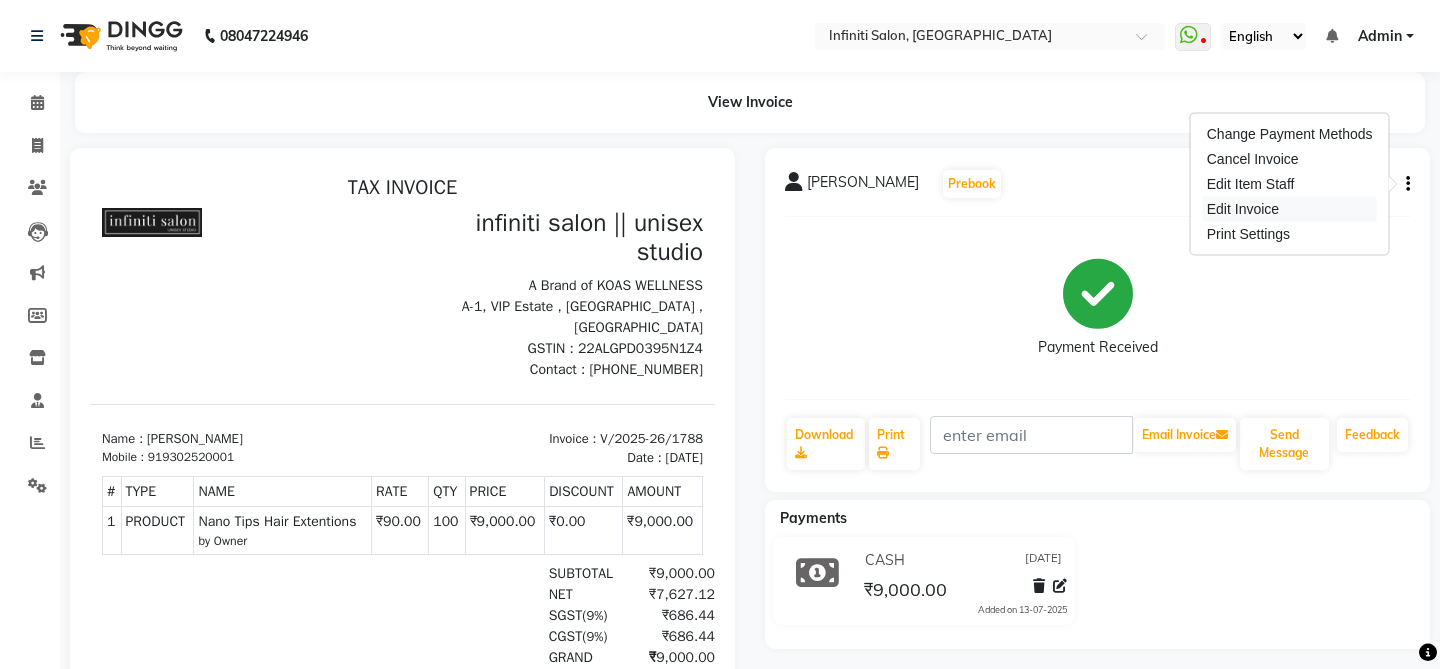select on "service" 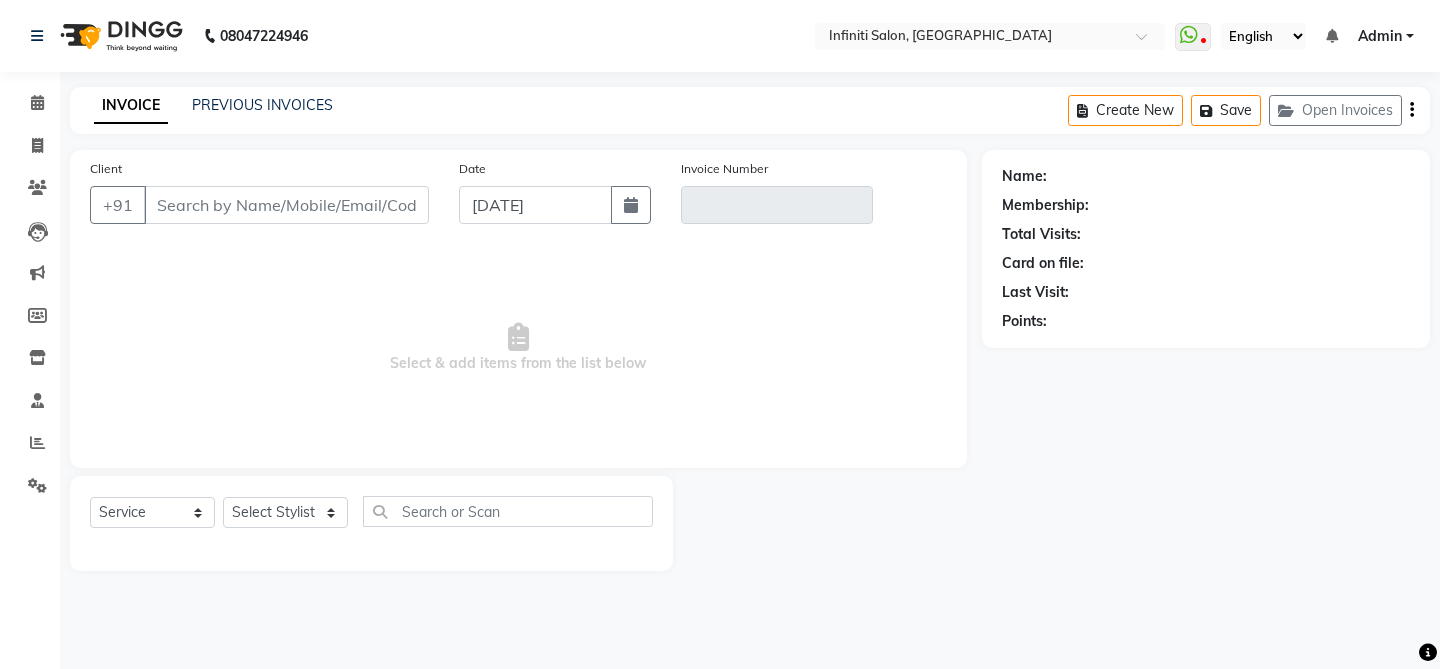 type on "9302520001" 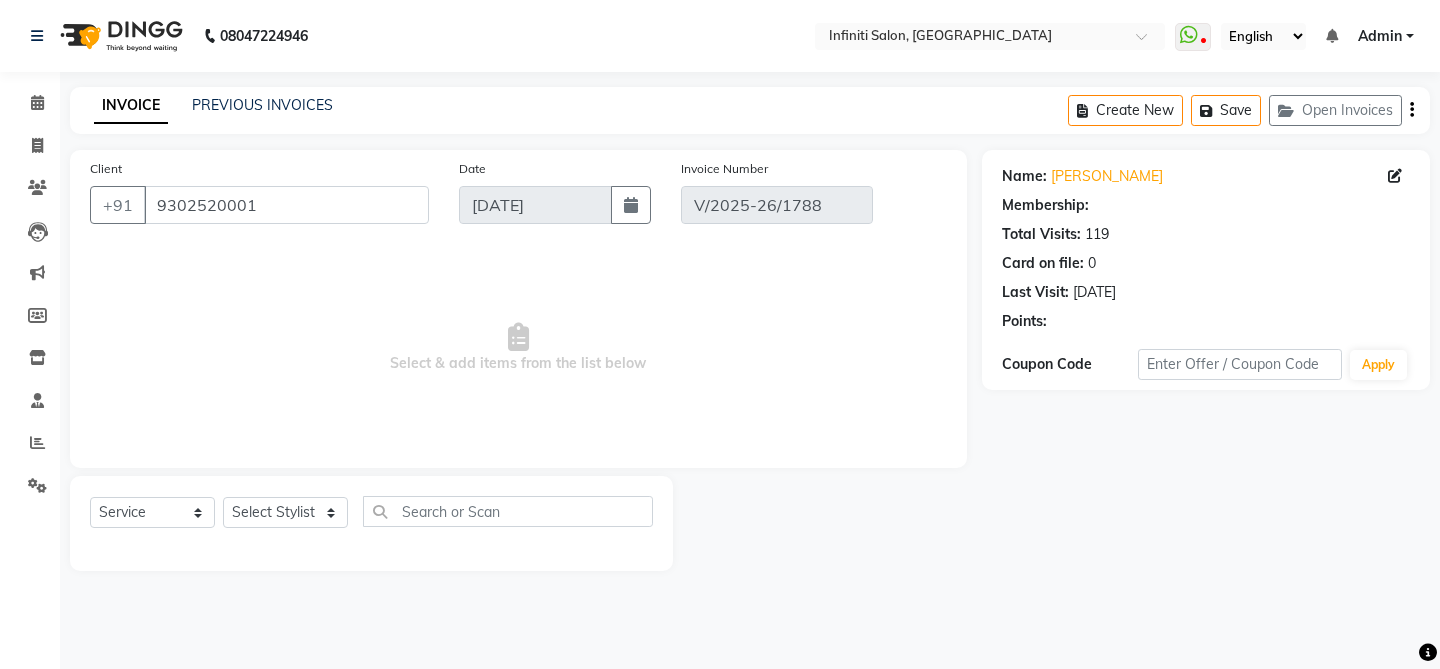 select on "select" 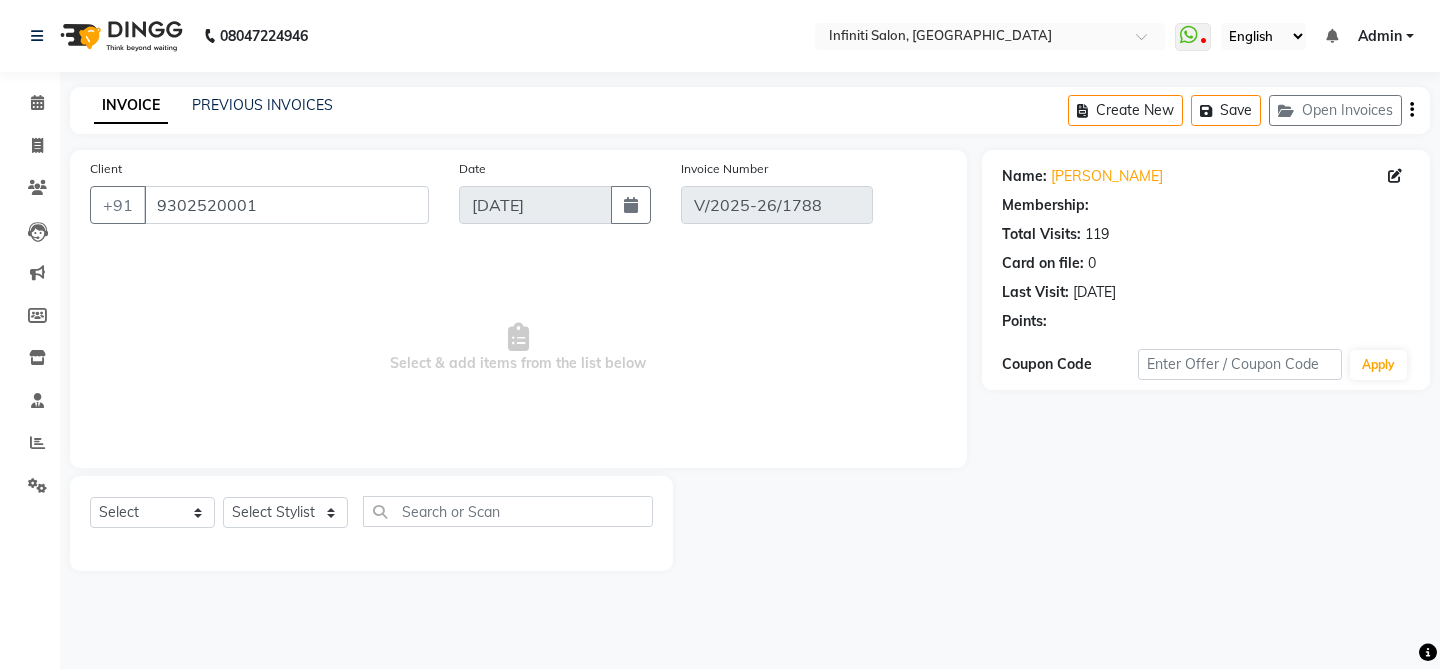 select on "2: Object" 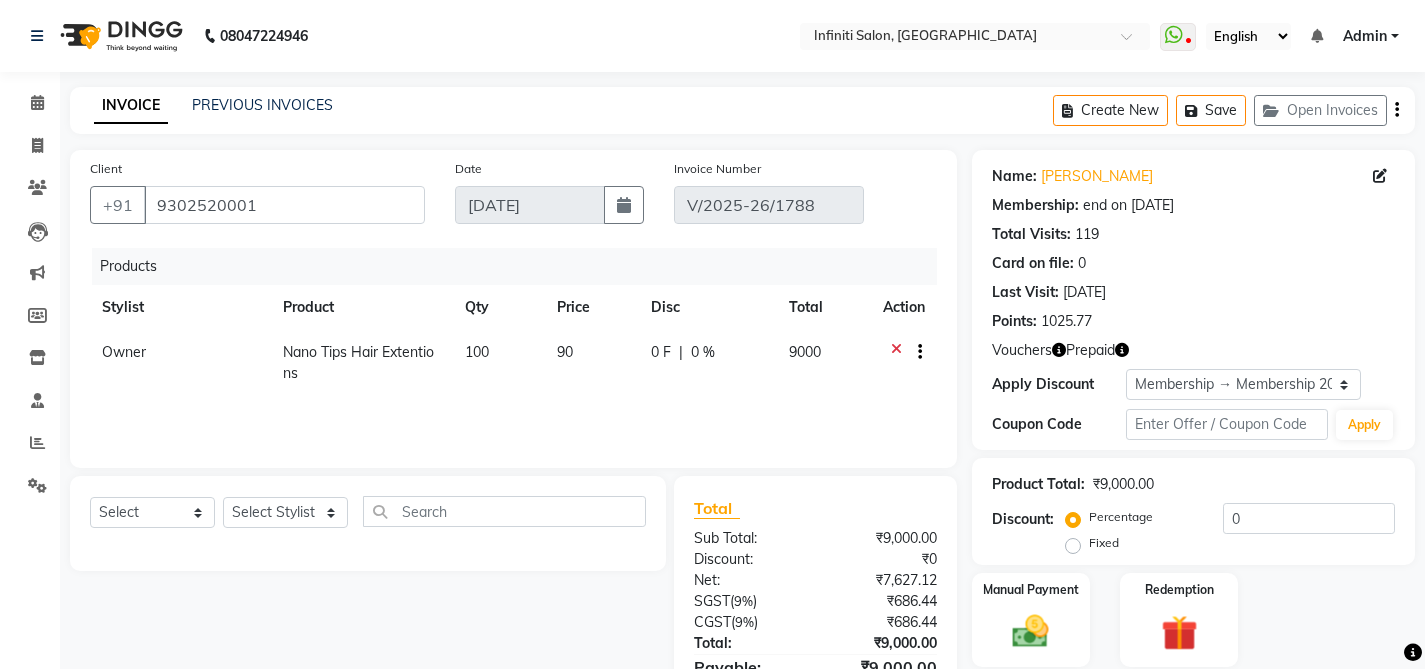 click on "Owner" 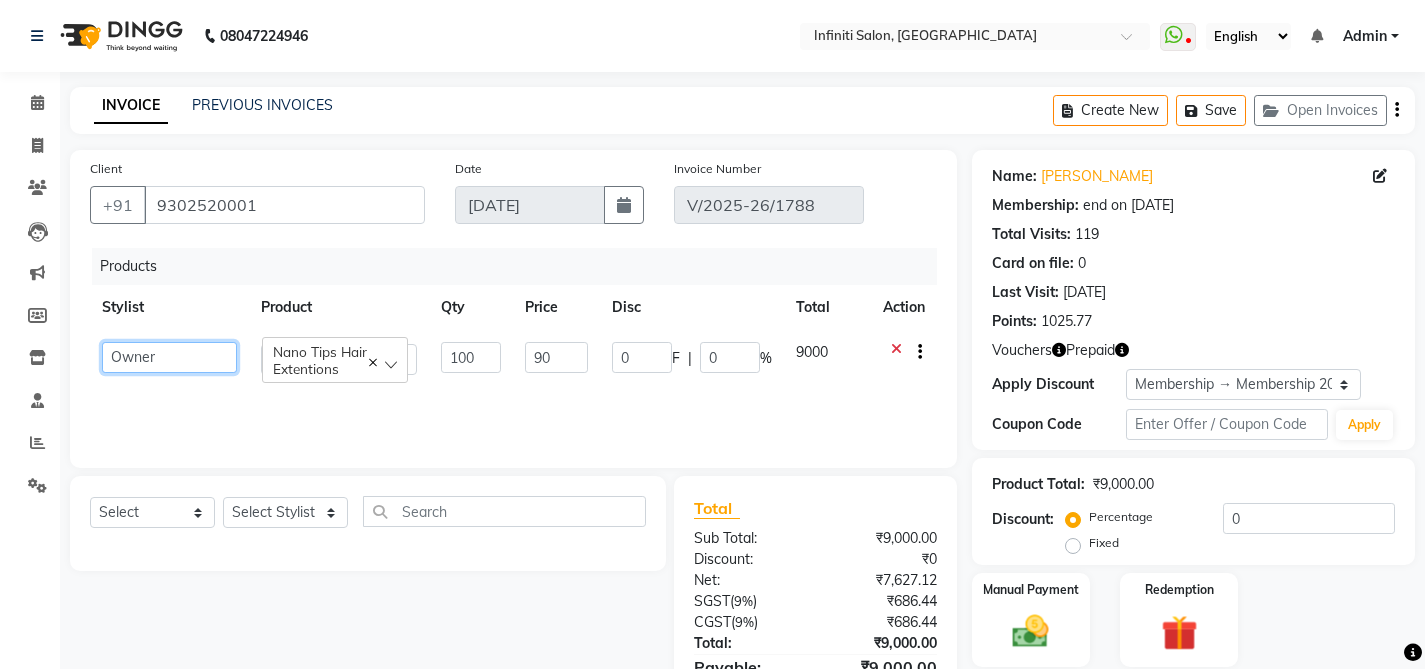 click on "[PERSON_NAME]   Ahor   [PERSON_NAME]   [PERSON_NAME]   [PERSON_NAME]   [PERSON_NAME]   Kishan SN   Manager [PERSON_NAME]   Manager [PERSON_NAME] Colony   [PERSON_NAME]   Owner   [PERSON_NAME] [PERSON_NAME]   [PERSON_NAME]   [PERSON_NAME]    [PERSON_NAME]" 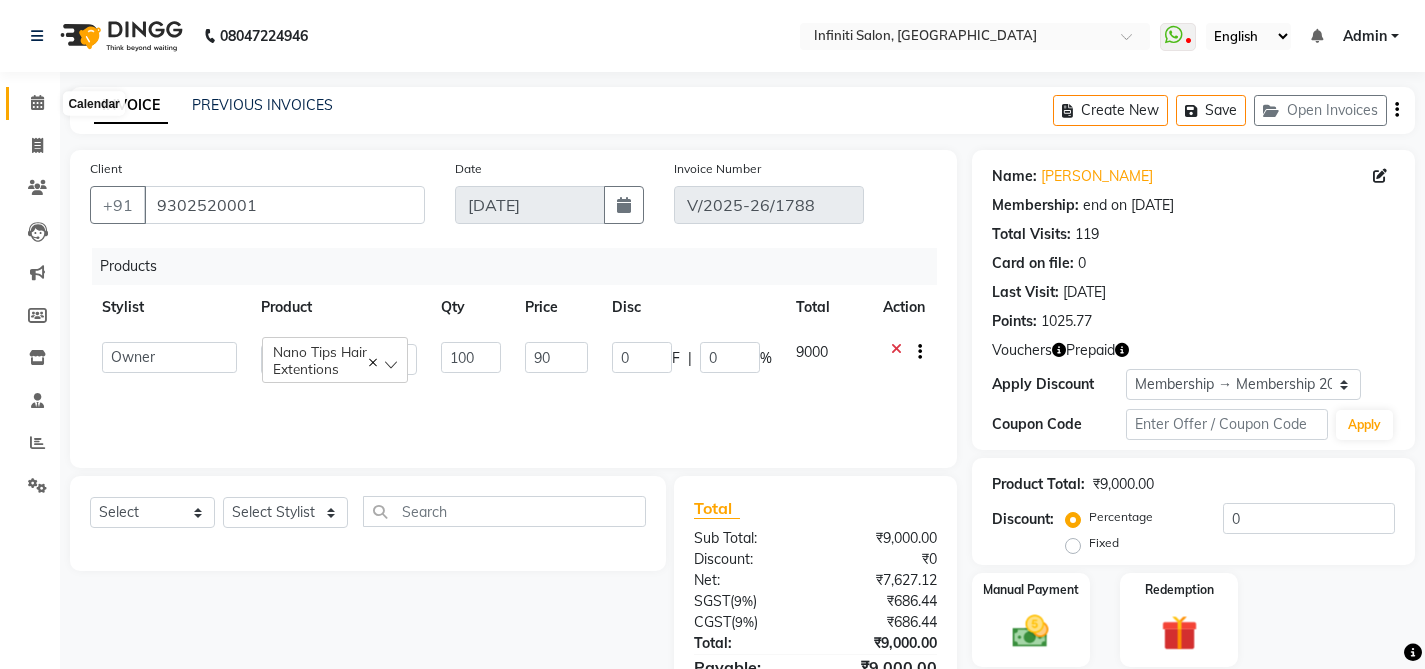 click 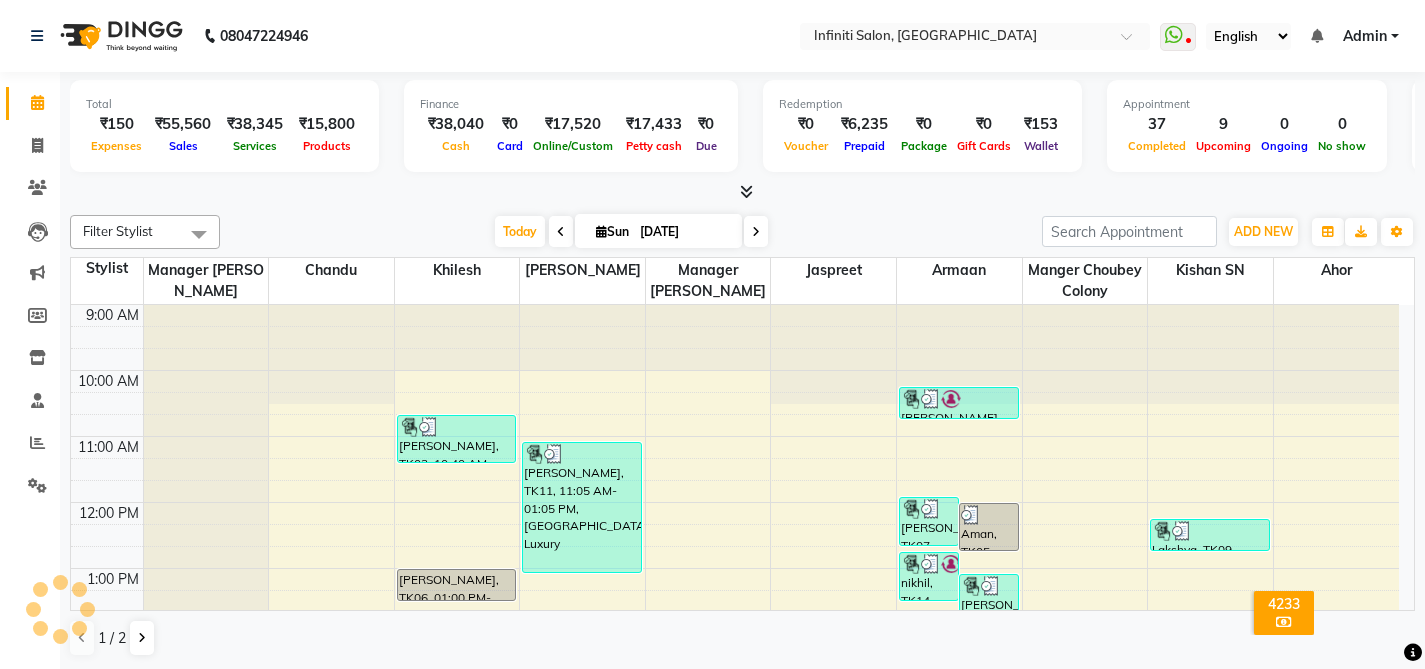 scroll, scrollTop: 0, scrollLeft: 0, axis: both 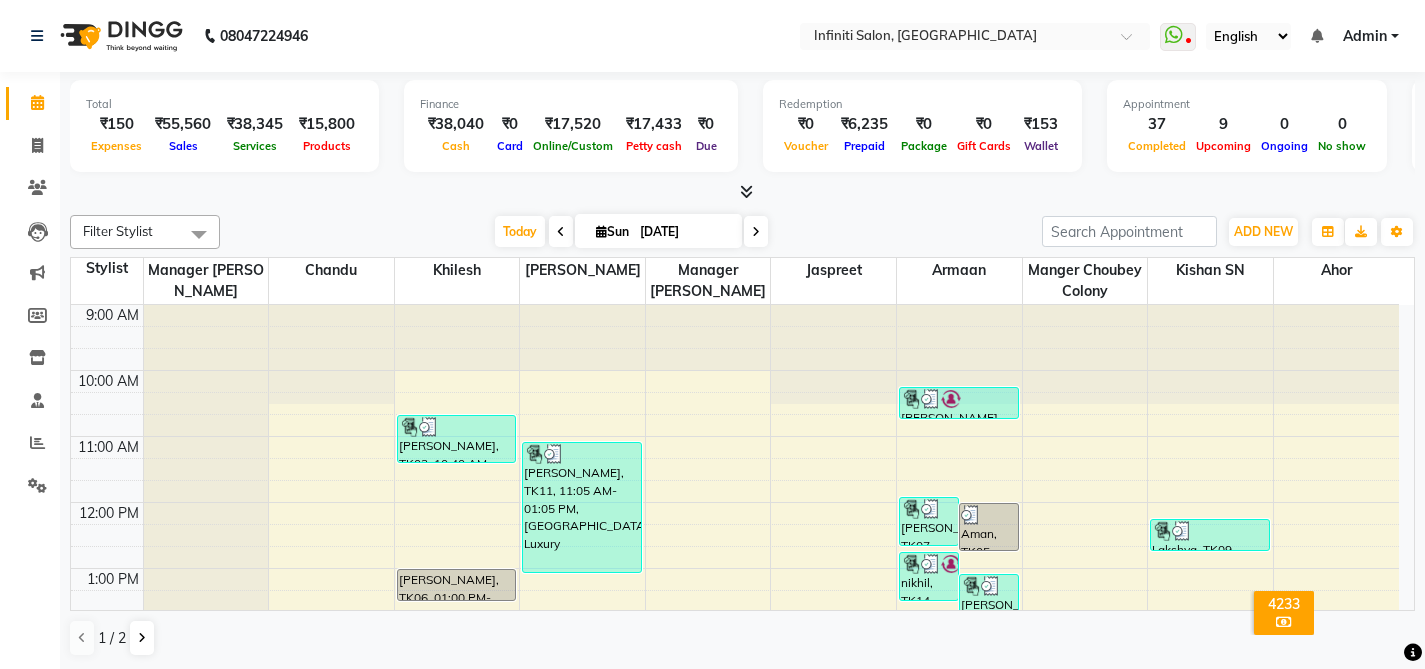 click at bounding box center (746, 191) 